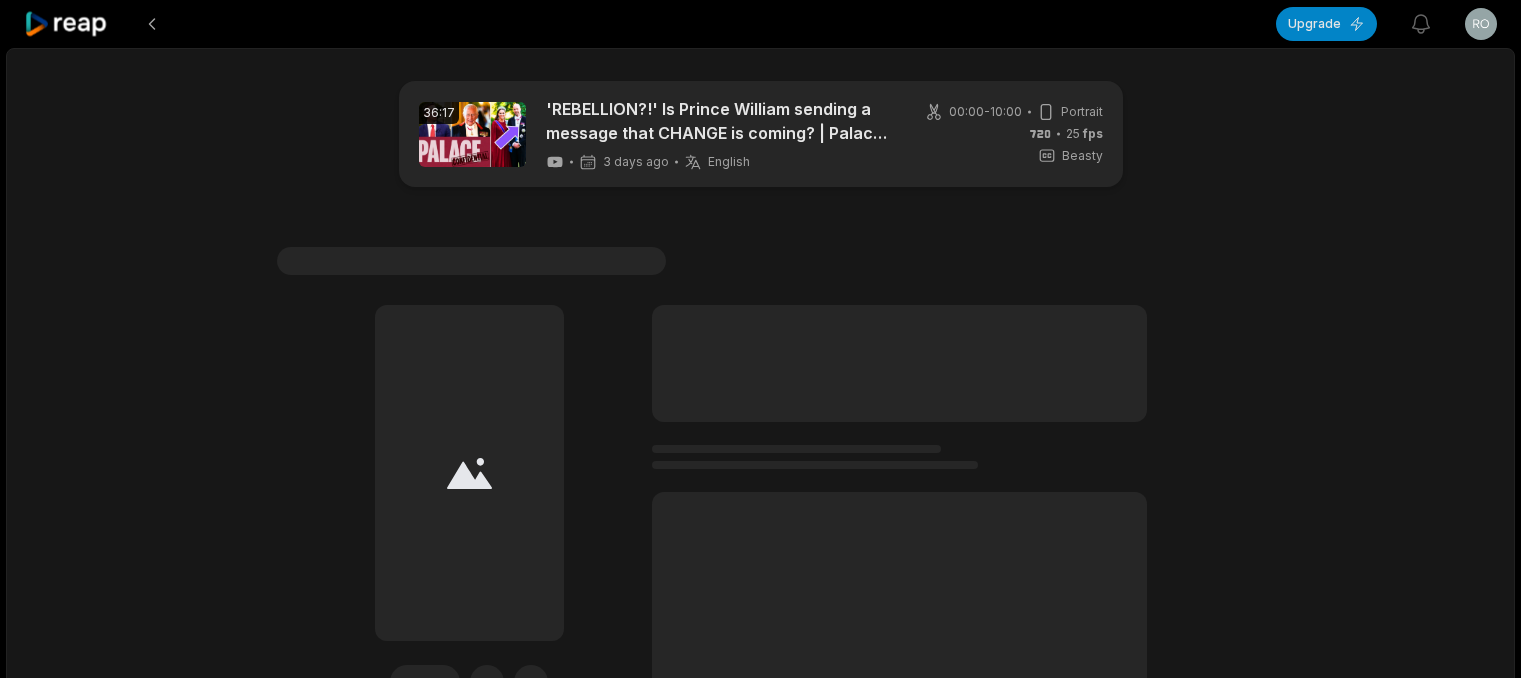 scroll, scrollTop: 0, scrollLeft: 0, axis: both 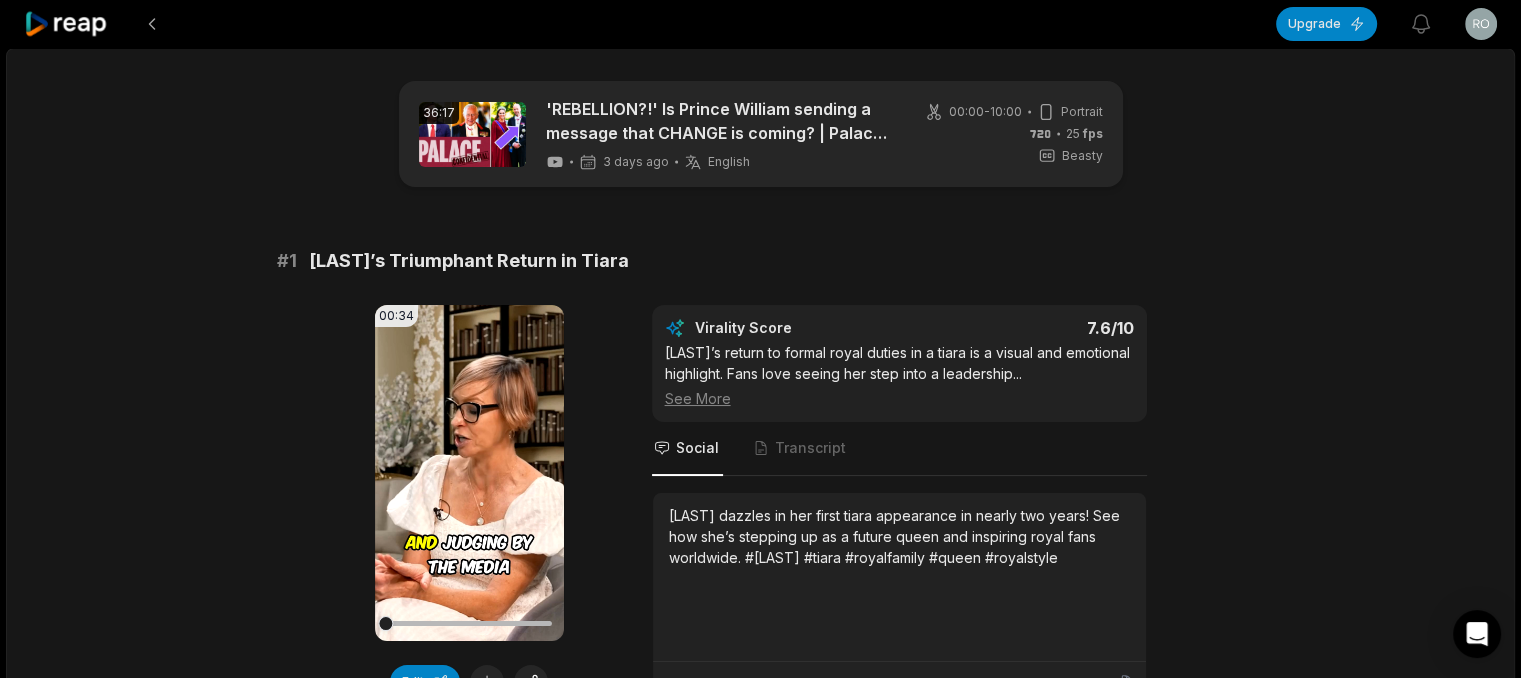 click on "Upgrade View notifications Open user menu 36:17 'REBELLION?!' Is Prince [FIRST] sending a message that CHANGE is coming? | Palace Confidential 3 days ago English en 00:00 - 10:00 Portrait 25 fps Beasty # 1 [LAST]’s Triumphant Return in Tiara 00:34 Your browser does not support mp4 format. Edit Virality Score 7.6 /10 [LAST]’s return to formal royal duties in a tiara is a visual and emotional highlight. Fans love seeing her step into a leadership ... See More Social Transcript [LAST] dazzles in her first tiara appearance in nearly two years! See how she’s stepping up as a future queen and inspiring royal fans worldwide. #[LAST] #tiara #royalfamily #queen #royalstyle # 2 [FIRST] & [LAST]’s Affectionate Era 00:26 Your browser does not support mp4 format. Edit Virality Score 7.5 /10 Royal romance always draws attention. This clip highlights a shift in [FIRST] and [LAST]’s public behavior, offering a relatable a ... See More Social Transcript # 3 00:47 Edit Virality Score 7.4" at bounding box center (760, 339) 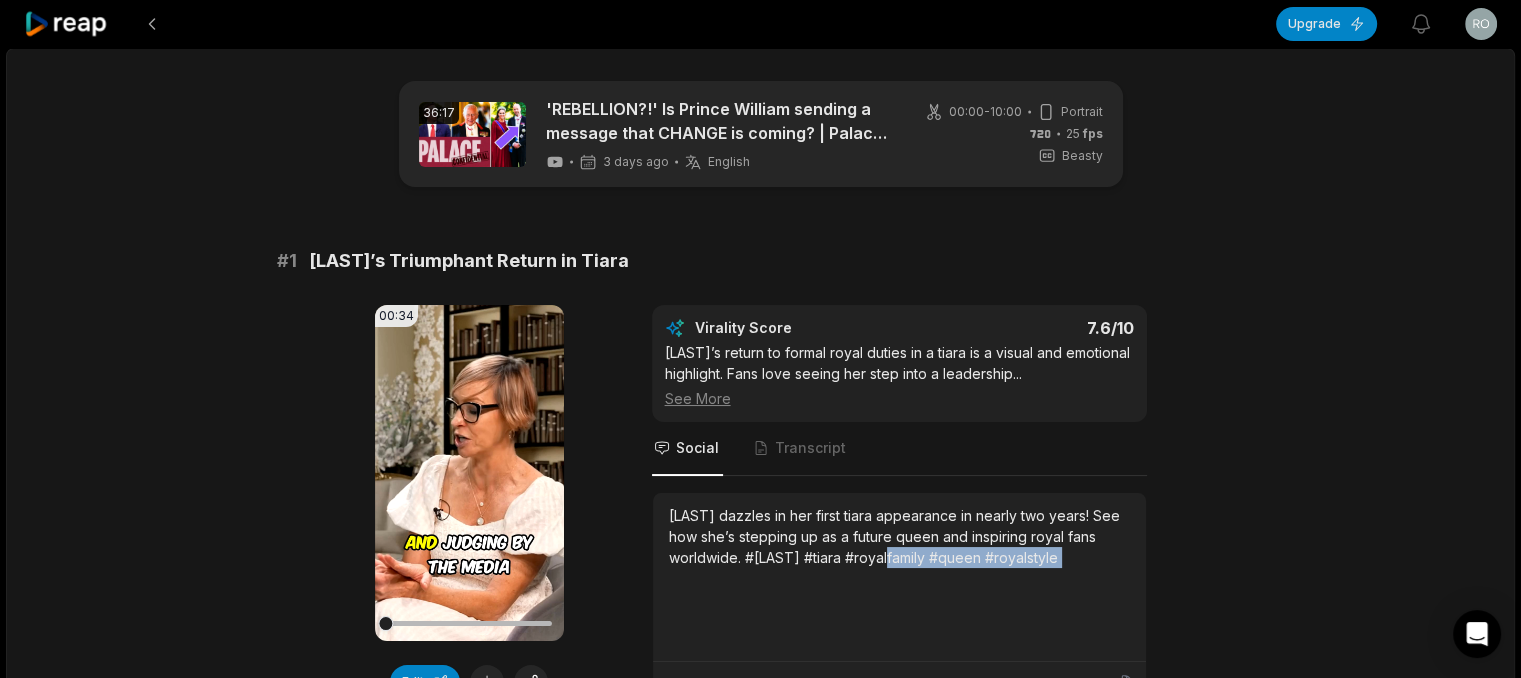 scroll, scrollTop: 4, scrollLeft: 0, axis: vertical 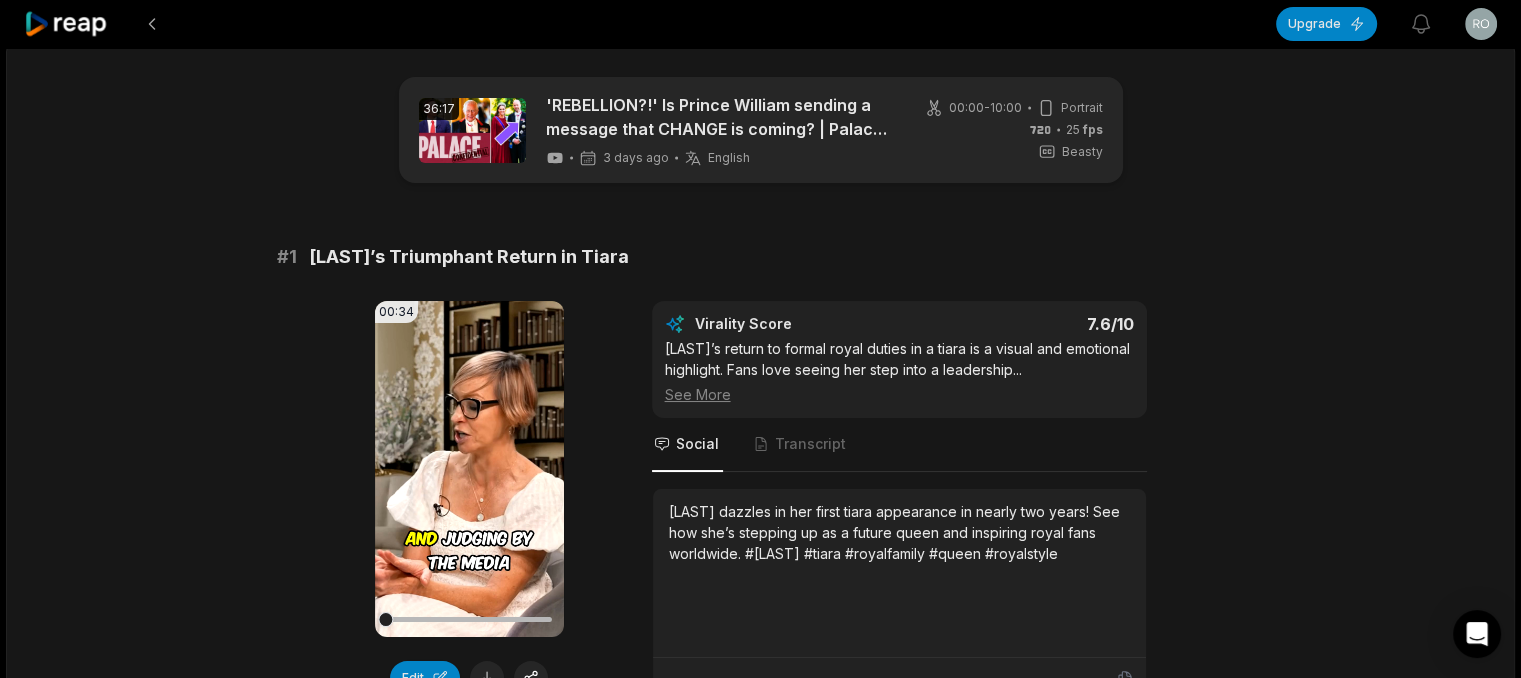 drag, startPoint x: 556, startPoint y: 651, endPoint x: 516, endPoint y: 724, distance: 83.240616 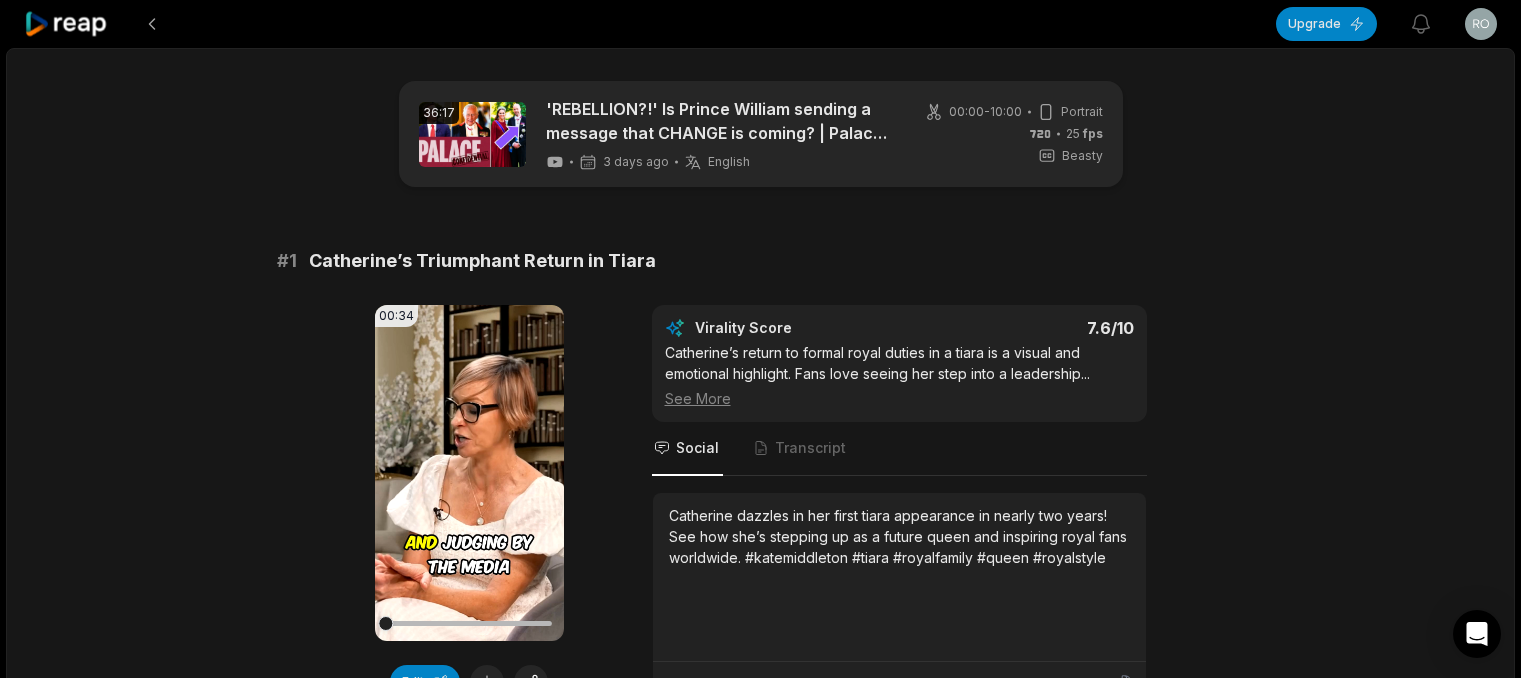 scroll, scrollTop: 4, scrollLeft: 0, axis: vertical 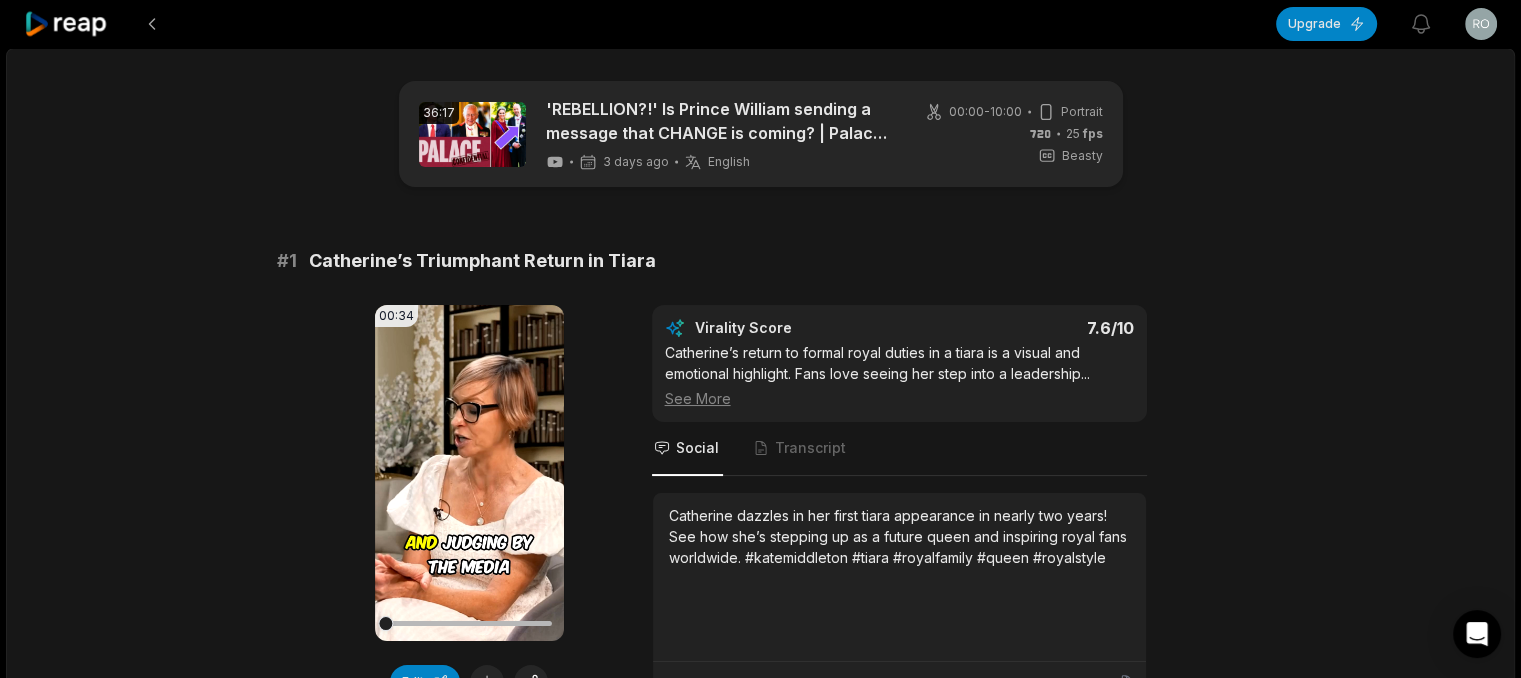 click on "Catherine’s Triumphant Return in Tiara" at bounding box center [482, 261] 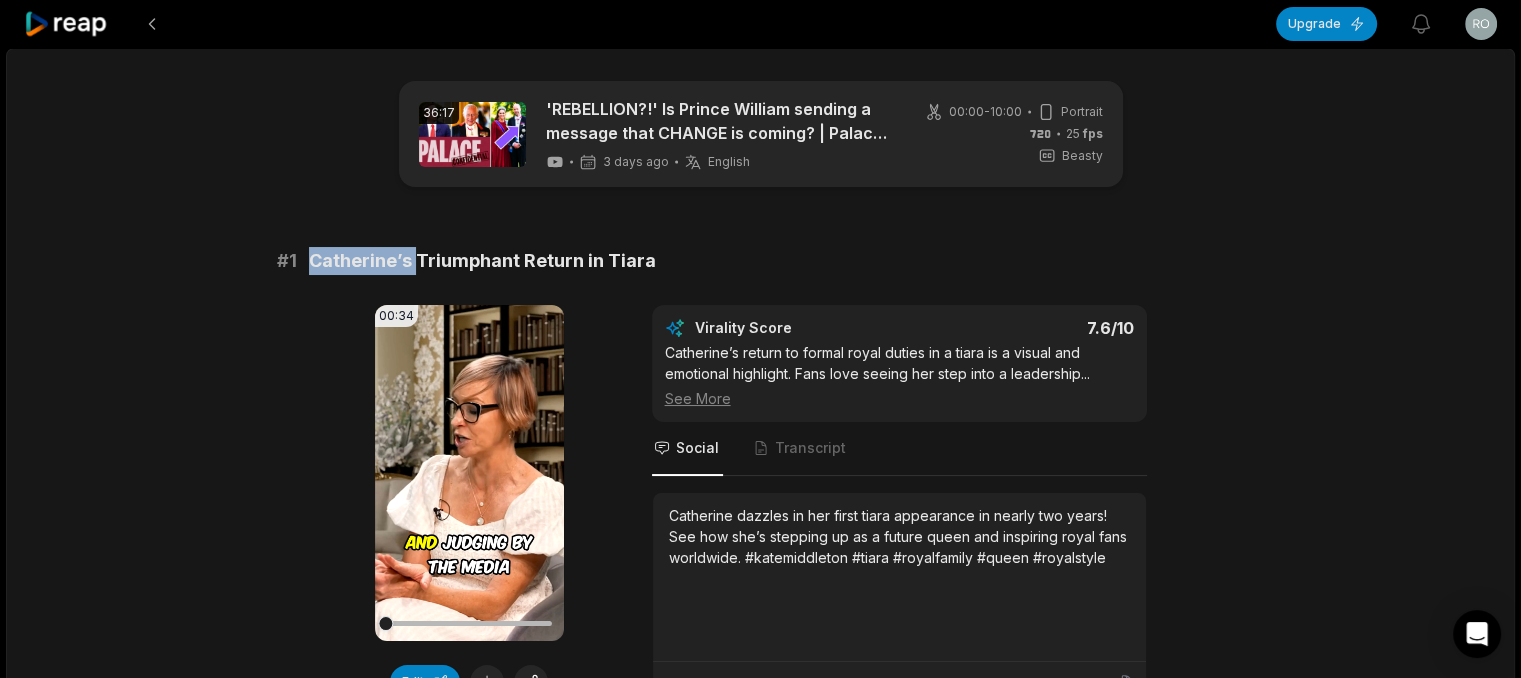 click on "Catherine’s Triumphant Return in Tiara" at bounding box center [482, 261] 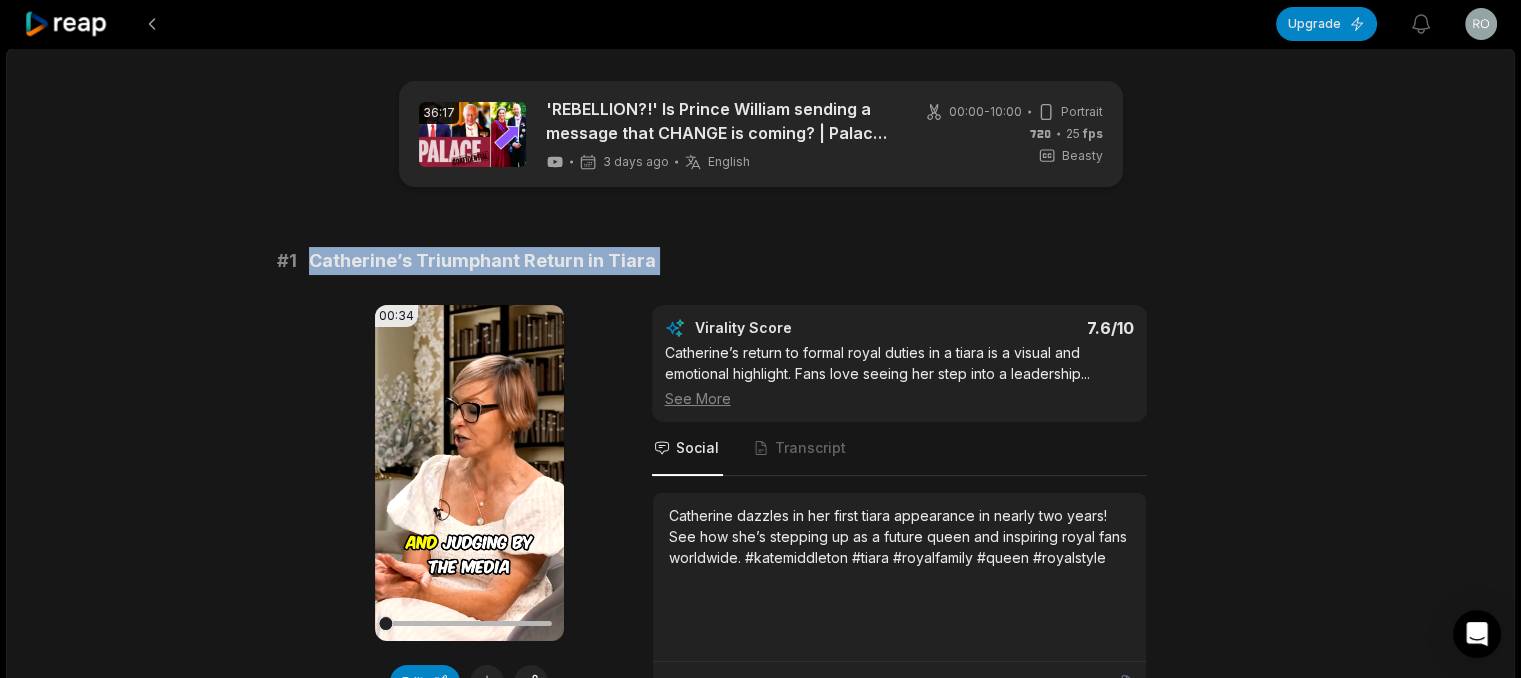 click on "Catherine’s Triumphant Return in Tiara" at bounding box center (482, 261) 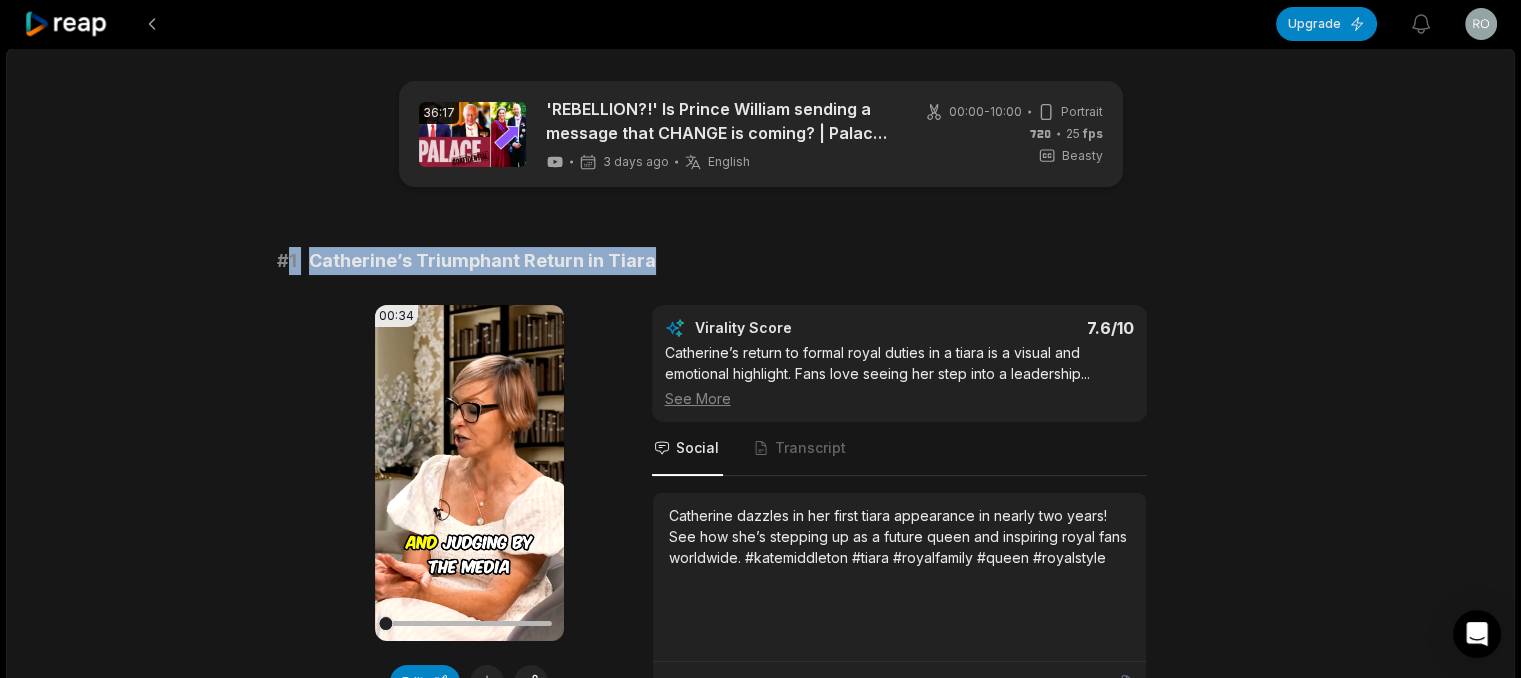 drag, startPoint x: 289, startPoint y: 253, endPoint x: 787, endPoint y: 257, distance: 498.01605 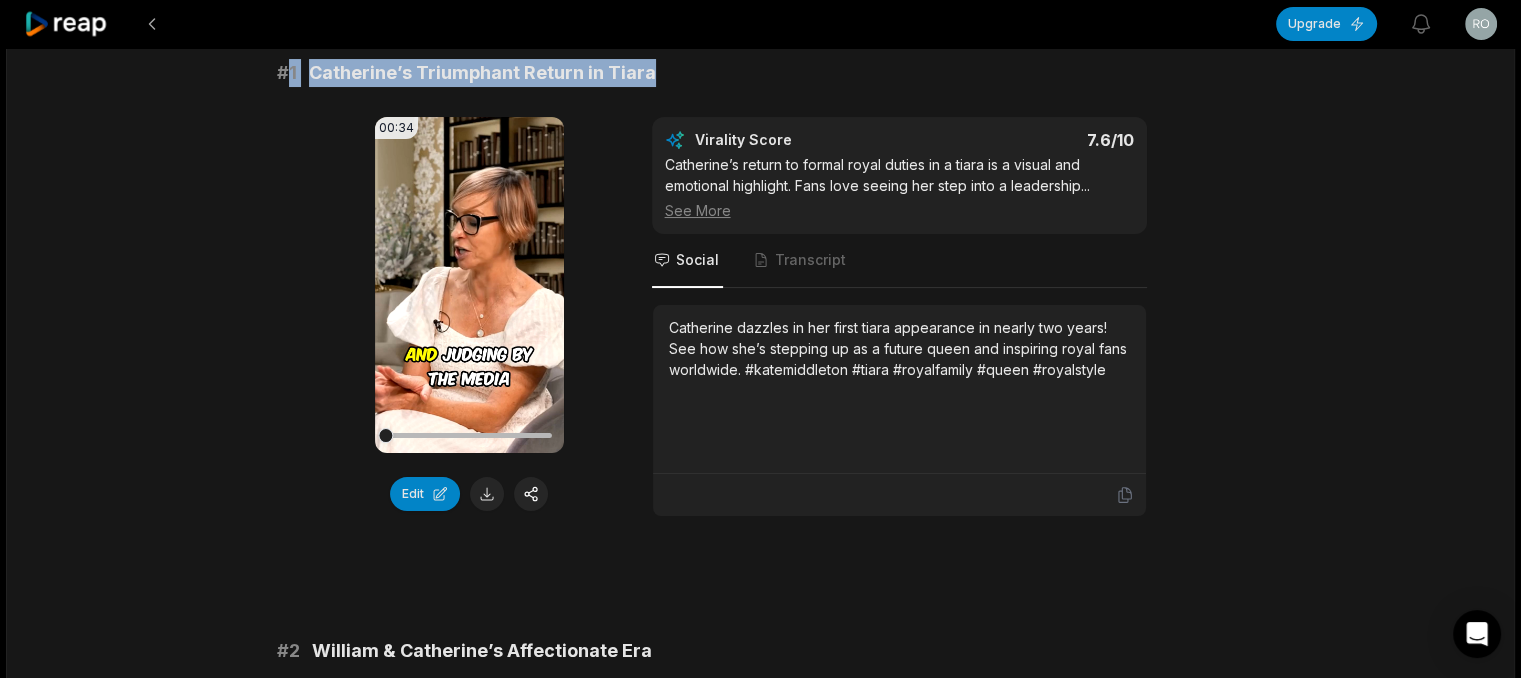 scroll, scrollTop: 300, scrollLeft: 0, axis: vertical 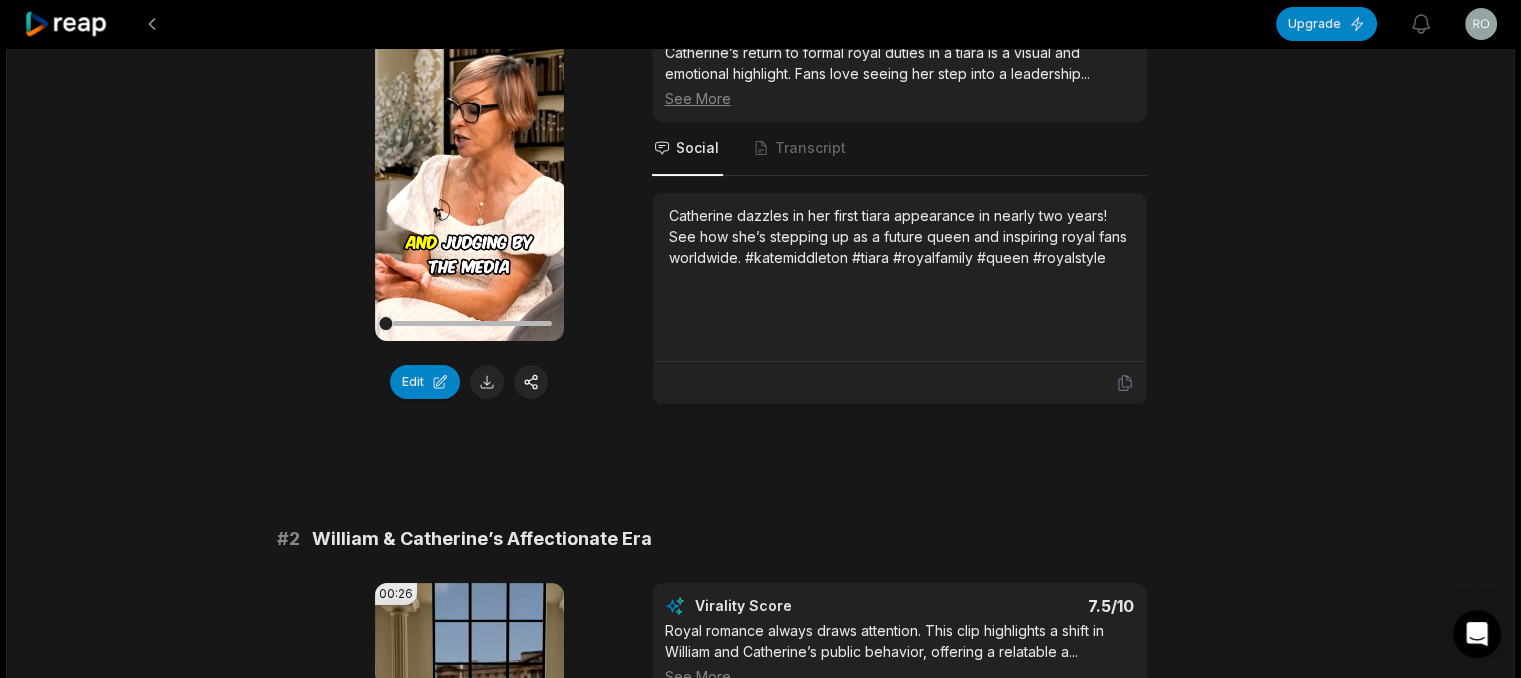 click on "Catherine dazzles in her first tiara appearance in nearly two years! See how she’s stepping up as a future queen and inspiring royal fans worldwide. #katemiddleton #tiara #royalfamily #queen #royalstyle" at bounding box center [899, 236] 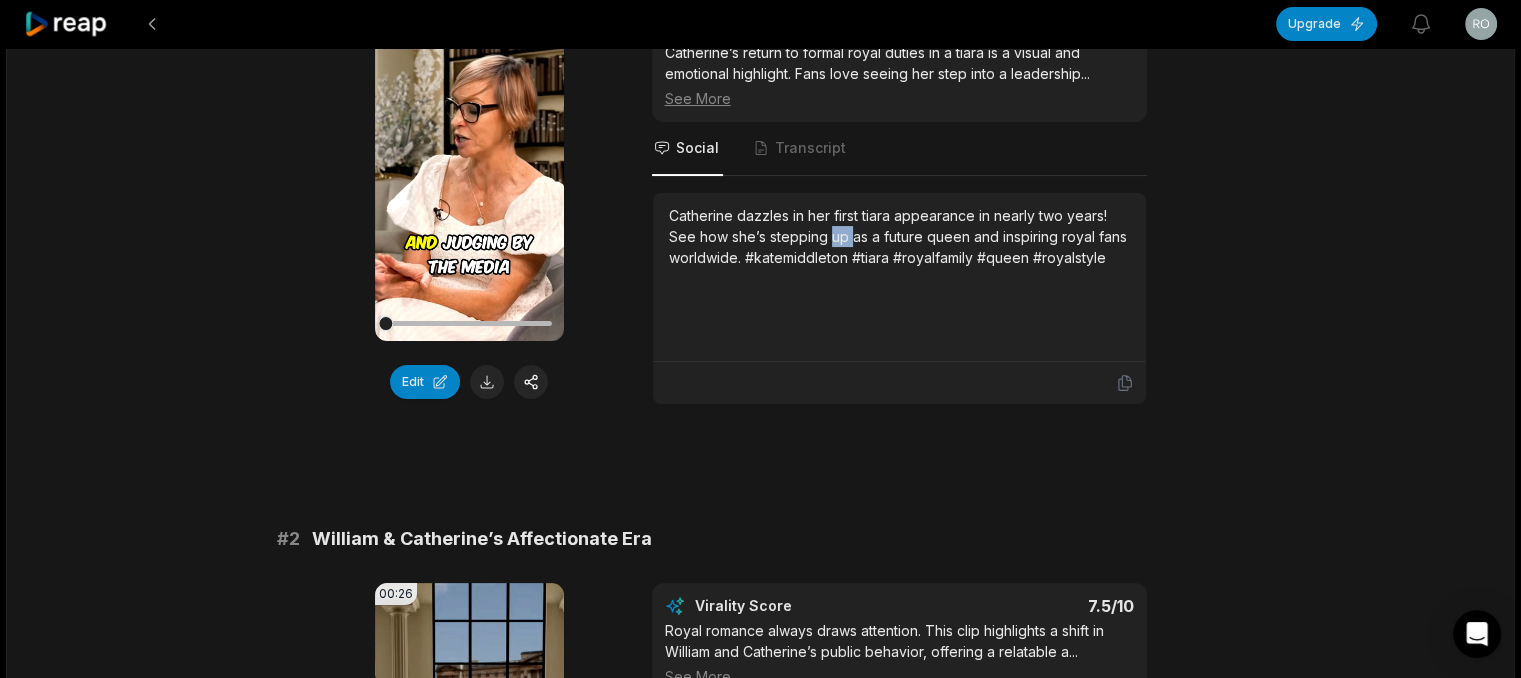 click on "Catherine dazzles in her first tiara appearance in nearly two years! See how she’s stepping up as a future queen and inspiring royal fans worldwide. #katemiddleton #tiara #royalfamily #queen #royalstyle" at bounding box center (899, 236) 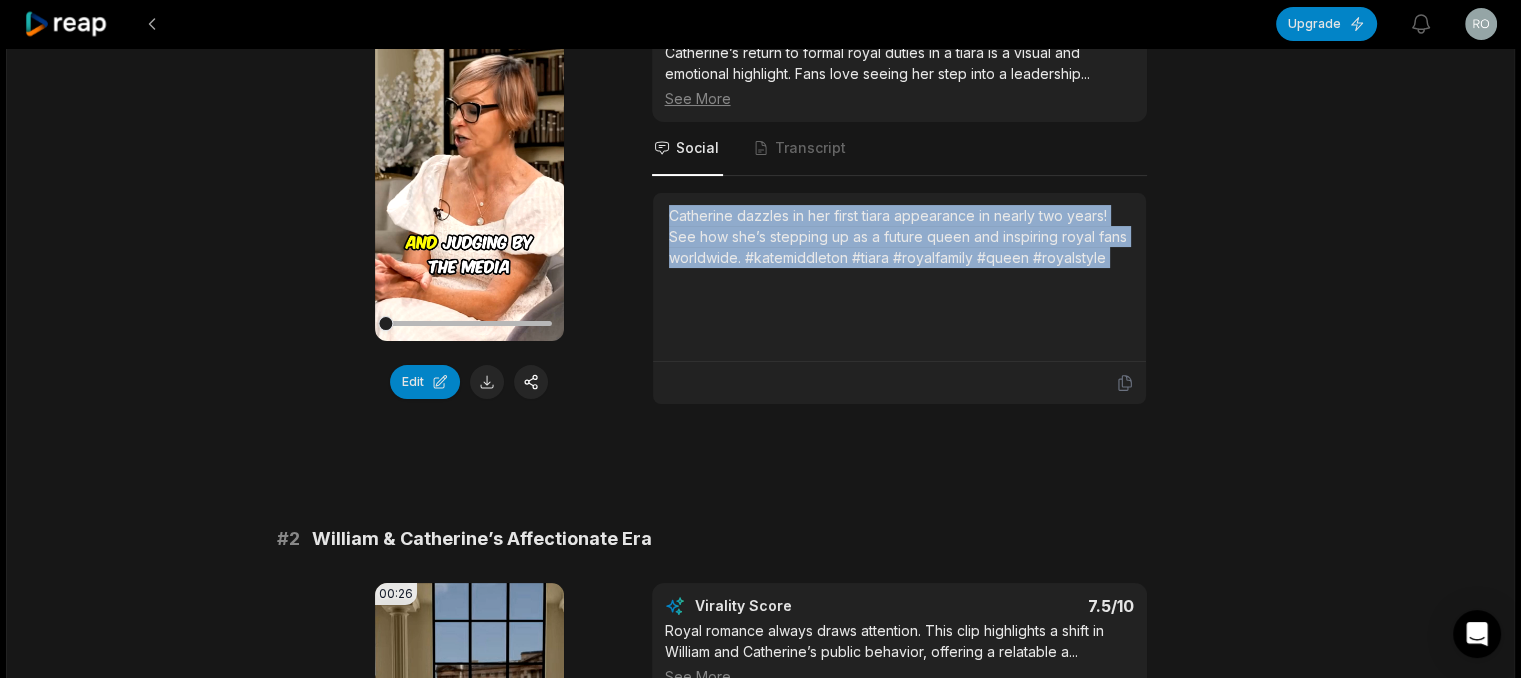 click on "Catherine dazzles in her first tiara appearance in nearly two years! See how she’s stepping up as a future queen and inspiring royal fans worldwide. #katemiddleton #tiara #royalfamily #queen #royalstyle" at bounding box center [899, 236] 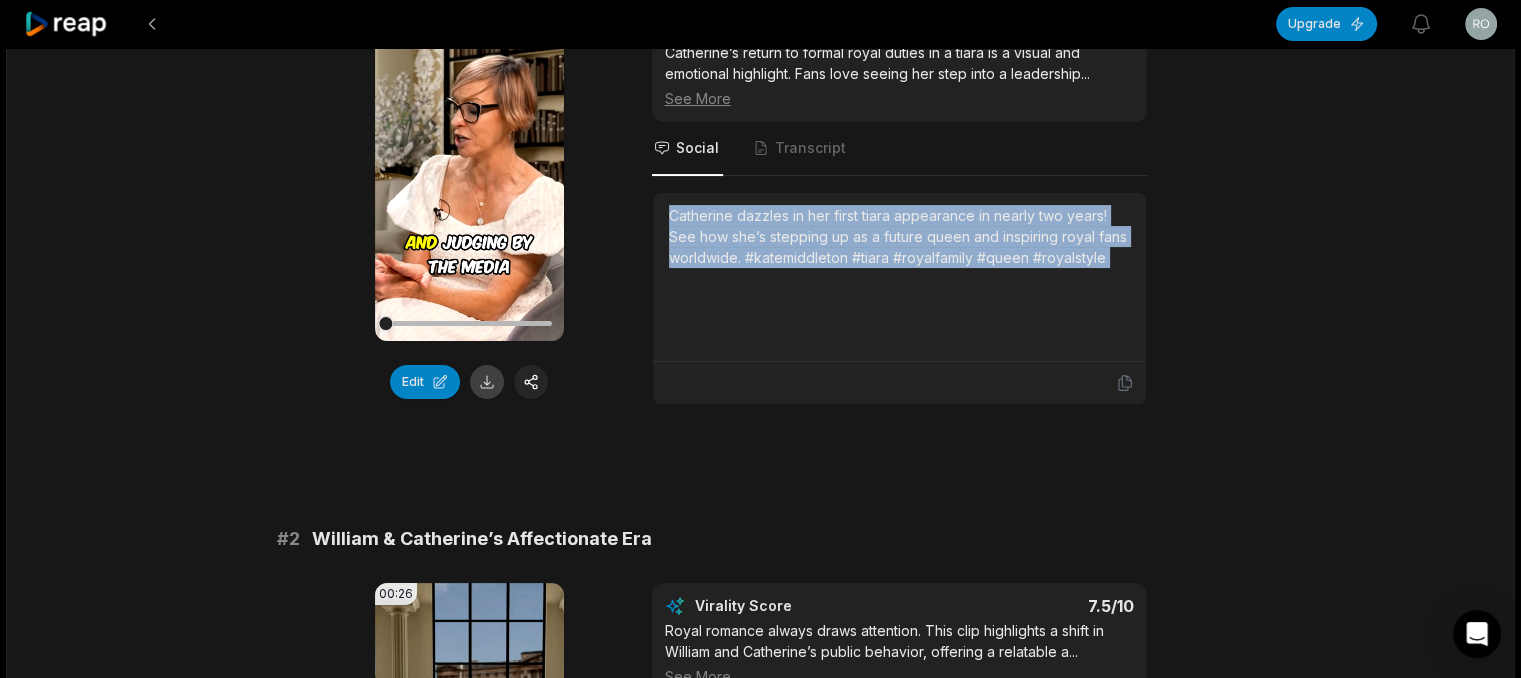 click at bounding box center [487, 382] 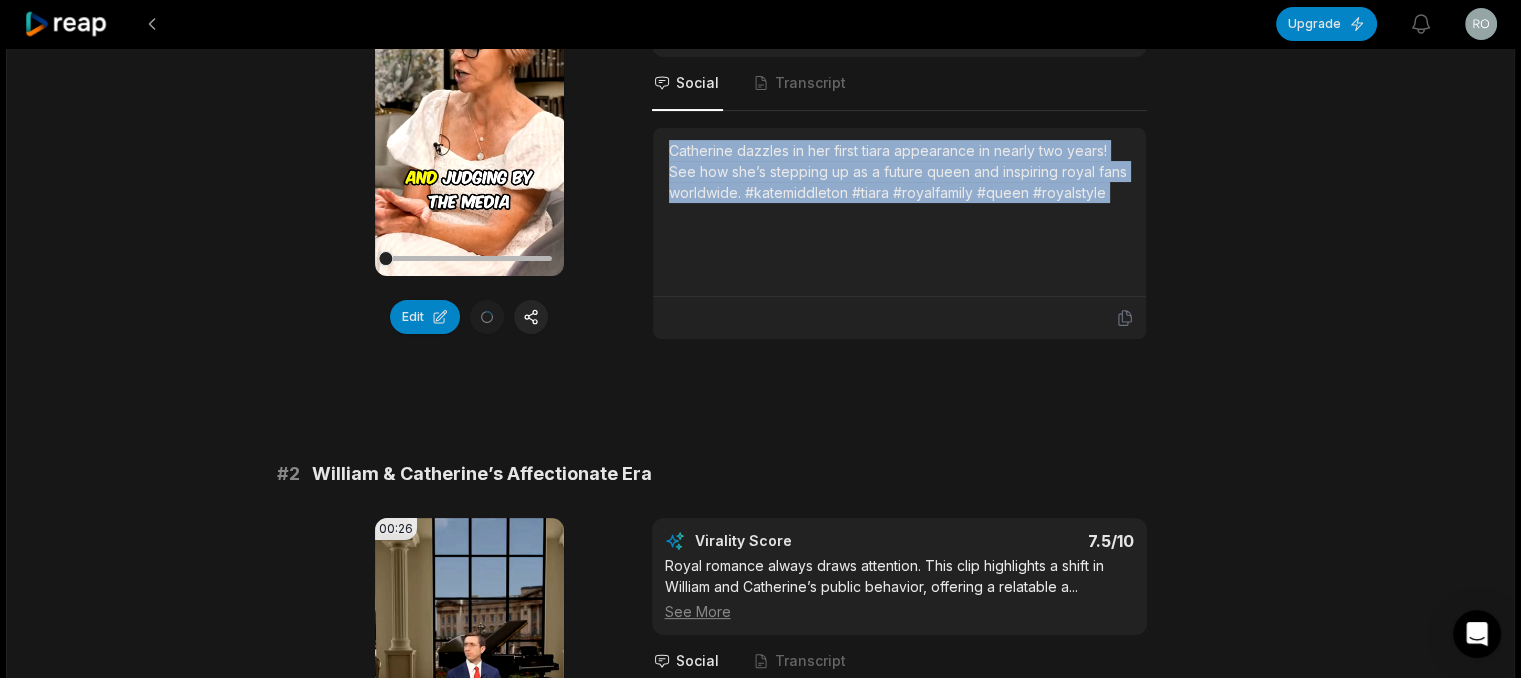 scroll, scrollTop: 400, scrollLeft: 0, axis: vertical 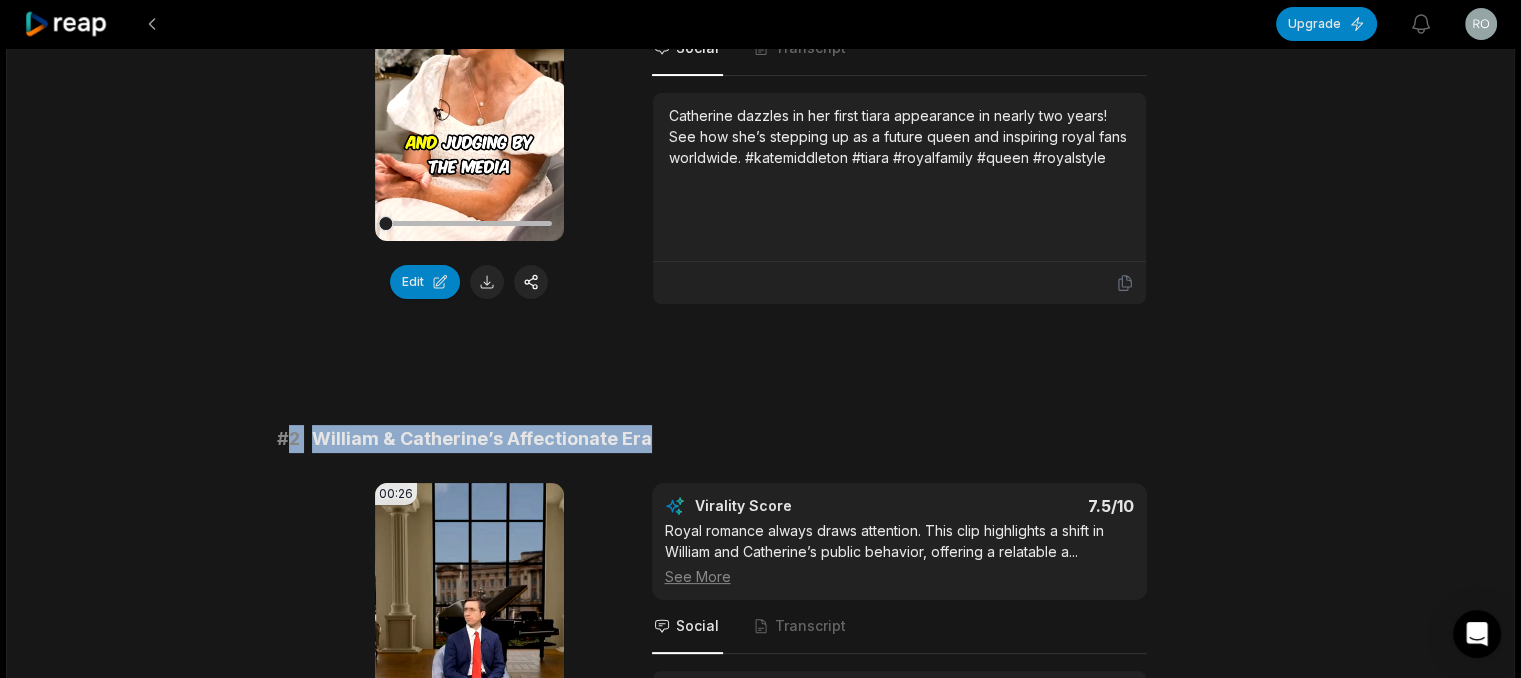 drag, startPoint x: 289, startPoint y: 429, endPoint x: 704, endPoint y: 417, distance: 415.17346 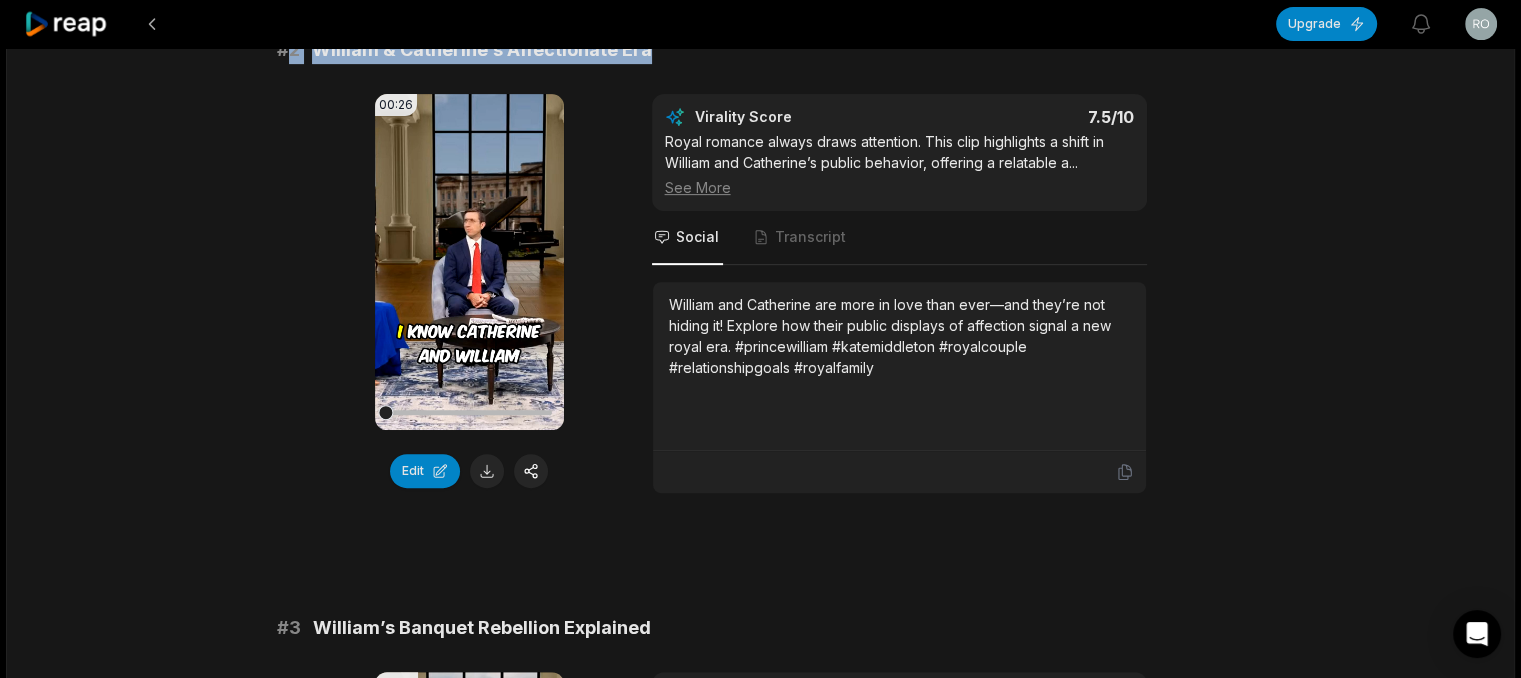 scroll, scrollTop: 800, scrollLeft: 0, axis: vertical 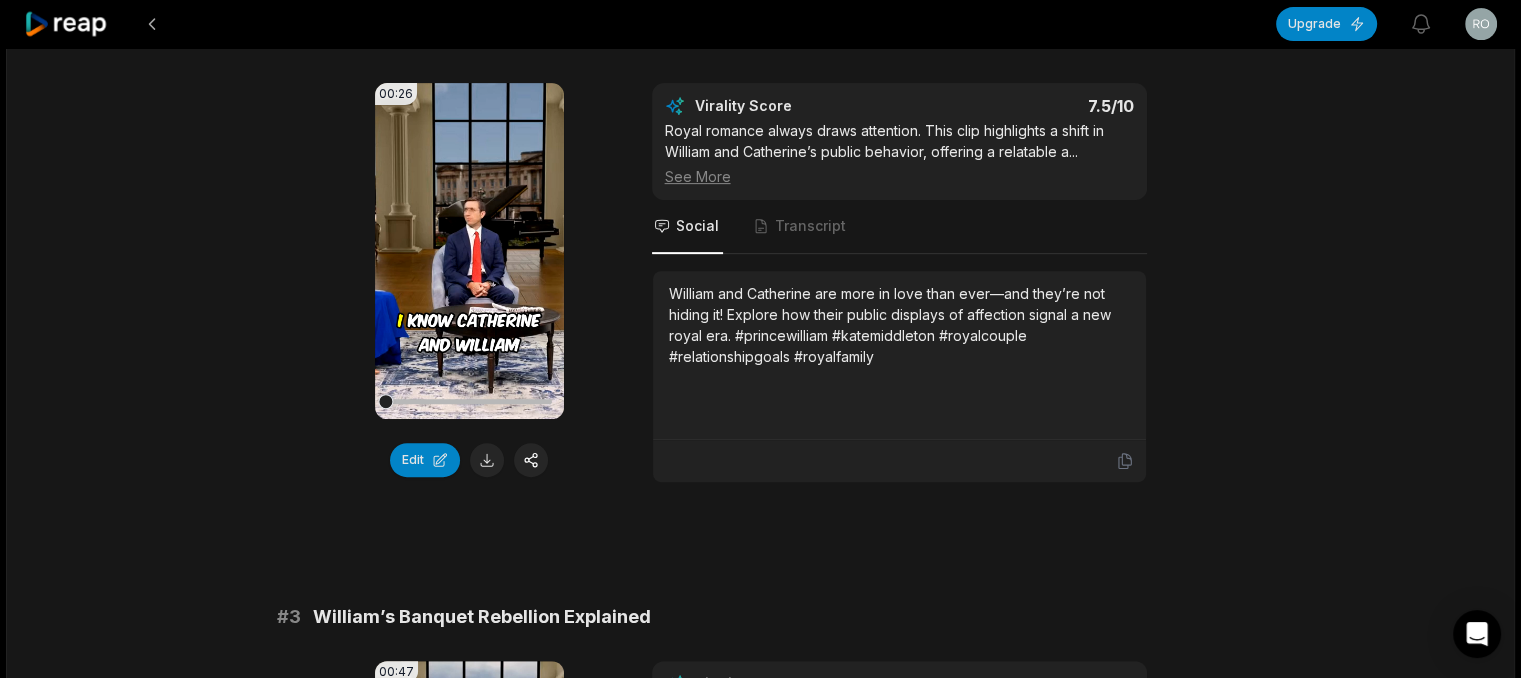 click on "William and Catherine are more in love than ever—and they’re not hiding it! Explore how their public displays of affection signal a new royal era. #princewilliam #katemiddleton #royalcouple #relationshipgoals #royalfamily" at bounding box center (899, 325) 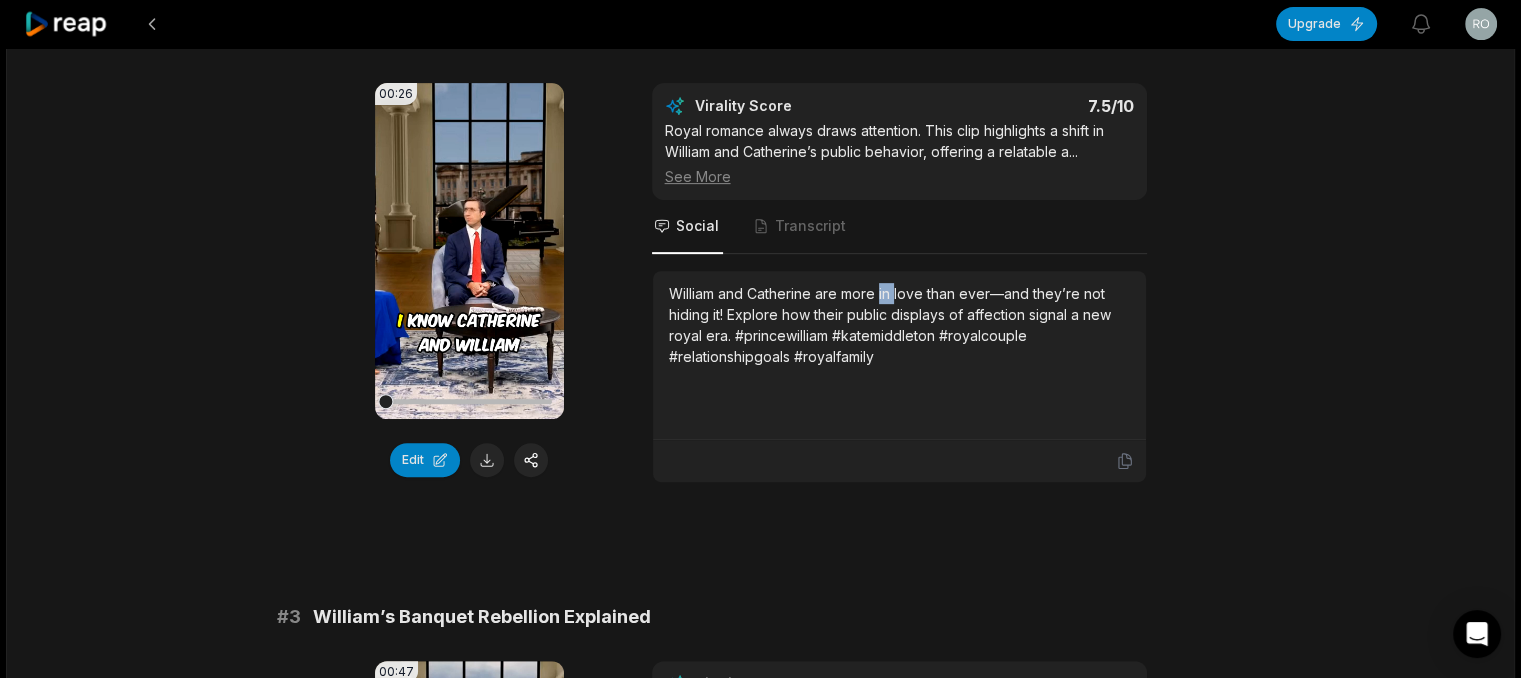 click on "William and Catherine are more in love than ever—and they’re not hiding it! Explore how their public displays of affection signal a new royal era. #princewilliam #katemiddleton #royalcouple #relationshipgoals #royalfamily" at bounding box center (899, 325) 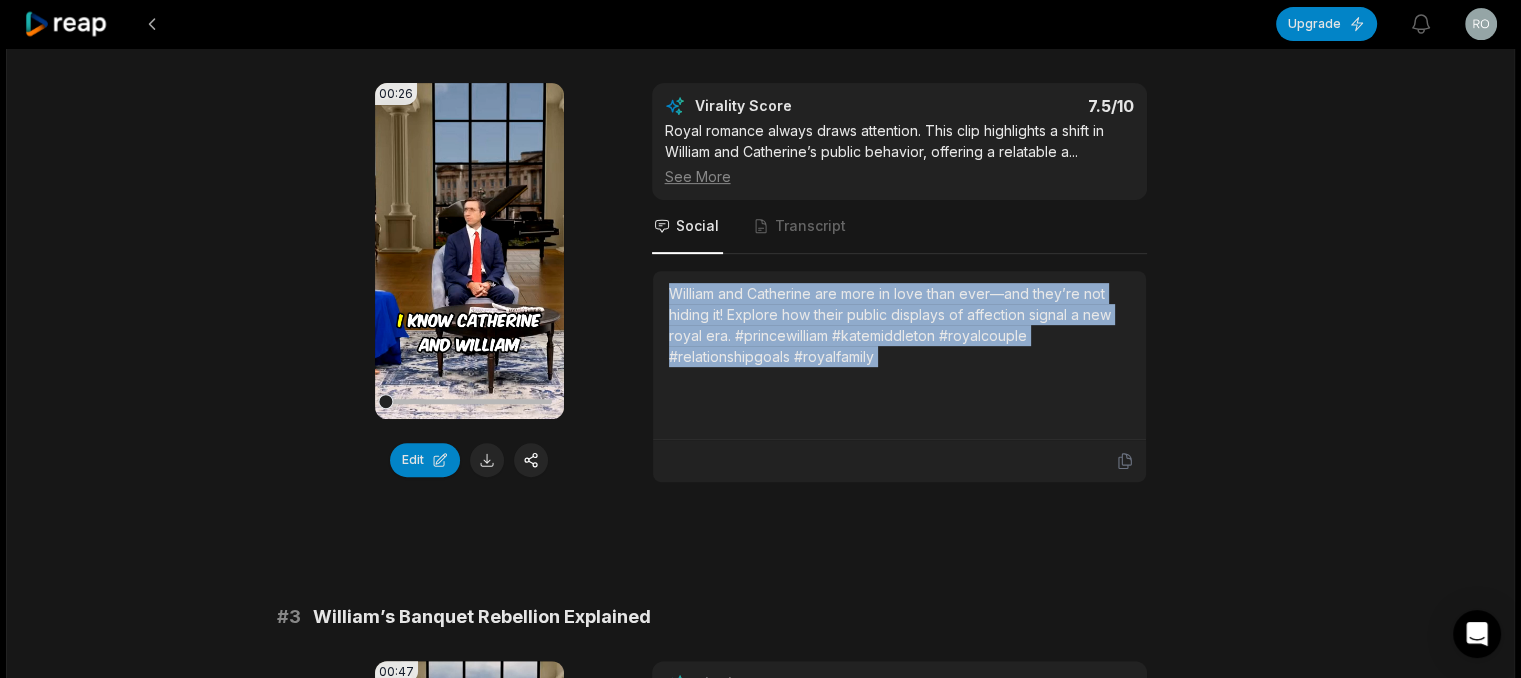 click on "William and Catherine are more in love than ever—and they’re not hiding it! Explore how their public displays of affection signal a new royal era. #princewilliam #katemiddleton #royalcouple #relationshipgoals #royalfamily" at bounding box center [899, 325] 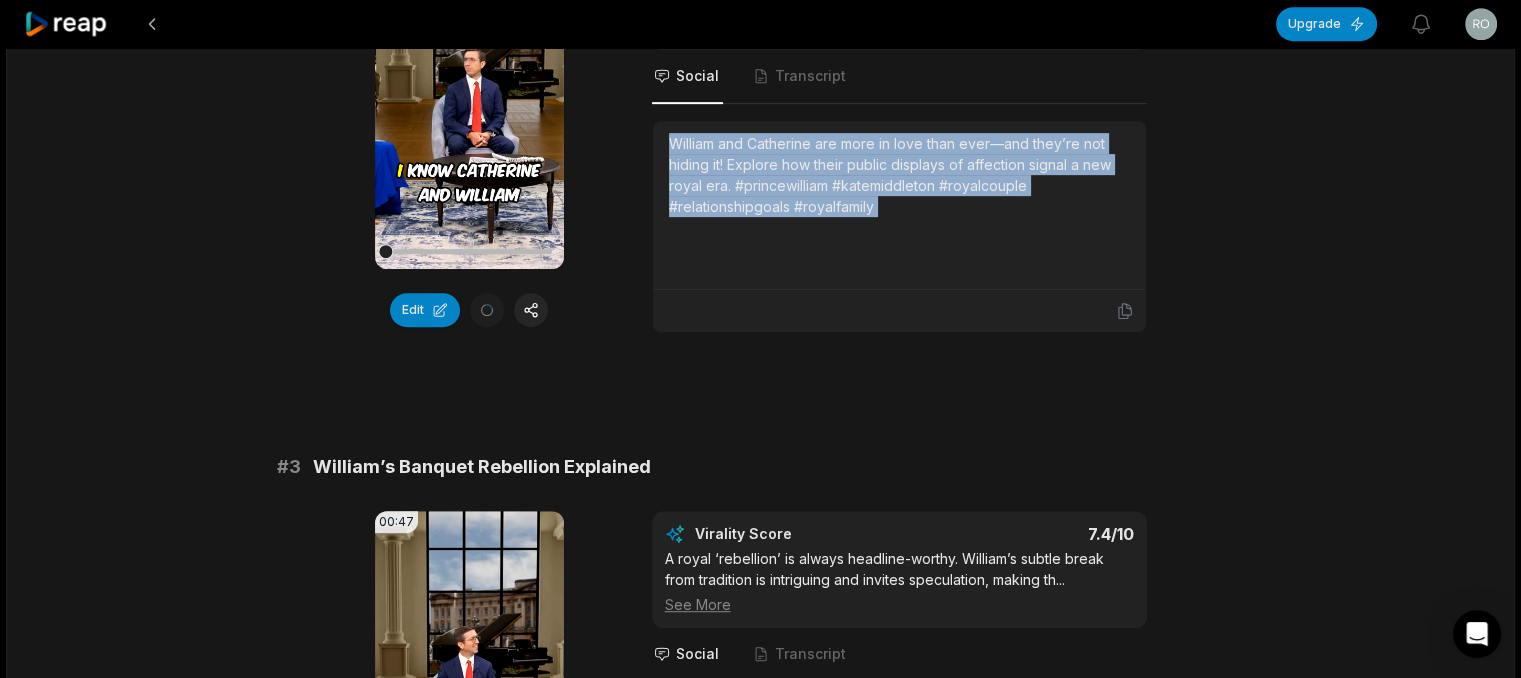 scroll, scrollTop: 1000, scrollLeft: 0, axis: vertical 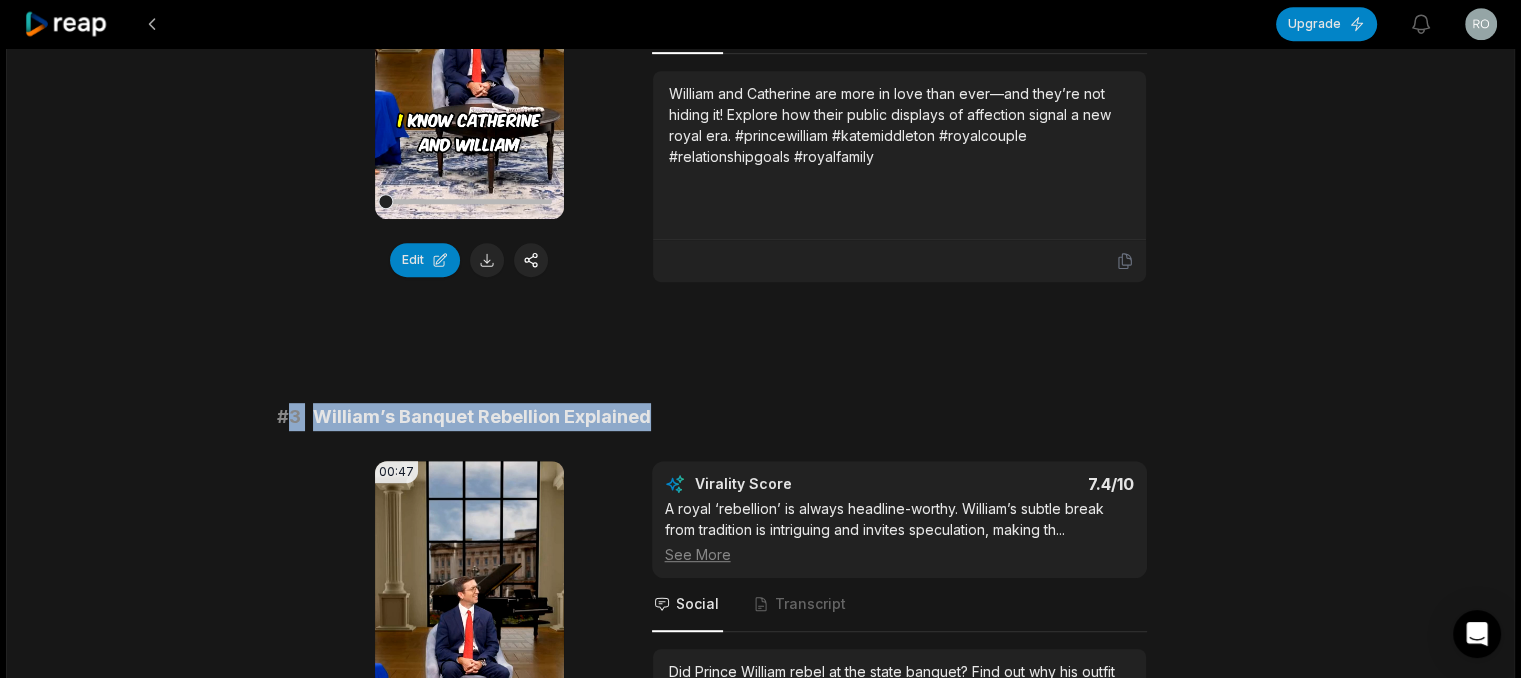 drag, startPoint x: 291, startPoint y: 406, endPoint x: 712, endPoint y: 406, distance: 421 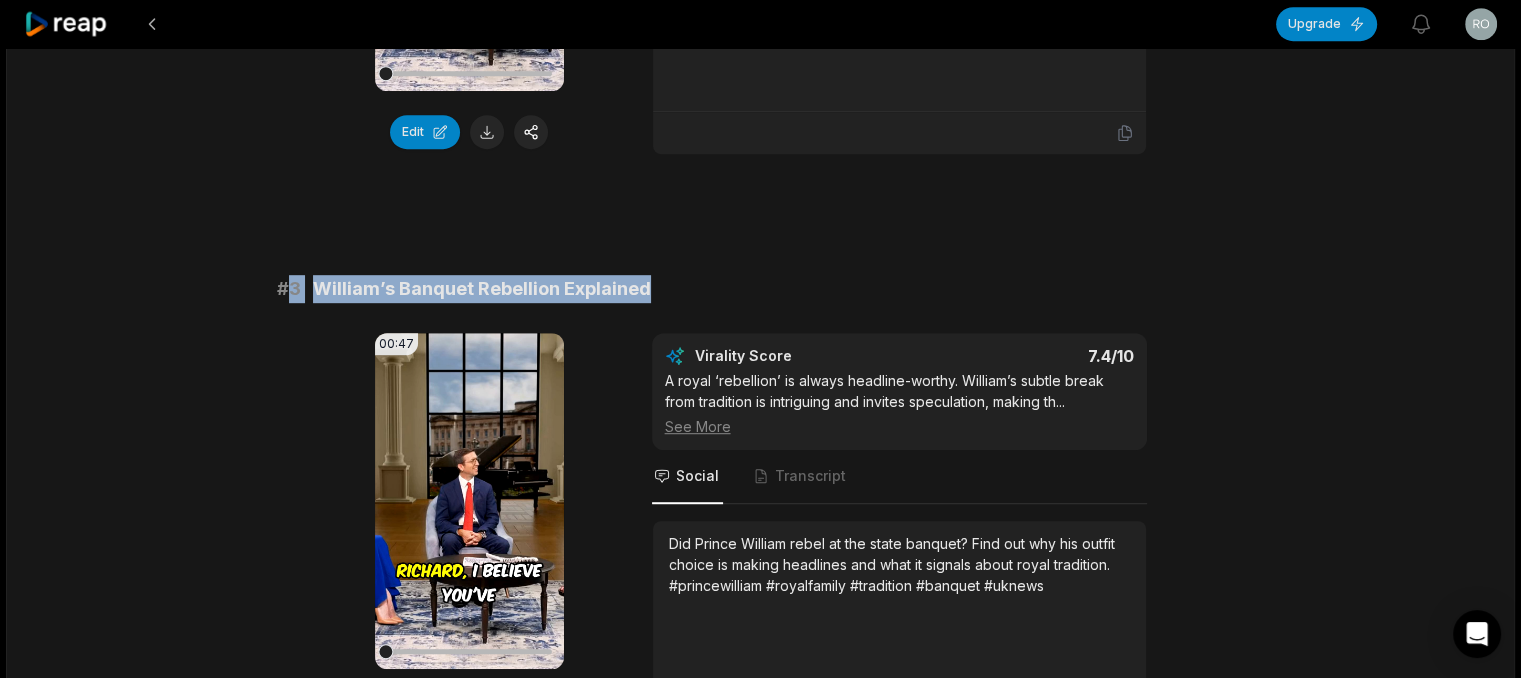 scroll, scrollTop: 1300, scrollLeft: 0, axis: vertical 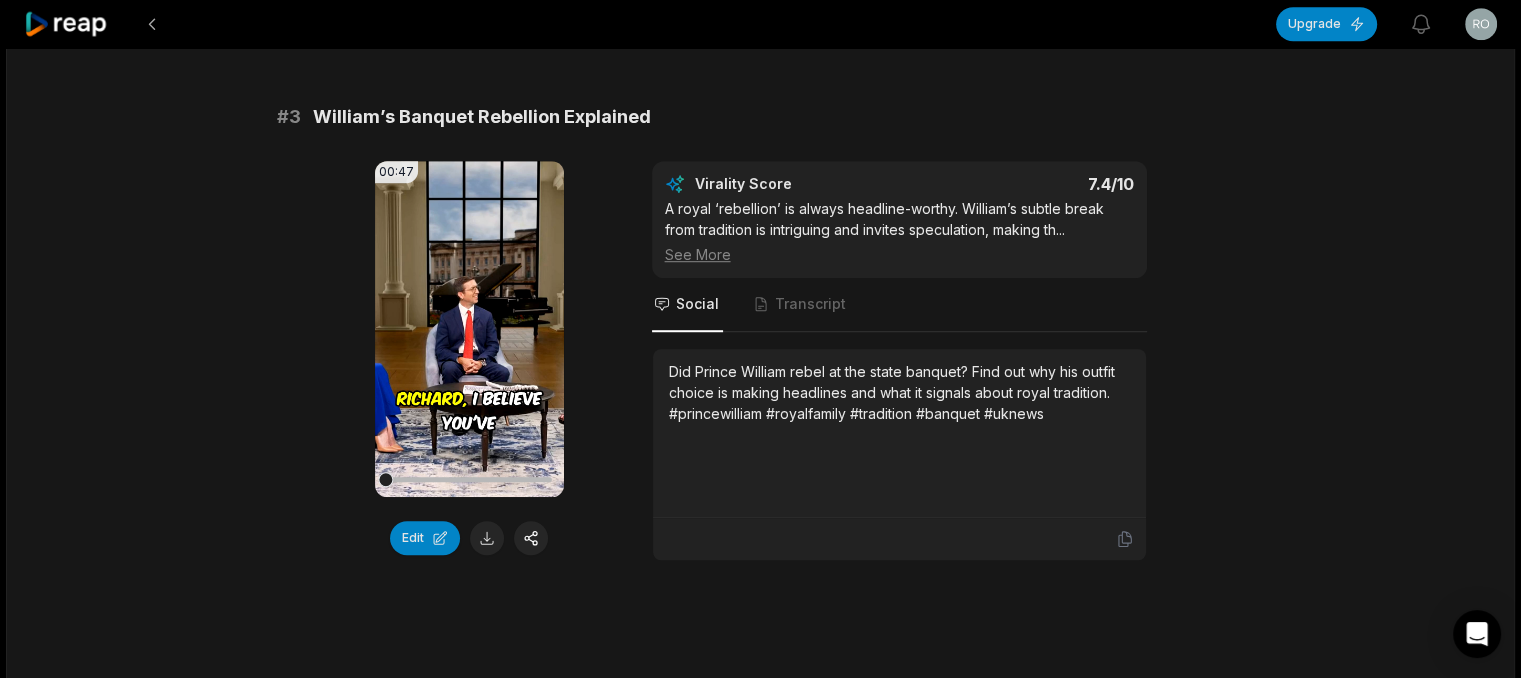 click on "Did Prince William rebel at the state banquet? Find out why his outfit choice is making headlines and what it signals about royal tradition. #princewilliam #royalfamily #tradition #banquet #uknews" at bounding box center (899, 392) 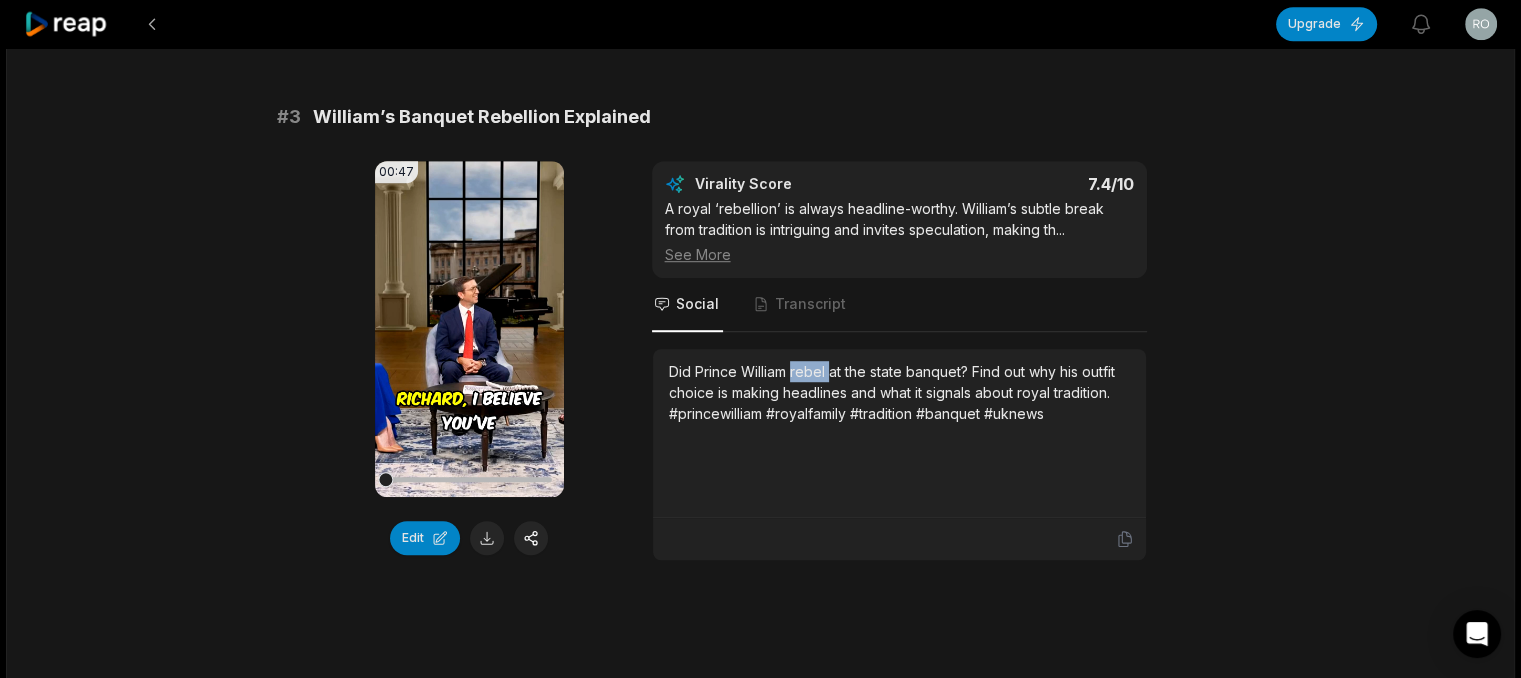 click on "Did Prince William rebel at the state banquet? Find out why his outfit choice is making headlines and what it signals about royal tradition. #princewilliam #royalfamily #tradition #banquet #uknews" at bounding box center (899, 392) 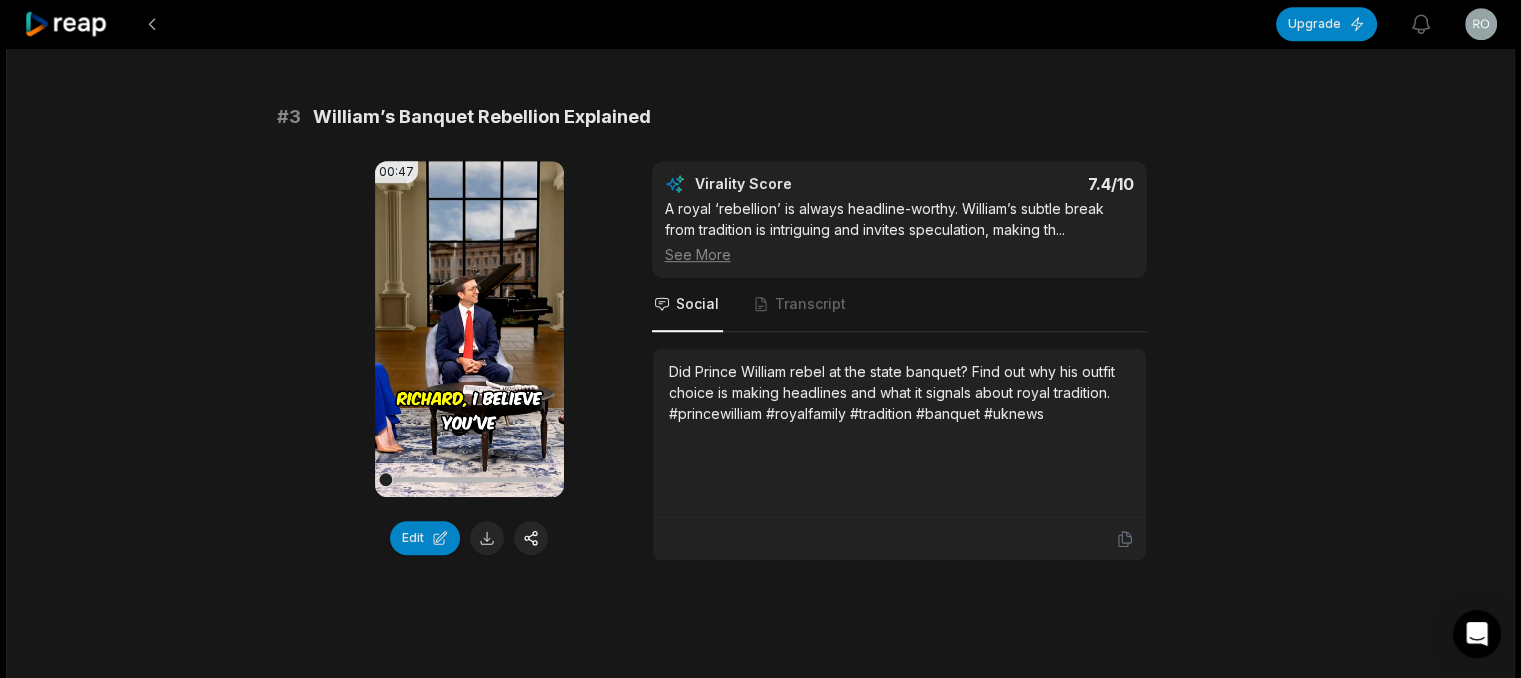 drag, startPoint x: 794, startPoint y: 365, endPoint x: 804, endPoint y: 366, distance: 10.049875 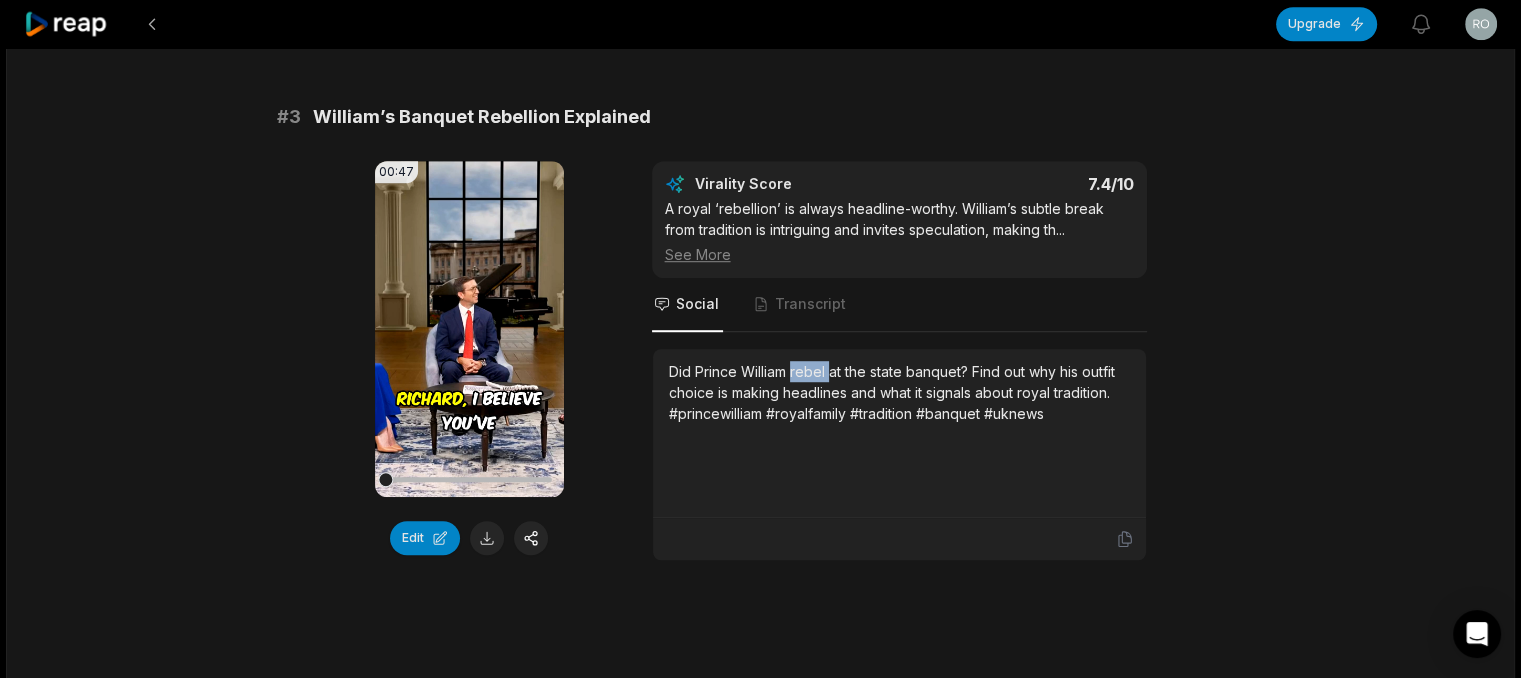 click on "Did Prince William rebel at the state banquet? Find out why his outfit choice is making headlines and what it signals about royal tradition. #princewilliam #royalfamily #tradition #banquet #uknews" at bounding box center (899, 392) 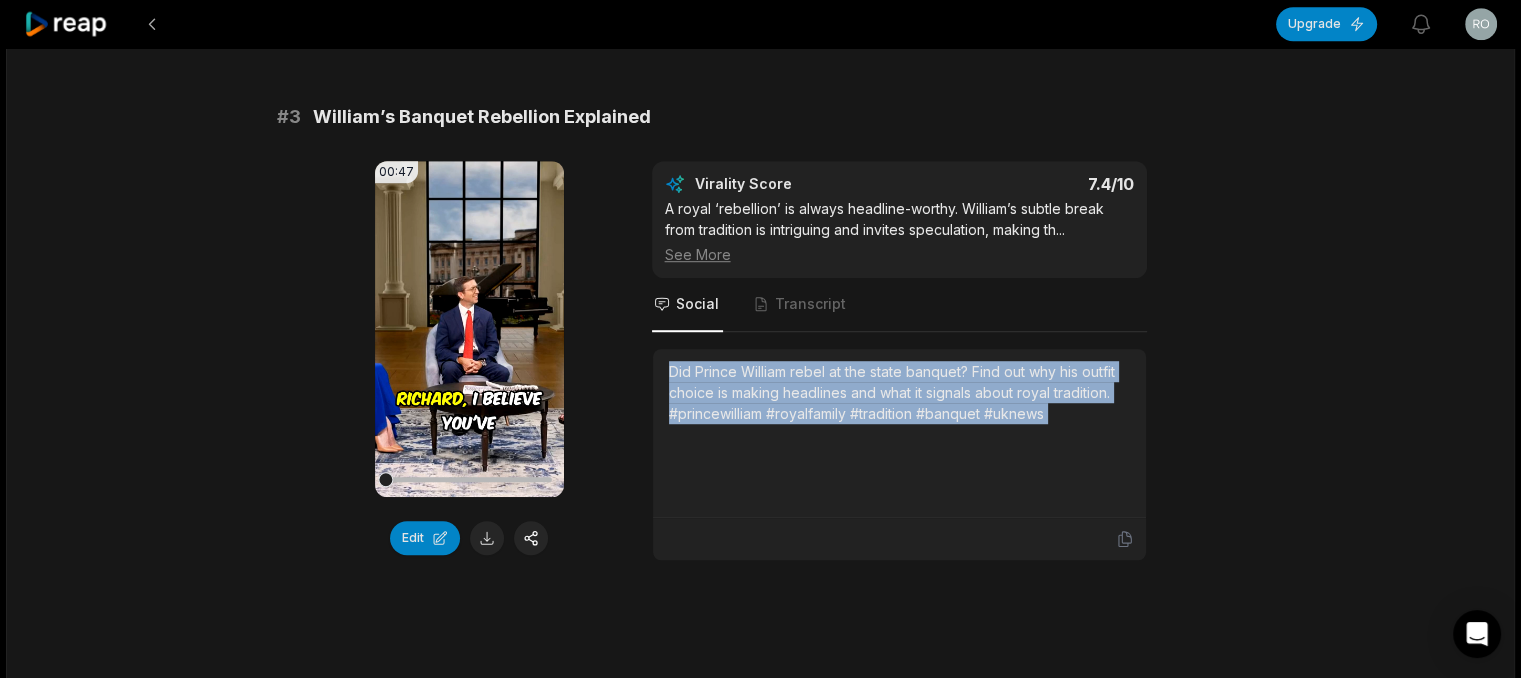 click on "Did Prince William rebel at the state banquet? Find out why his outfit choice is making headlines and what it signals about royal tradition. #princewilliam #royalfamily #tradition #banquet #uknews" at bounding box center (899, 392) 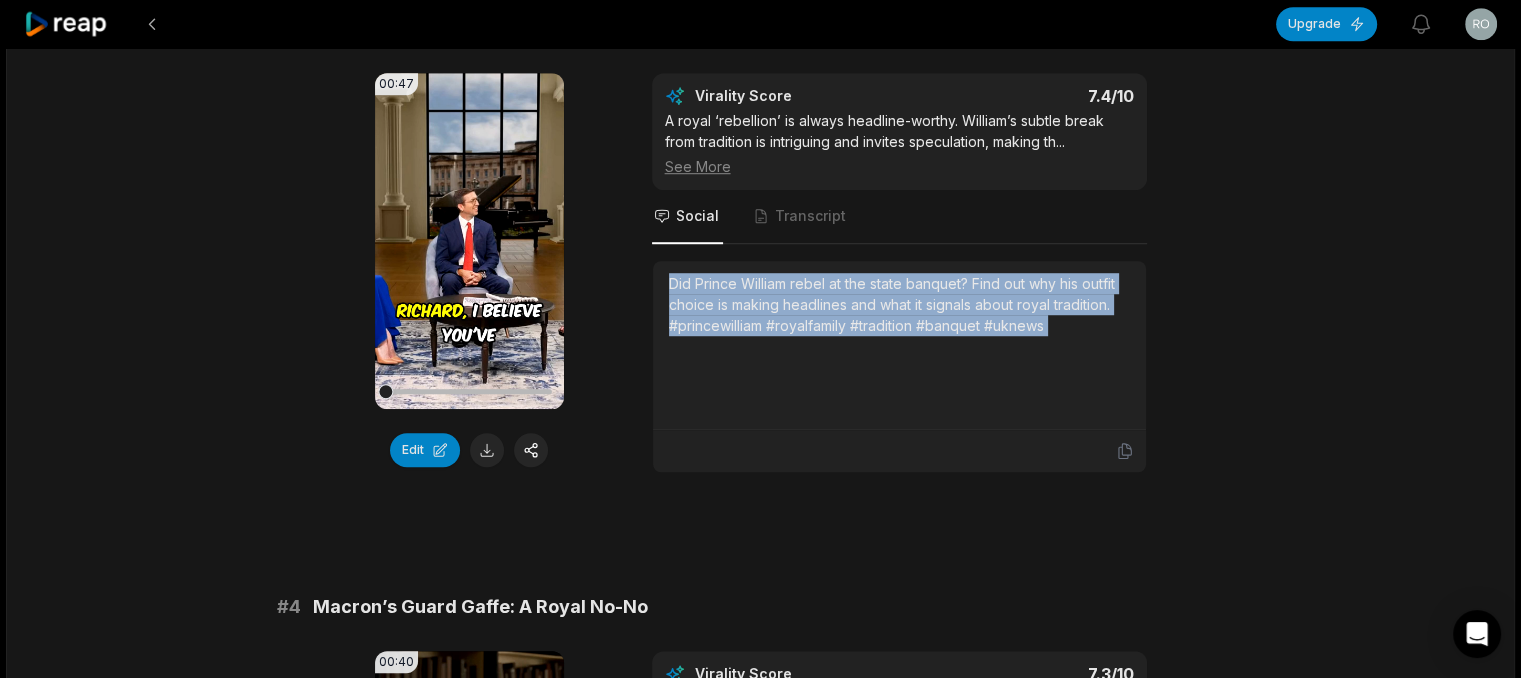 scroll, scrollTop: 1600, scrollLeft: 0, axis: vertical 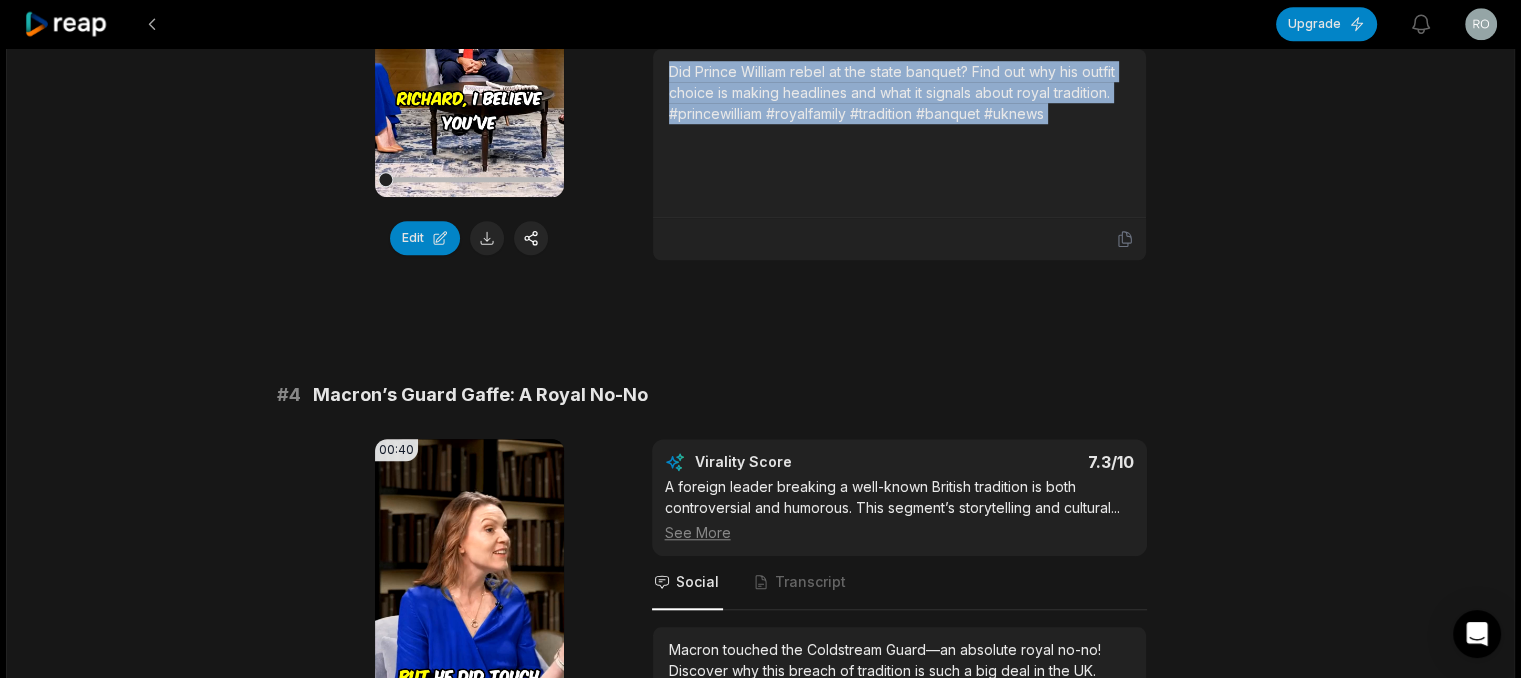 click at bounding box center [487, 238] 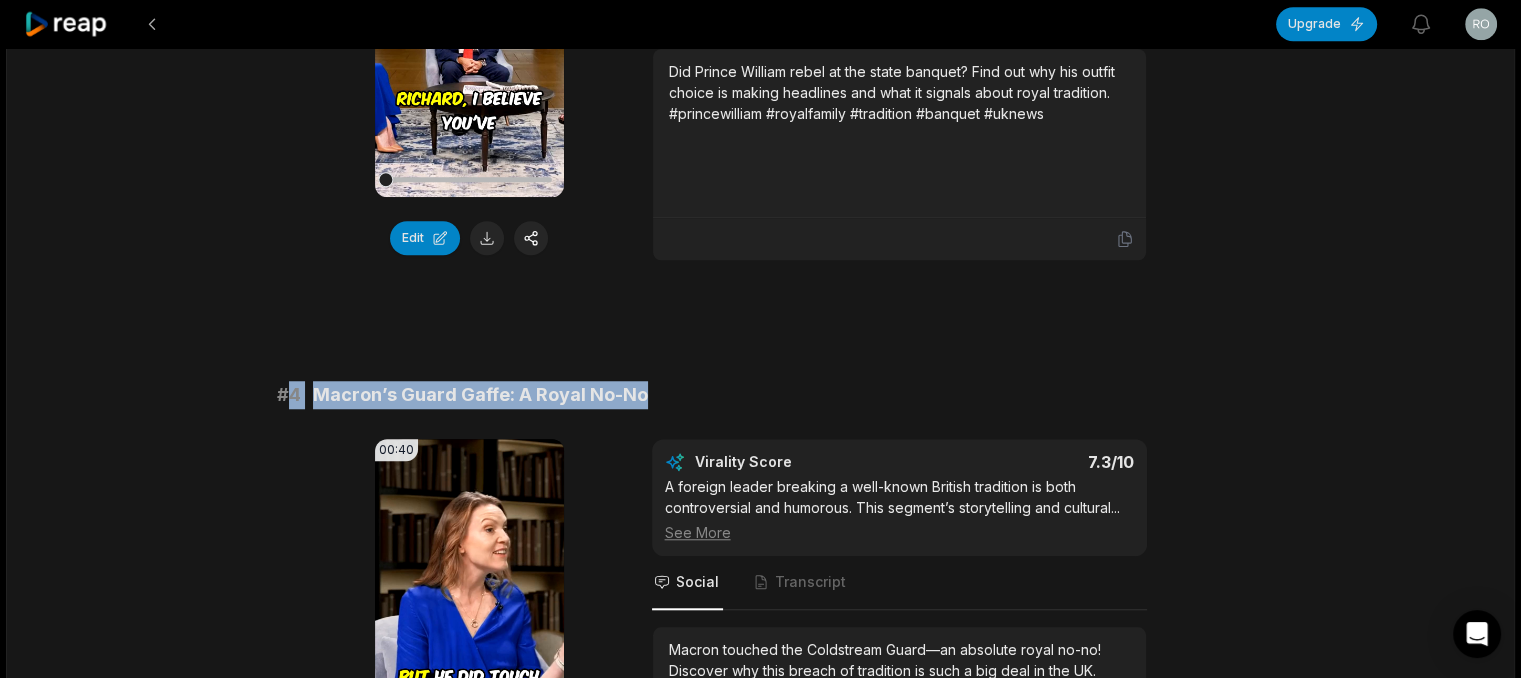 drag, startPoint x: 307, startPoint y: 393, endPoint x: 731, endPoint y: 381, distance: 424.16977 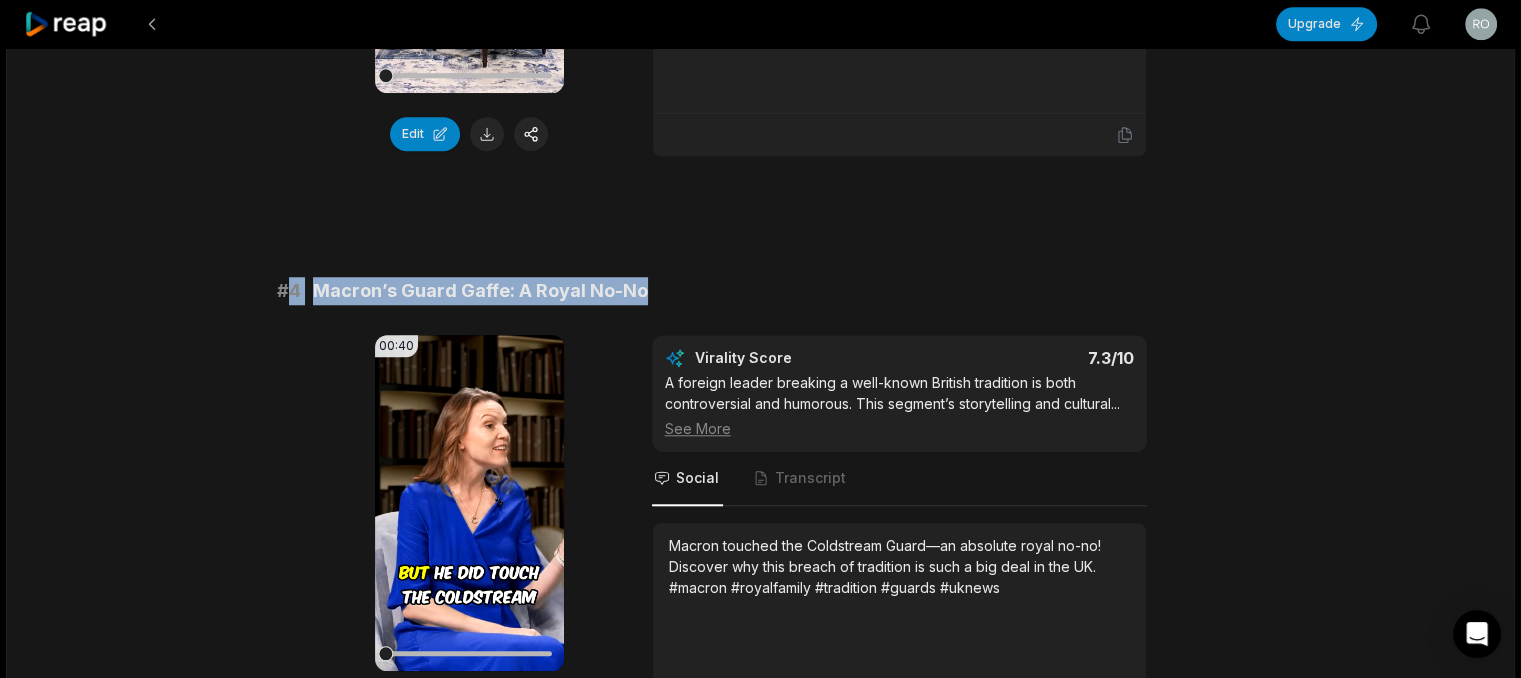 scroll, scrollTop: 1900, scrollLeft: 0, axis: vertical 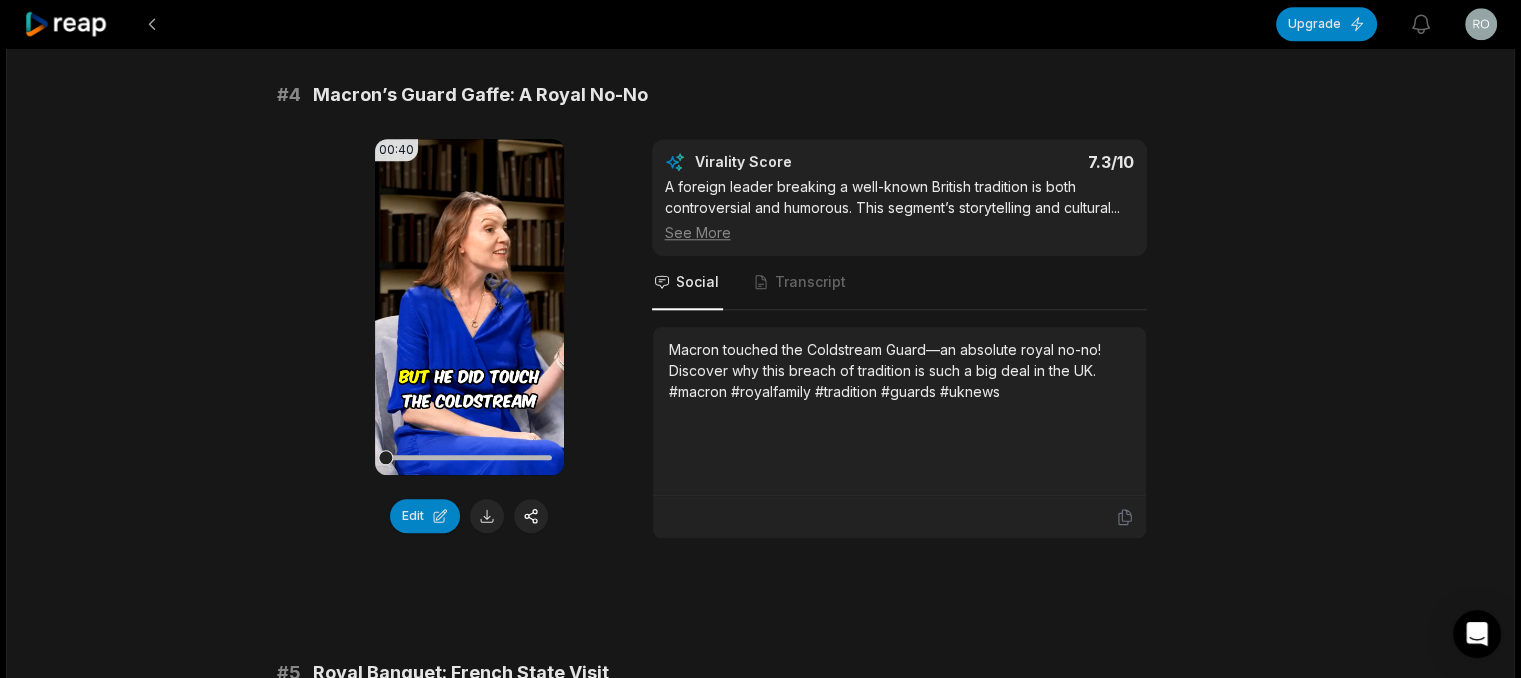 click on "Macron touched the Coldstream Guard—an absolute royal no-no! Discover why this breach of tradition is such a big deal in the UK. #macron #royalfamily #tradition #guards #uknews" at bounding box center (899, 370) 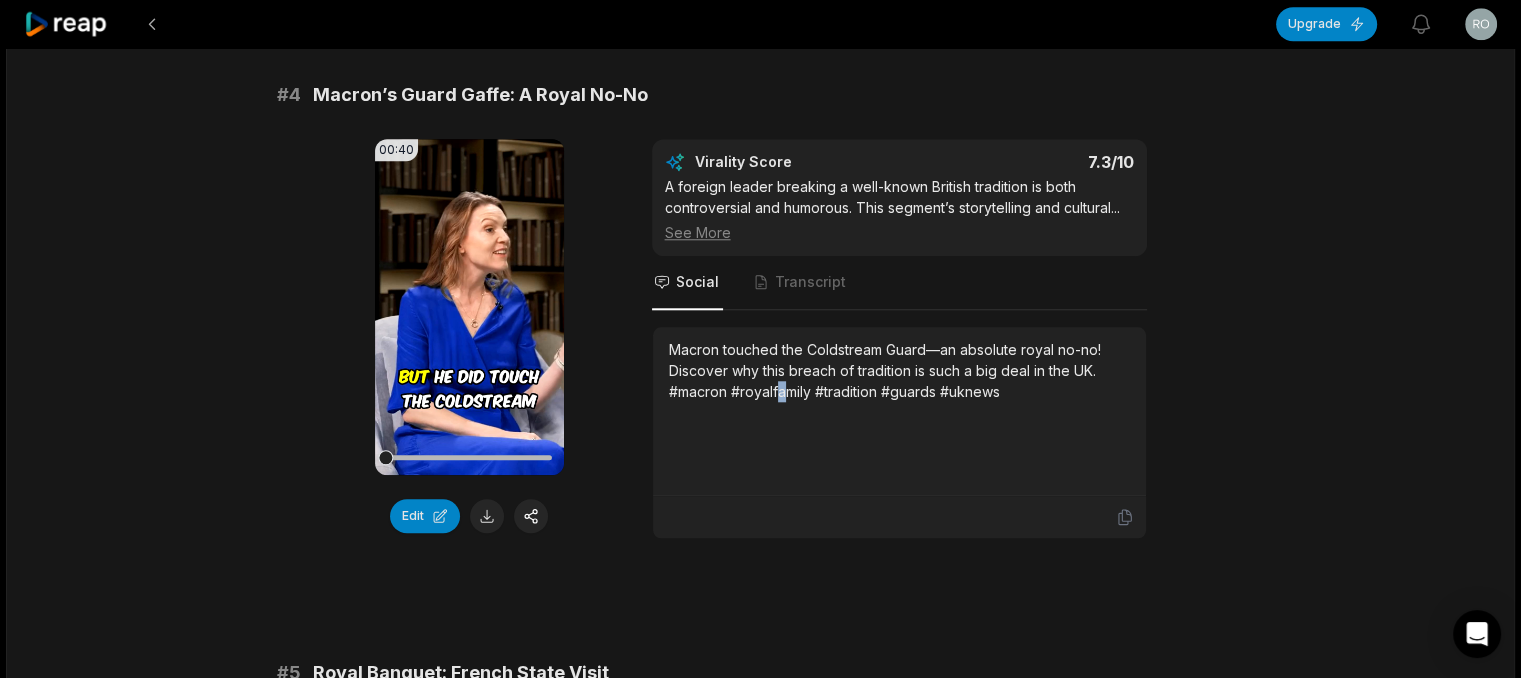 click on "Macron touched the Coldstream Guard—an absolute royal no-no! Discover why this breach of tradition is such a big deal in the UK. #macron #royalfamily #tradition #guards #uknews" at bounding box center [899, 370] 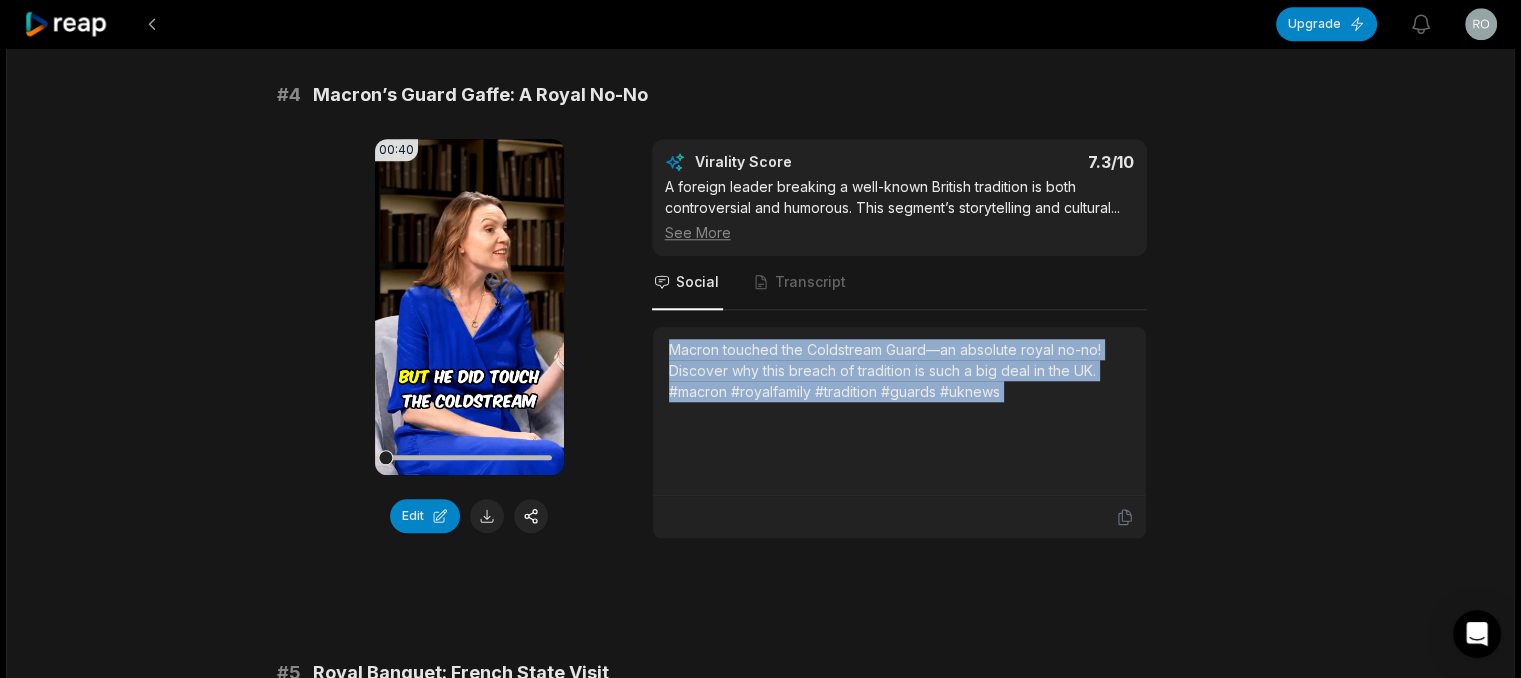 click on "Macron touched the Coldstream Guard—an absolute royal no-no! Discover why this breach of tradition is such a big deal in the UK. #macron #royalfamily #tradition #guards #uknews" at bounding box center [899, 370] 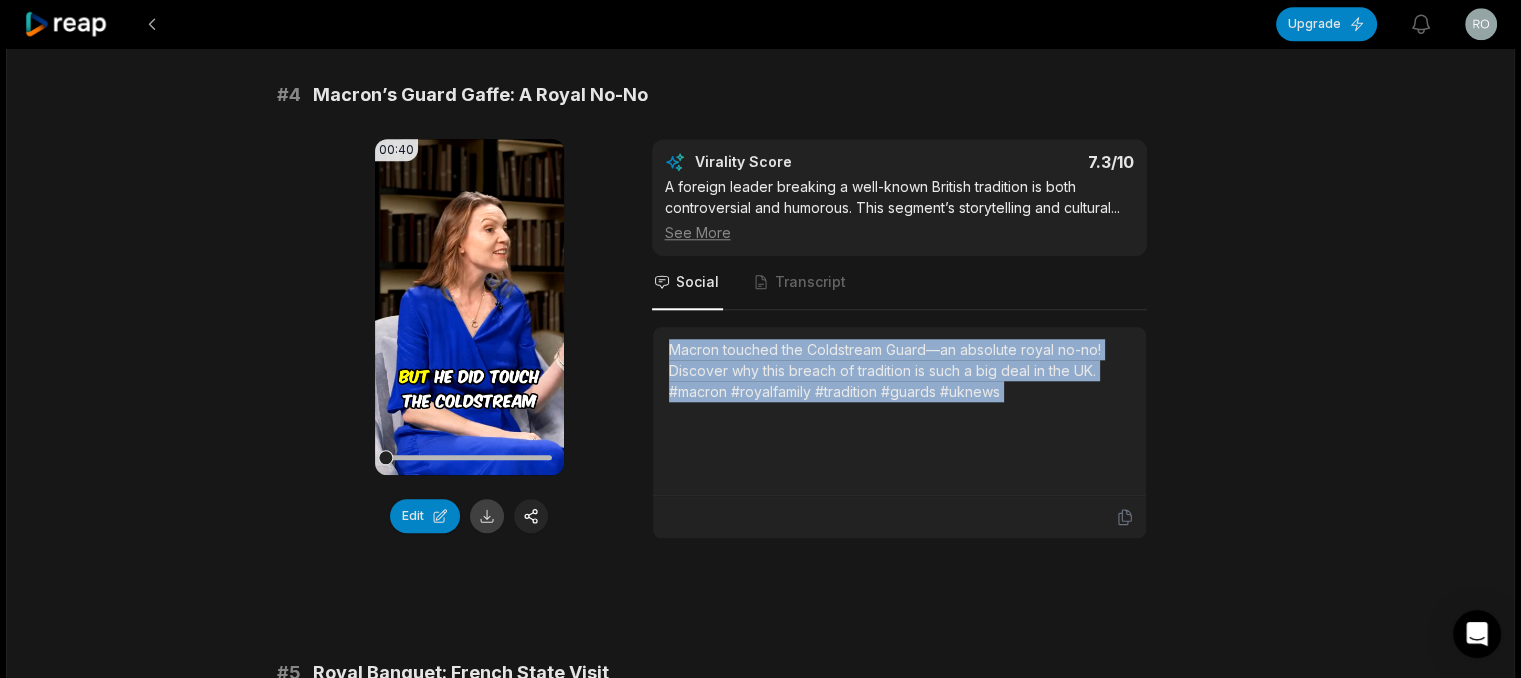 click at bounding box center [487, 516] 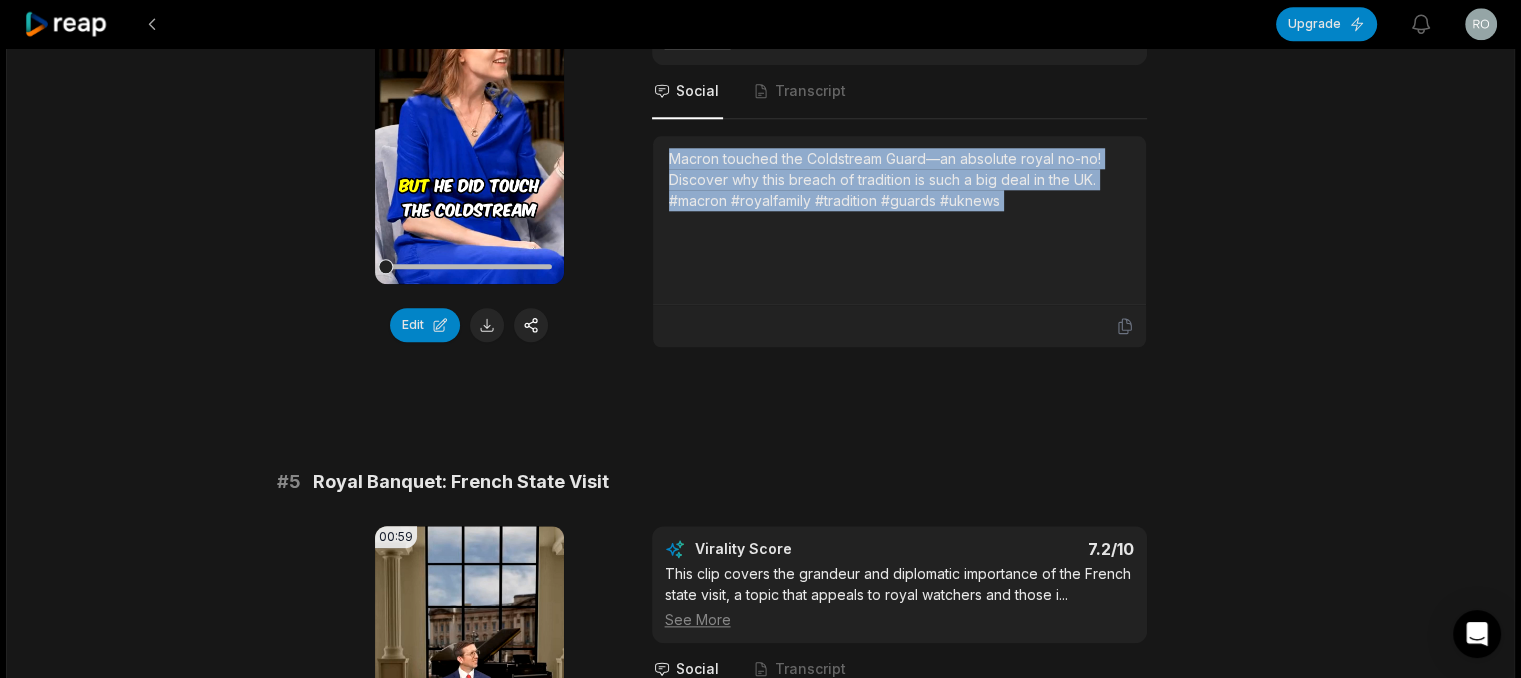 scroll, scrollTop: 2300, scrollLeft: 0, axis: vertical 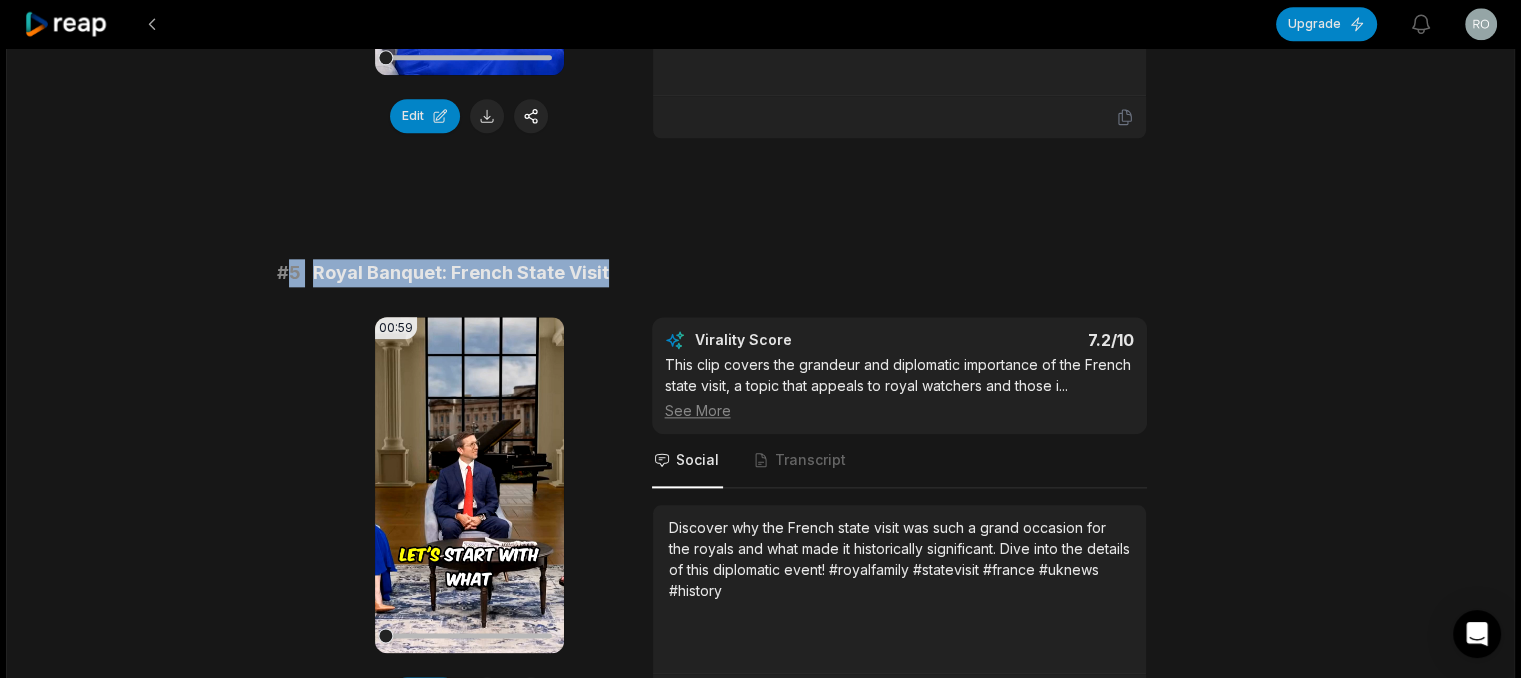 drag, startPoint x: 284, startPoint y: 266, endPoint x: 655, endPoint y: 260, distance: 371.04852 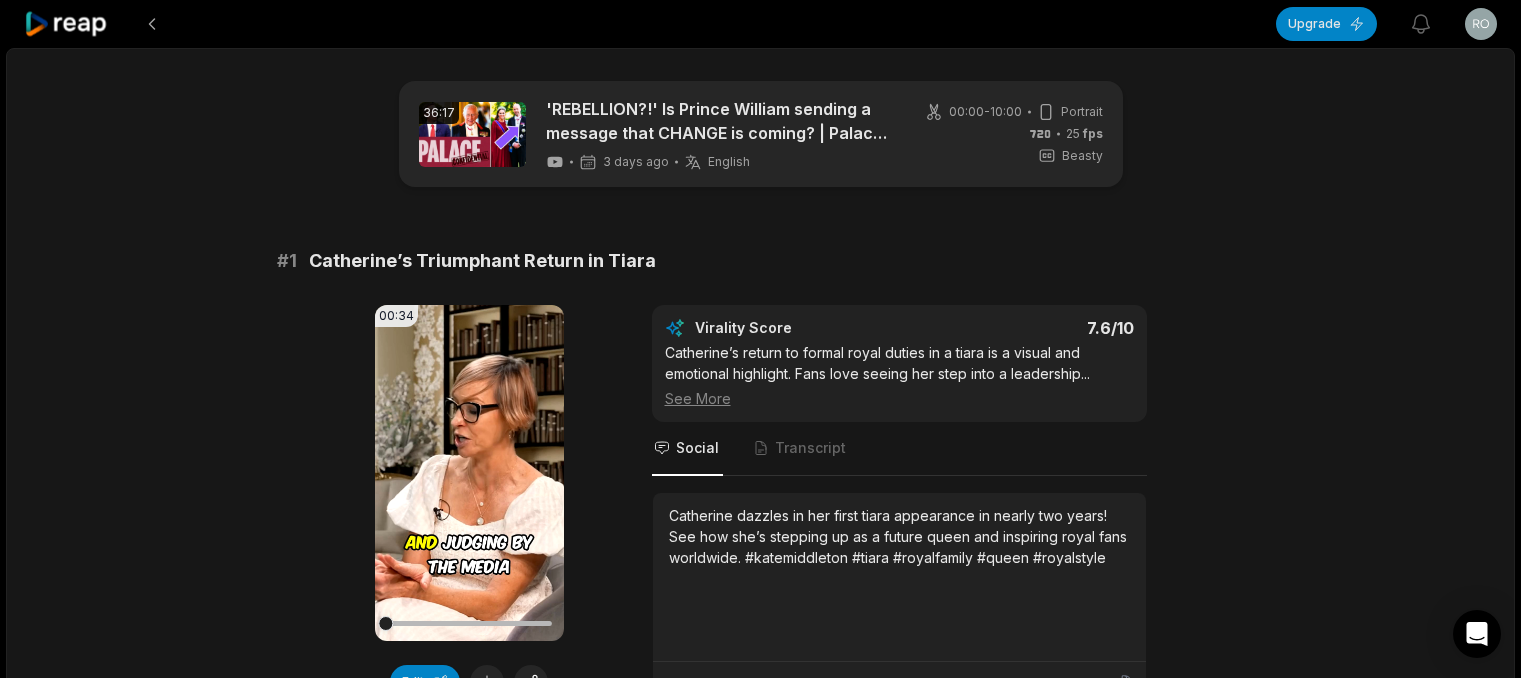 scroll, scrollTop: 2300, scrollLeft: 0, axis: vertical 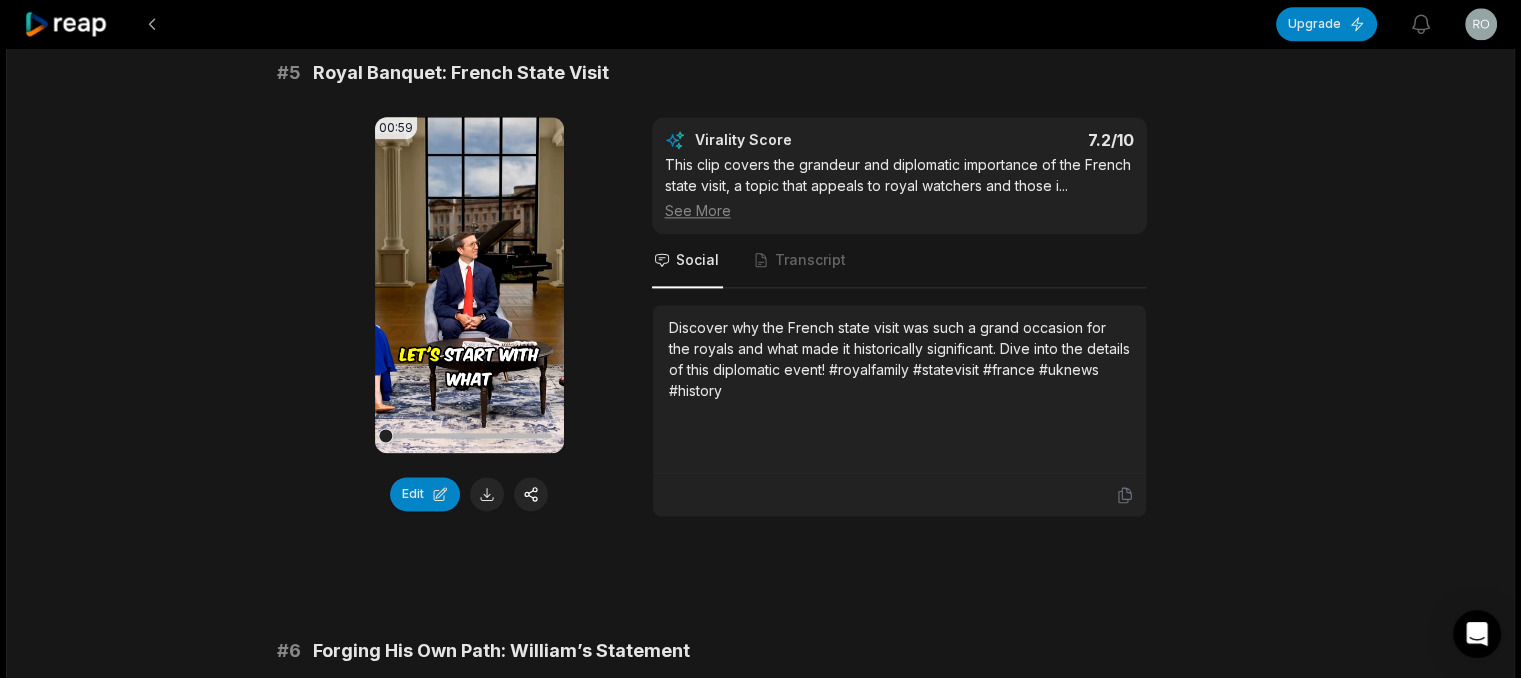 click on "Virality Score 7.2 /10 This clip covers the grandeur and diplomatic importance of the French state visit, a topic that appeals to royal watchers and those i ...   See More Social Transcript Discover why the French state visit was such a grand occasion for the royals and what made it historically significant. Dive into the details of this diplomatic event! #royalfamily #statevisit #france #uknews #history" at bounding box center [899, 317] 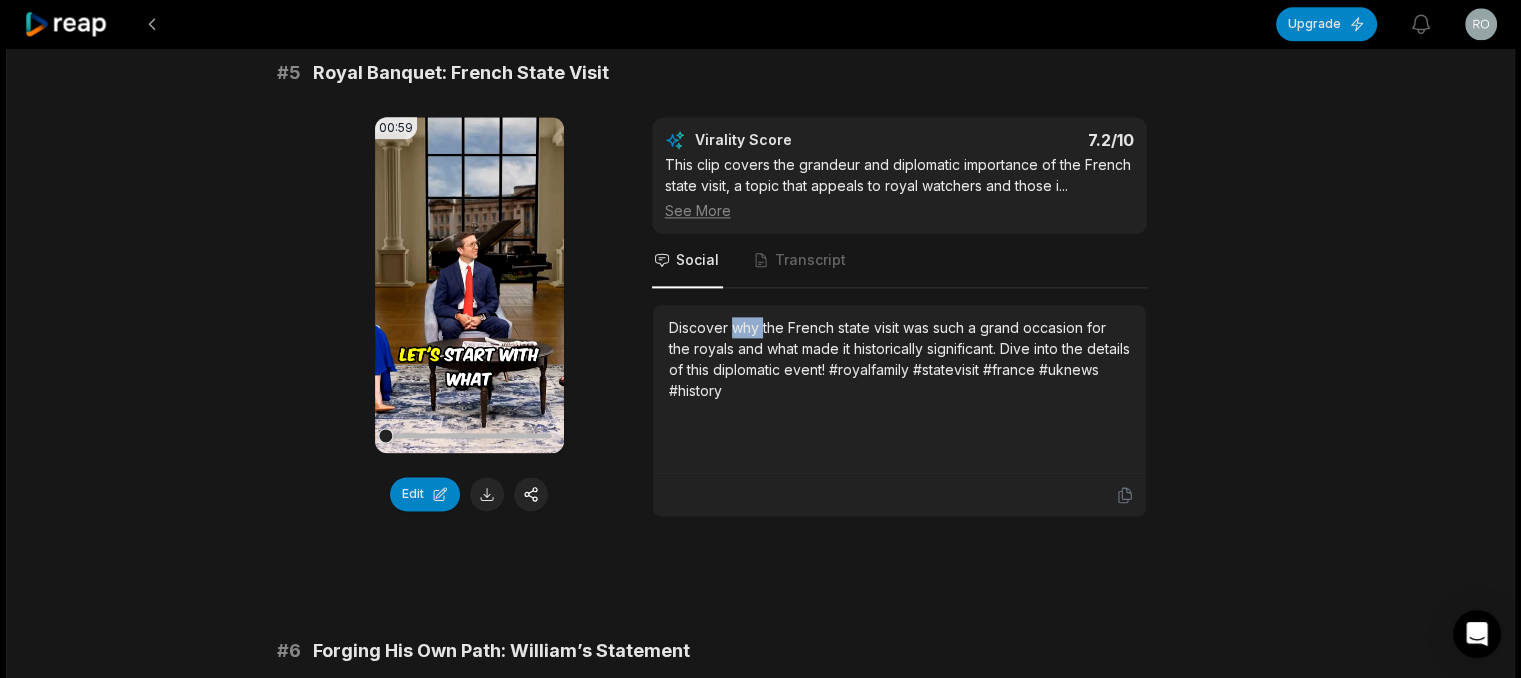 click on "Virality Score 7.2 /10 This clip covers the grandeur and diplomatic importance of the French state visit, a topic that appeals to royal watchers and those i ...   See More Social Transcript Discover why the French state visit was such a grand occasion for the royals and what made it historically significant. Dive into the details of this diplomatic event! #royalfamily #statevisit #france #uknews #history" at bounding box center [899, 317] 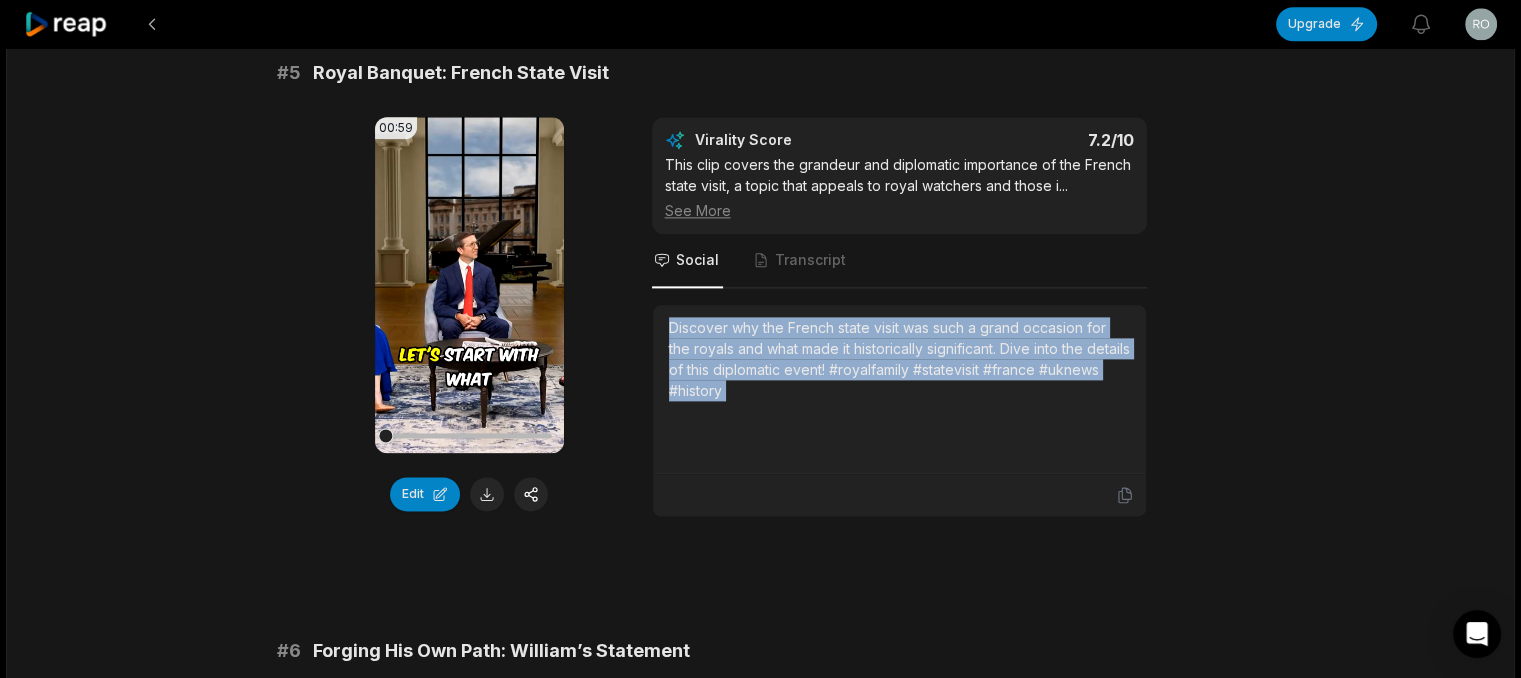 click on "Discover why the French state visit was such a grand occasion for the royals and what made it historically significant. Dive into the details of this diplomatic event! #royalfamily #statevisit #france #uknews #history" at bounding box center [899, 359] 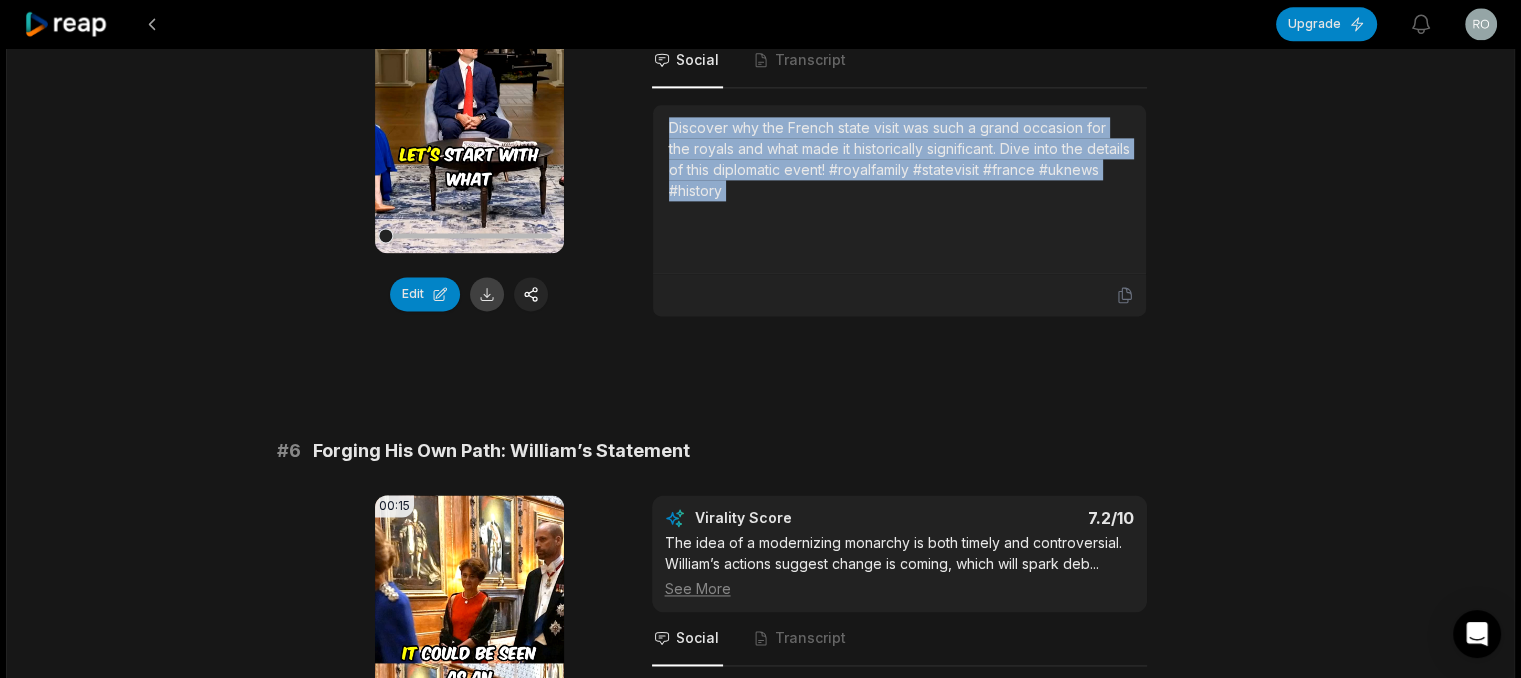 click at bounding box center (487, 294) 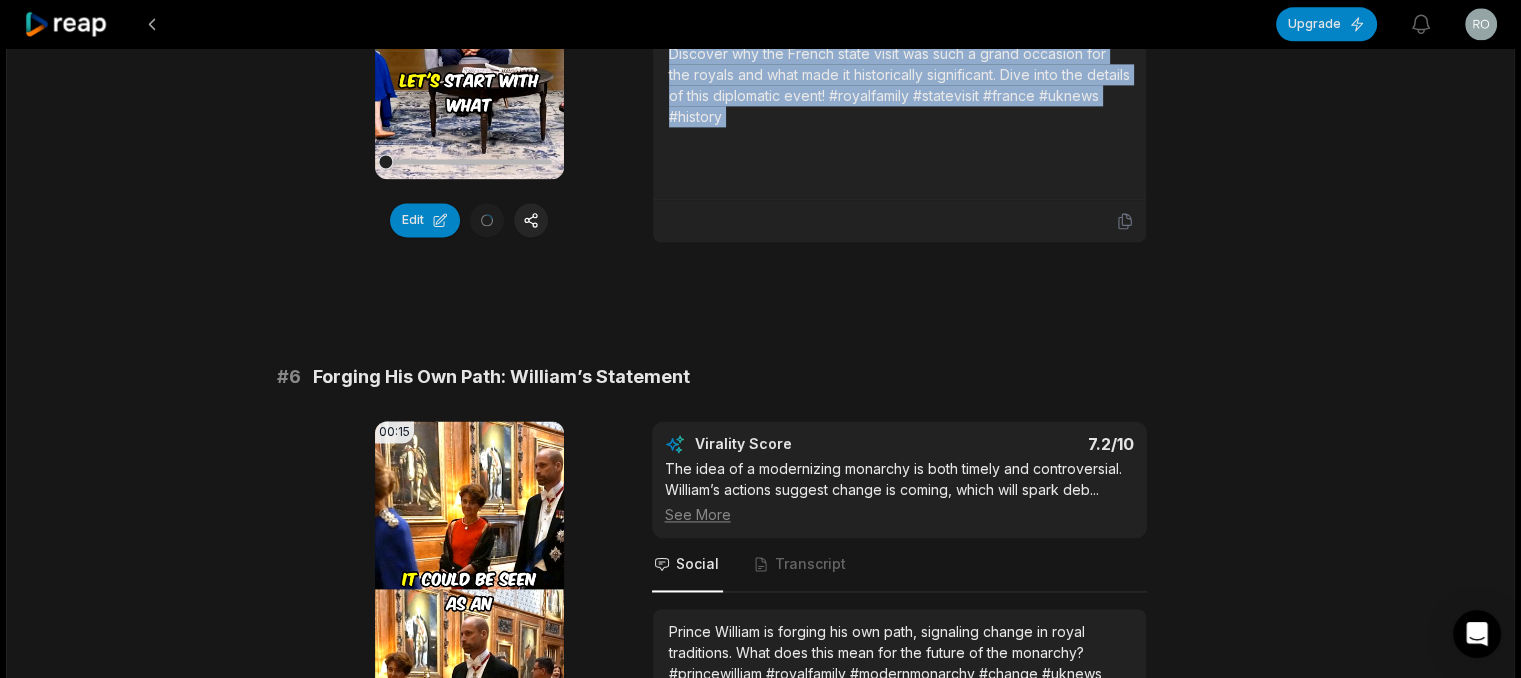 scroll, scrollTop: 2900, scrollLeft: 0, axis: vertical 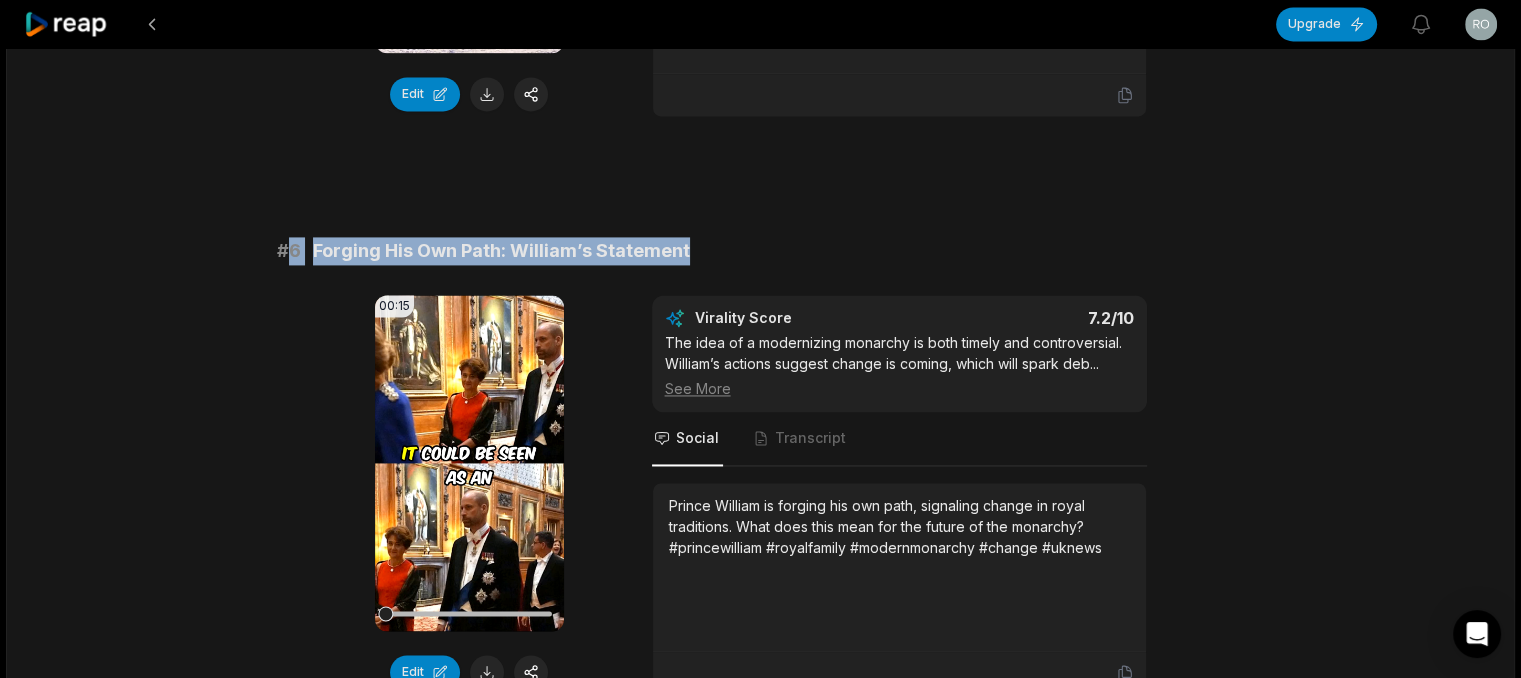 drag, startPoint x: 288, startPoint y: 241, endPoint x: 984, endPoint y: 245, distance: 696.0115 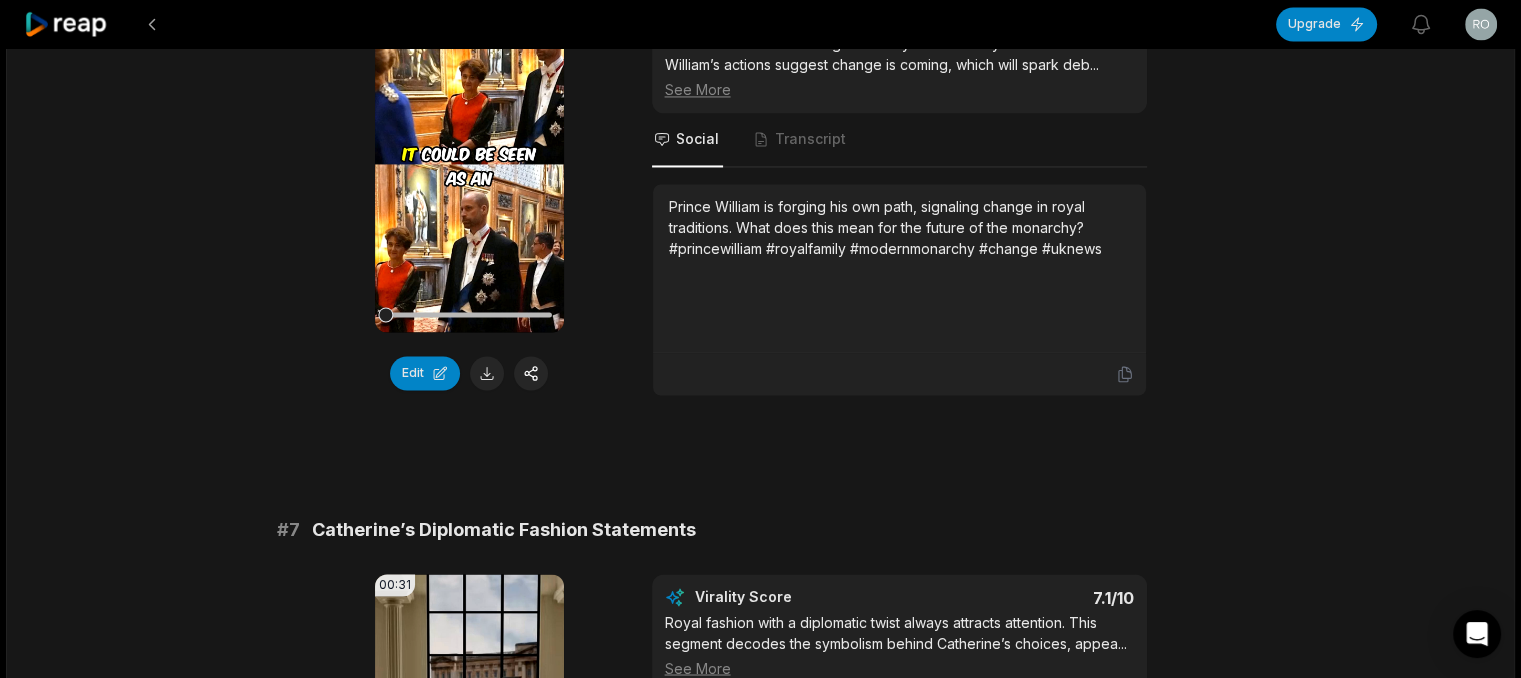 scroll, scrollTop: 3200, scrollLeft: 0, axis: vertical 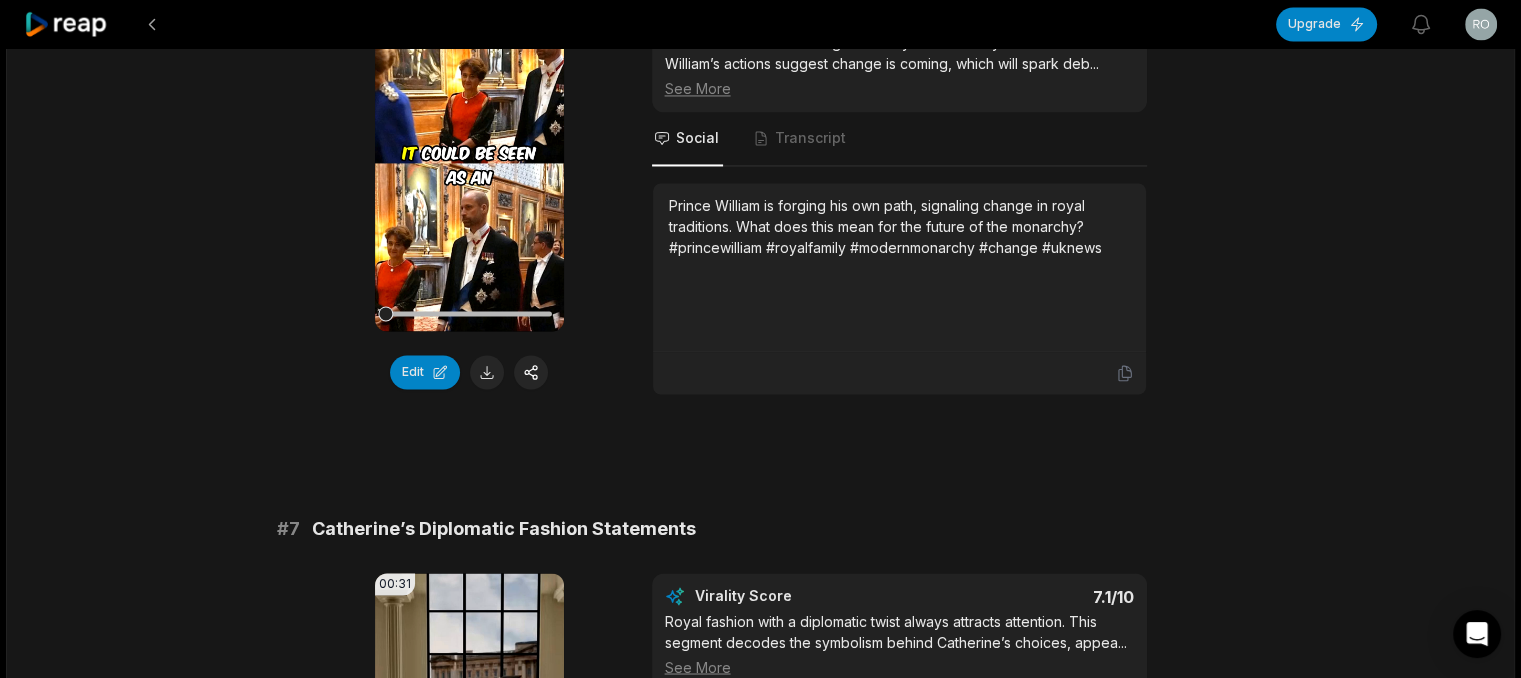 click on "Prince William is forging his own path, signaling change in royal traditions. What does this mean for the future of the monarchy? #princewilliam #royalfamily #modernmonarchy #change #uknews" at bounding box center [899, 226] 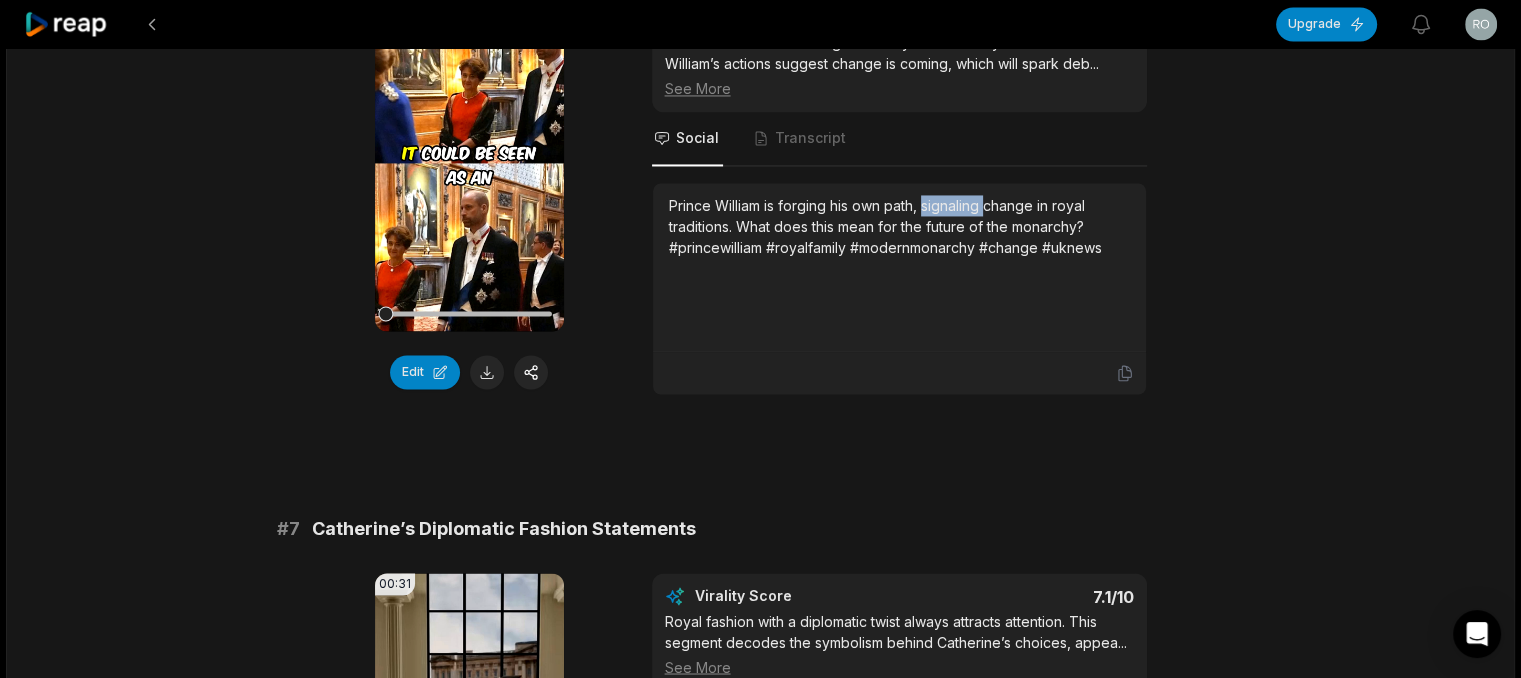 click on "Prince William is forging his own path, signaling change in royal traditions. What does this mean for the future of the monarchy? #princewilliam #royalfamily #modernmonarchy #change #uknews" at bounding box center (899, 226) 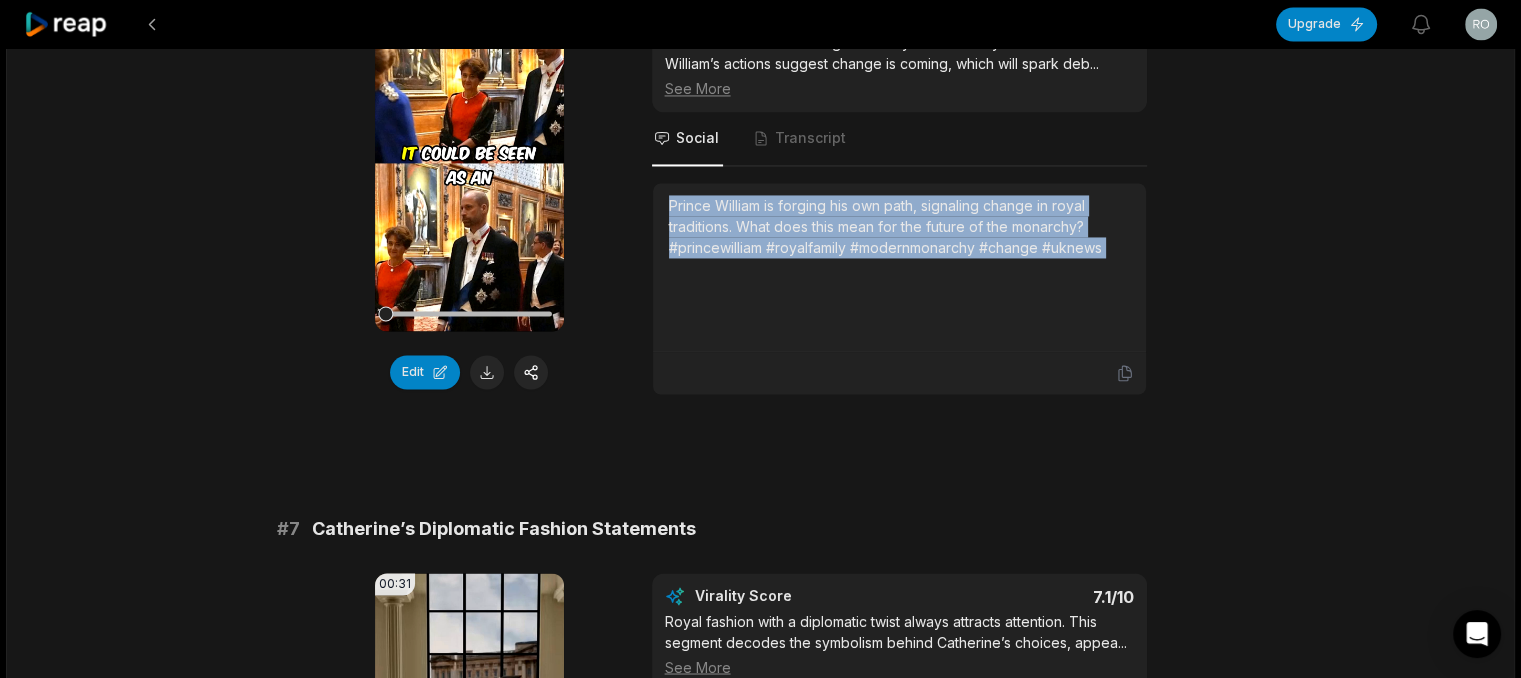 click on "Prince William is forging his own path, signaling change in royal traditions. What does this mean for the future of the monarchy? #princewilliam #royalfamily #modernmonarchy #change #uknews" at bounding box center (899, 226) 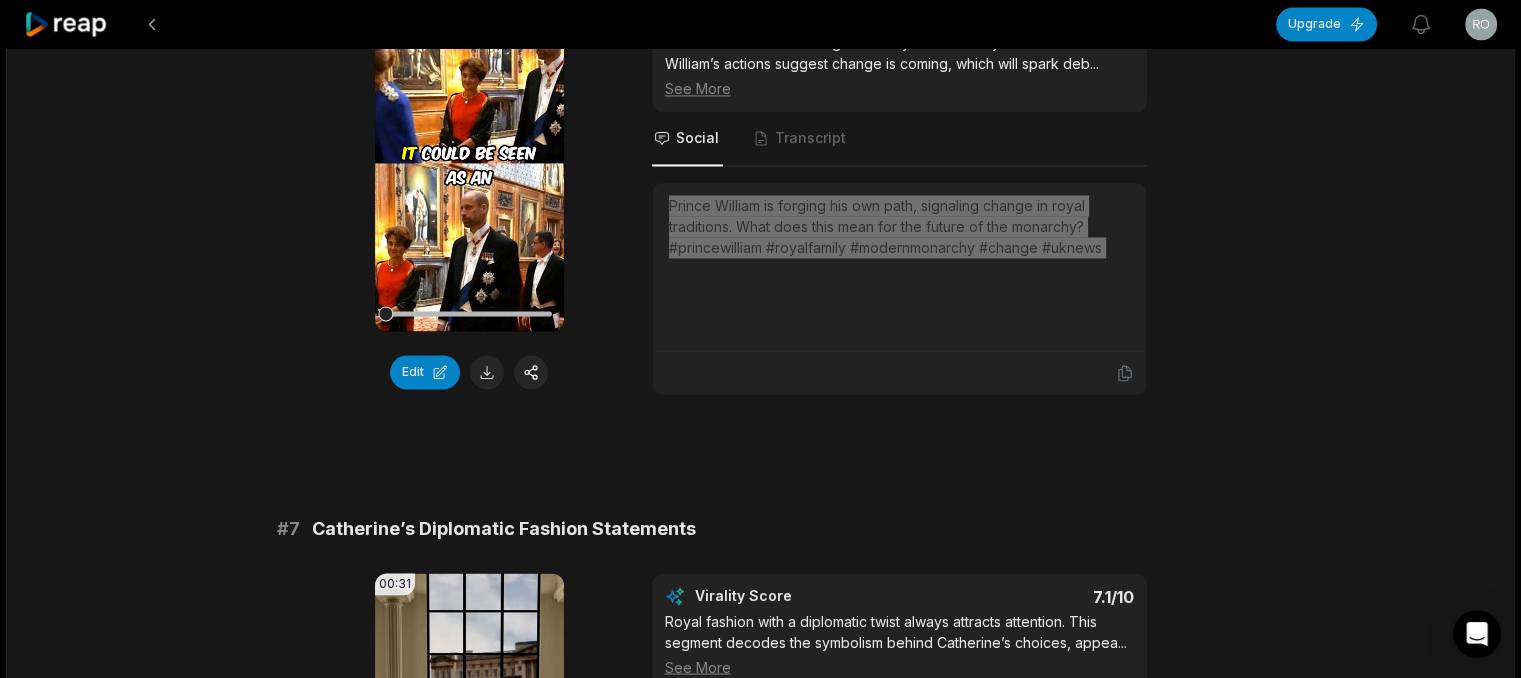 scroll, scrollTop: 3400, scrollLeft: 0, axis: vertical 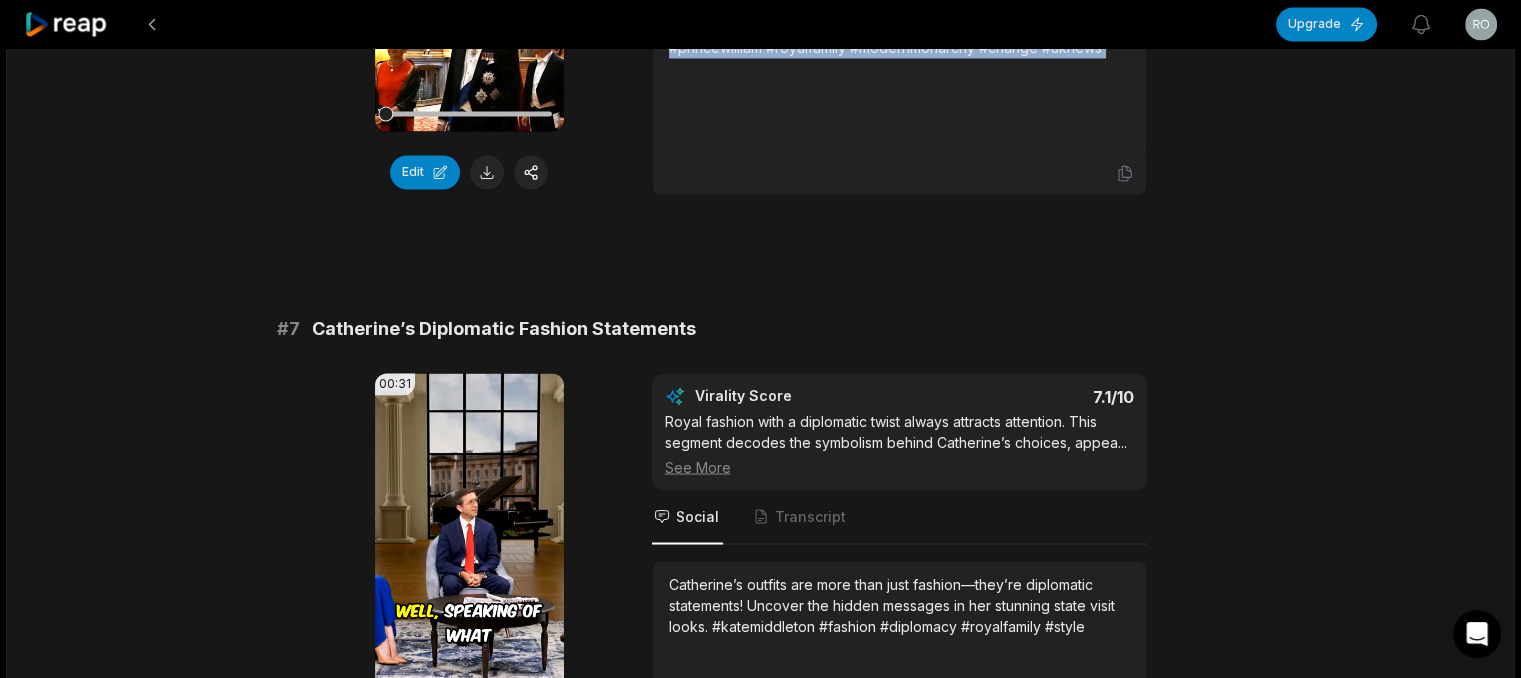 drag, startPoint x: 492, startPoint y: 156, endPoint x: 484, endPoint y: 185, distance: 30.083218 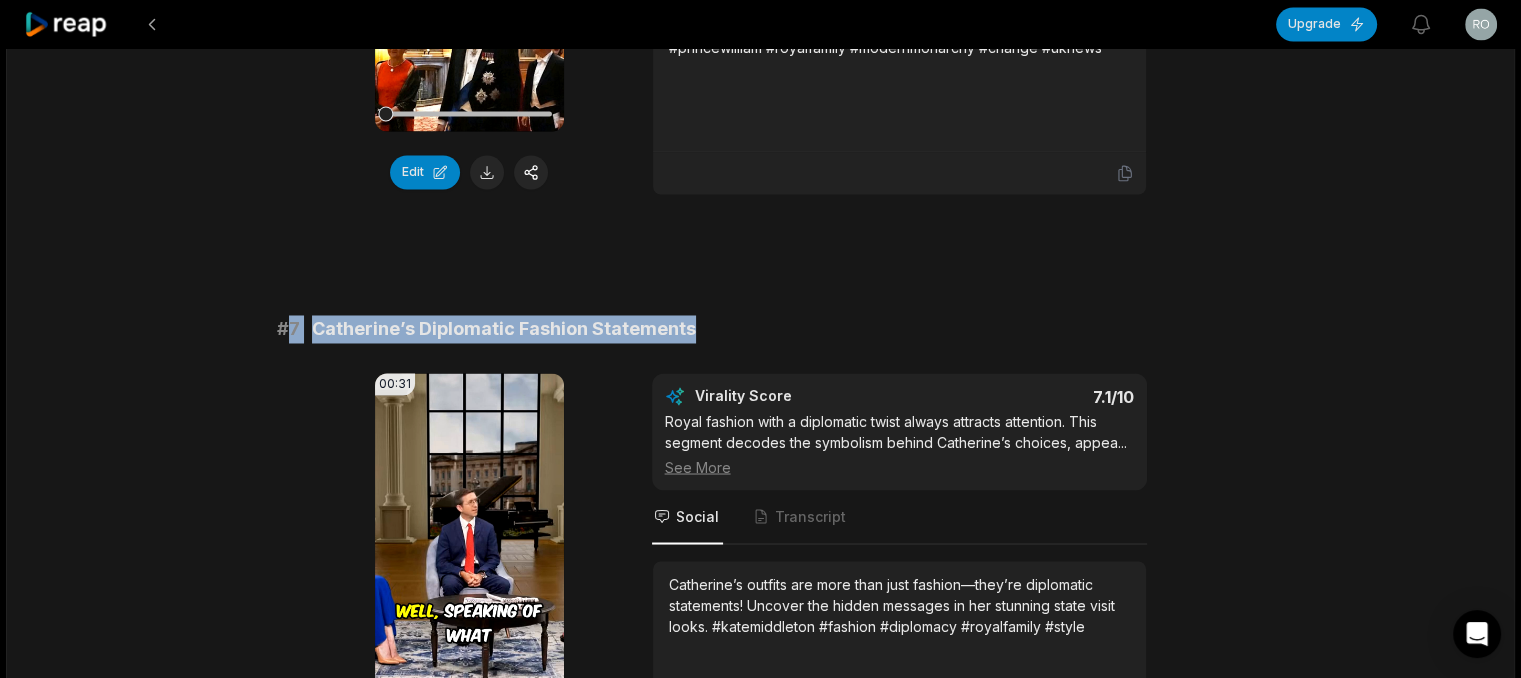 drag, startPoint x: 355, startPoint y: 326, endPoint x: 985, endPoint y: 321, distance: 630.01984 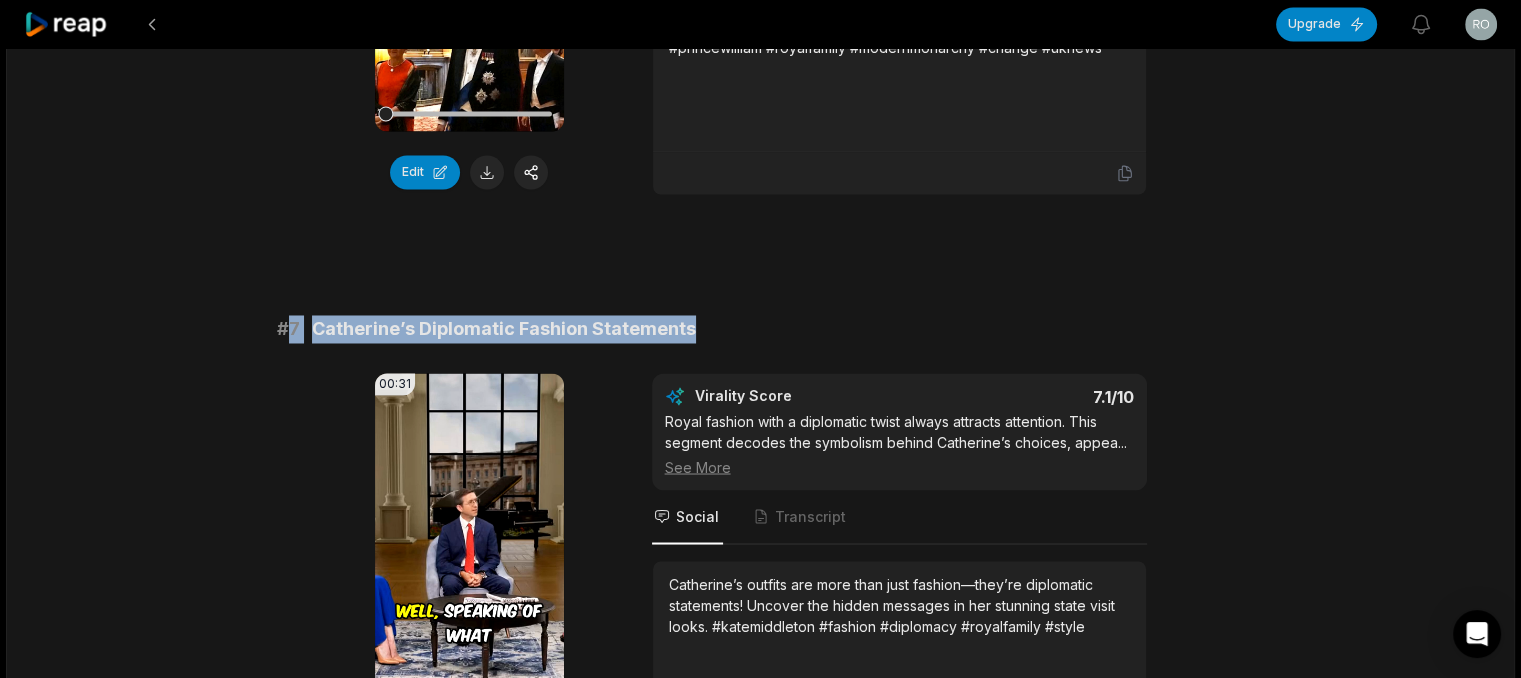 scroll, scrollTop: 3800, scrollLeft: 0, axis: vertical 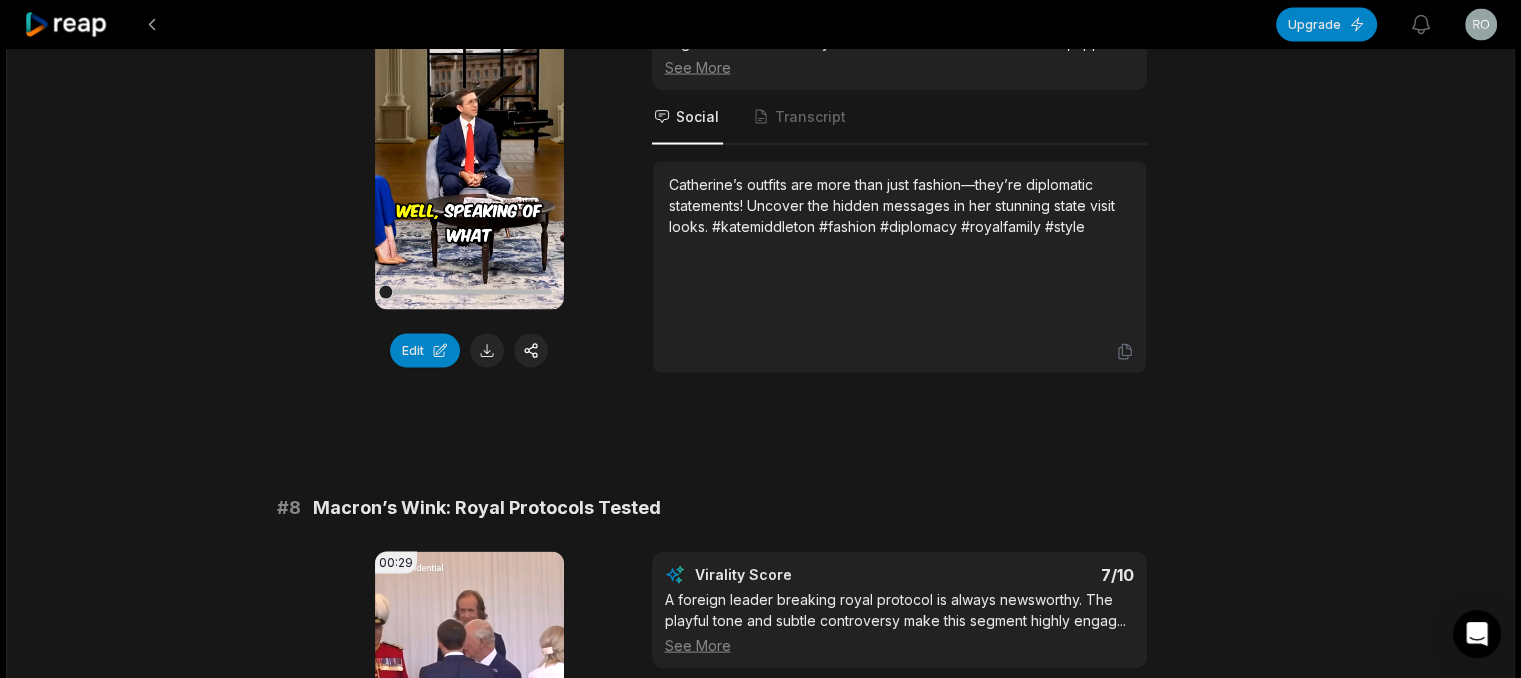 click on "Catherine’s outfits are more than just fashion—they’re diplomatic statements! Uncover the hidden messages in her stunning state visit looks. #katemiddleton #fashion #diplomacy #royalfamily #style" at bounding box center (899, 204) 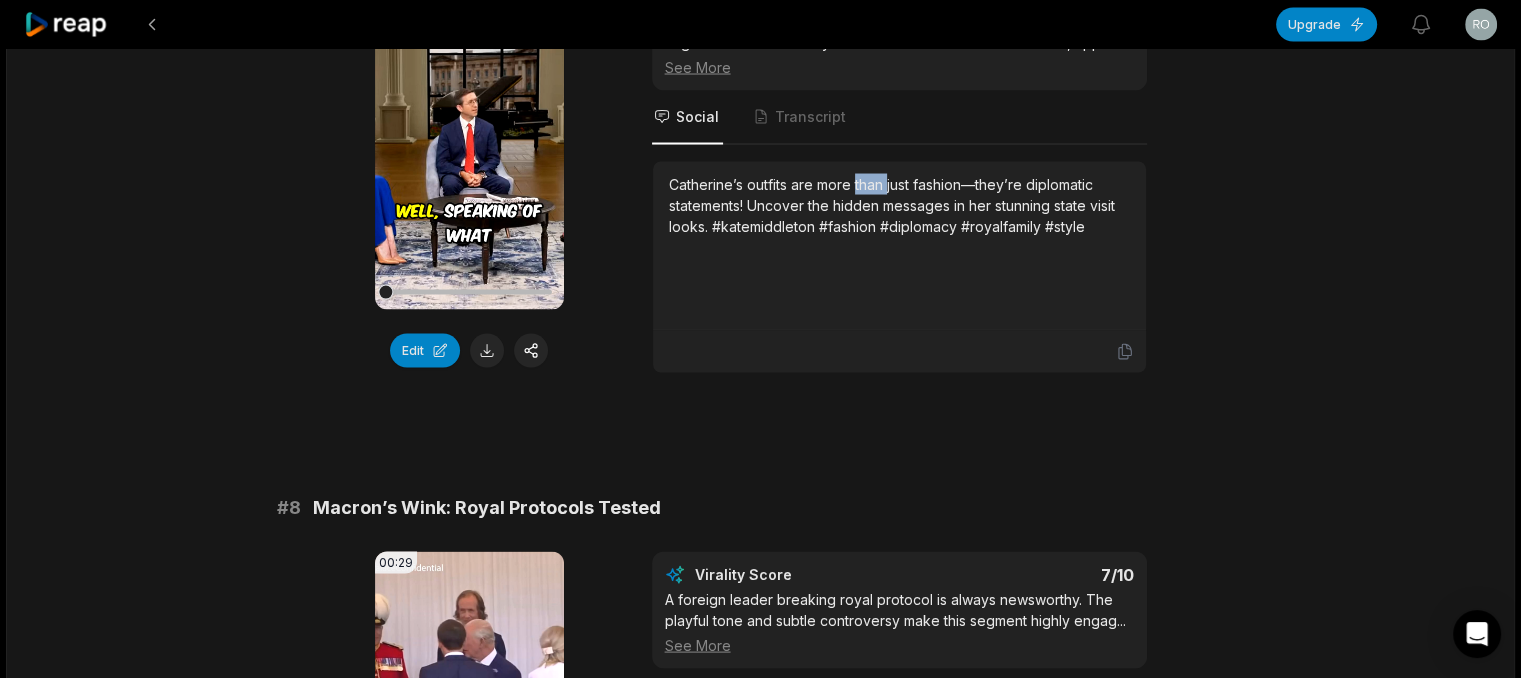 click on "Catherine’s outfits are more than just fashion—they’re diplomatic statements! Uncover the hidden messages in her stunning state visit looks. #katemiddleton #fashion #diplomacy #royalfamily #style" at bounding box center [899, 204] 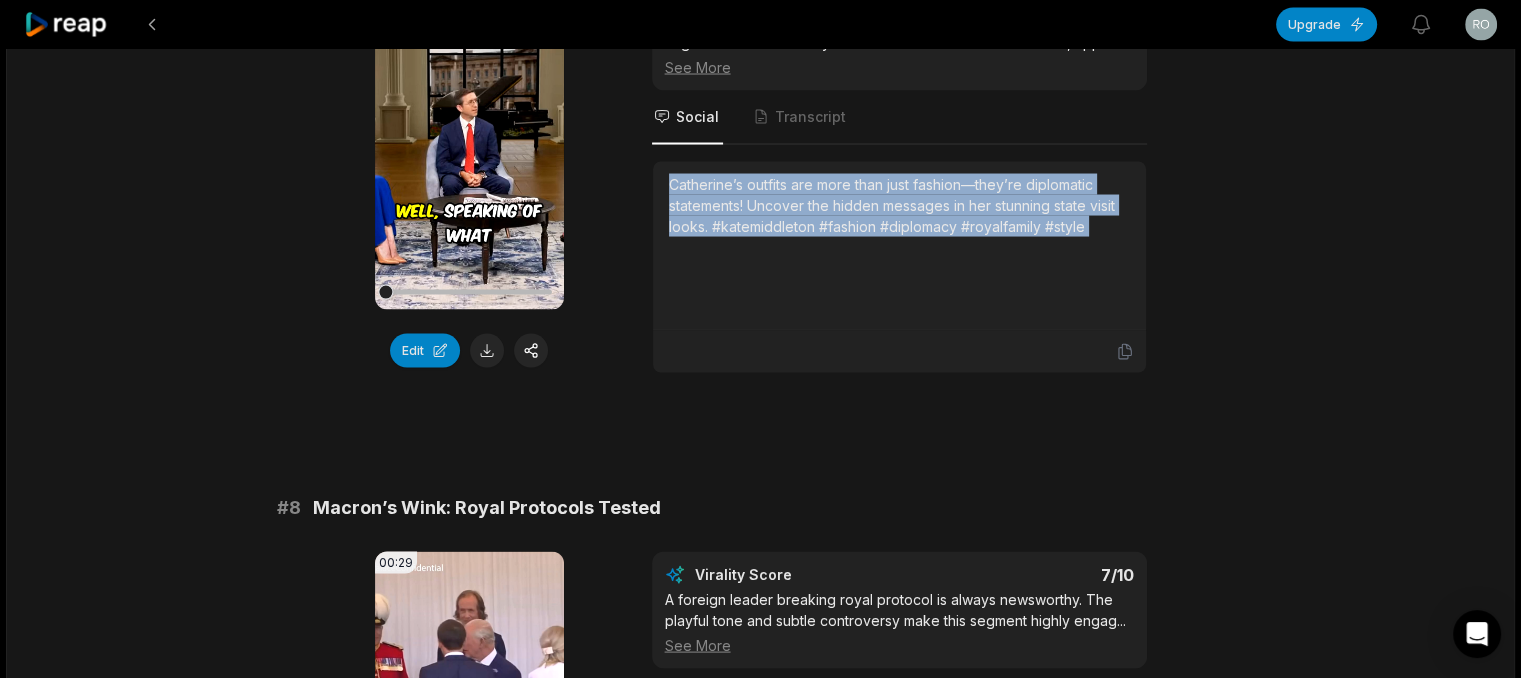 click on "Catherine’s outfits are more than just fashion—they’re diplomatic statements! Uncover the hidden messages in her stunning state visit looks. #katemiddleton #fashion #diplomacy #royalfamily #style" at bounding box center (899, 204) 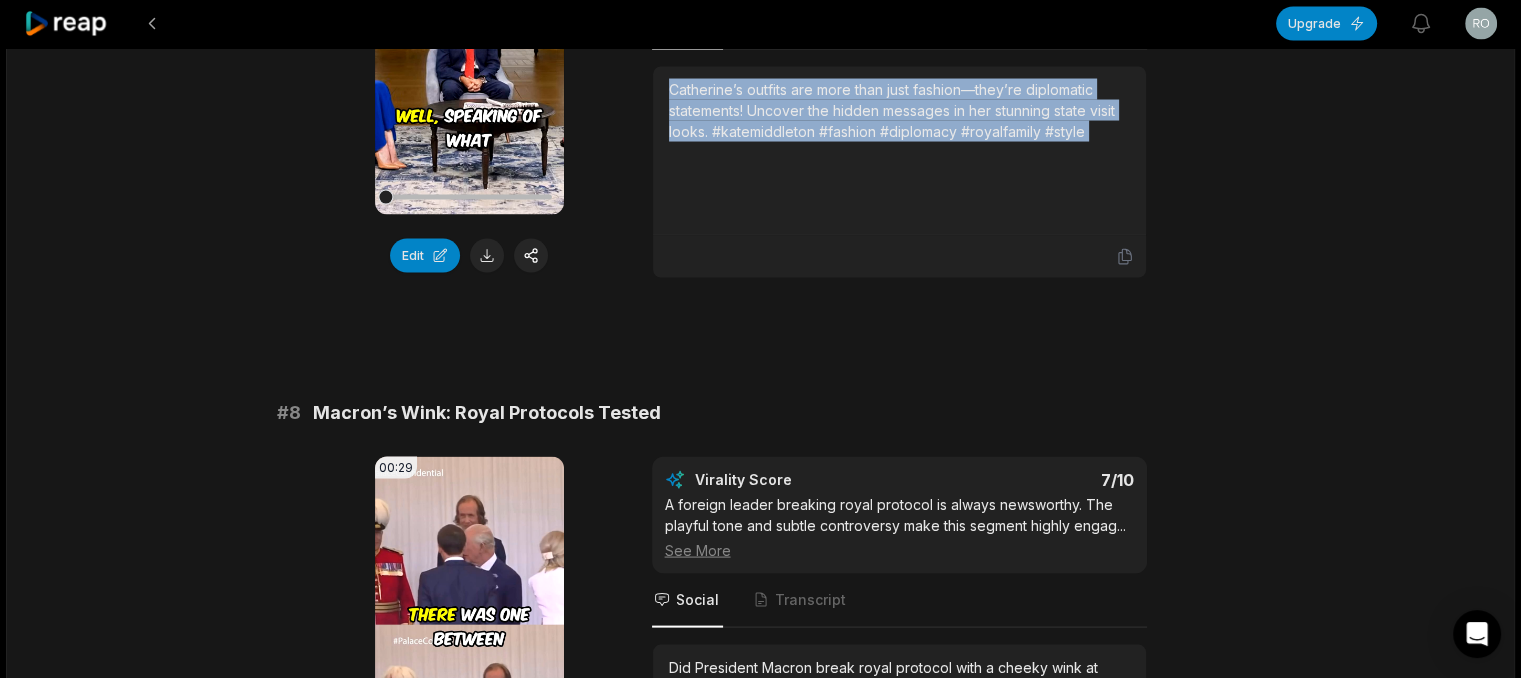 scroll, scrollTop: 4000, scrollLeft: 0, axis: vertical 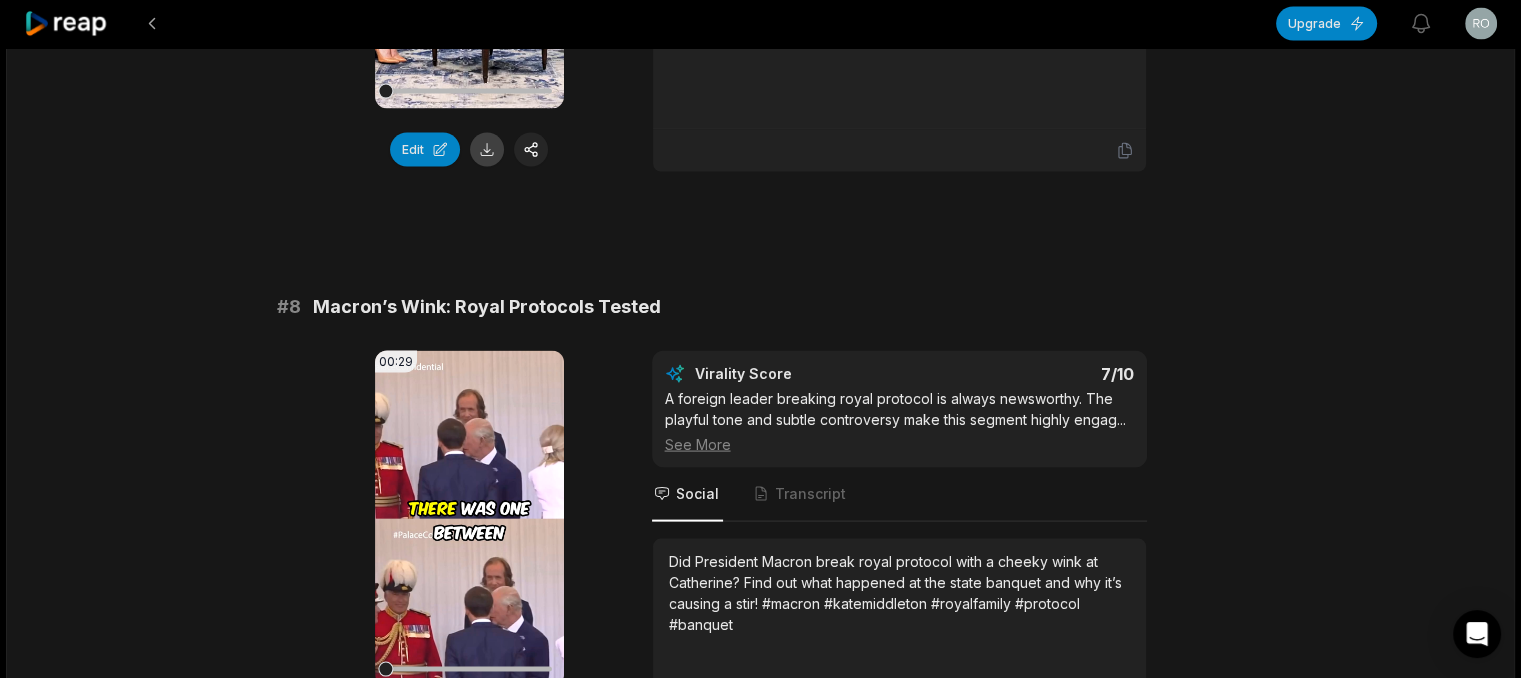 click at bounding box center (487, 150) 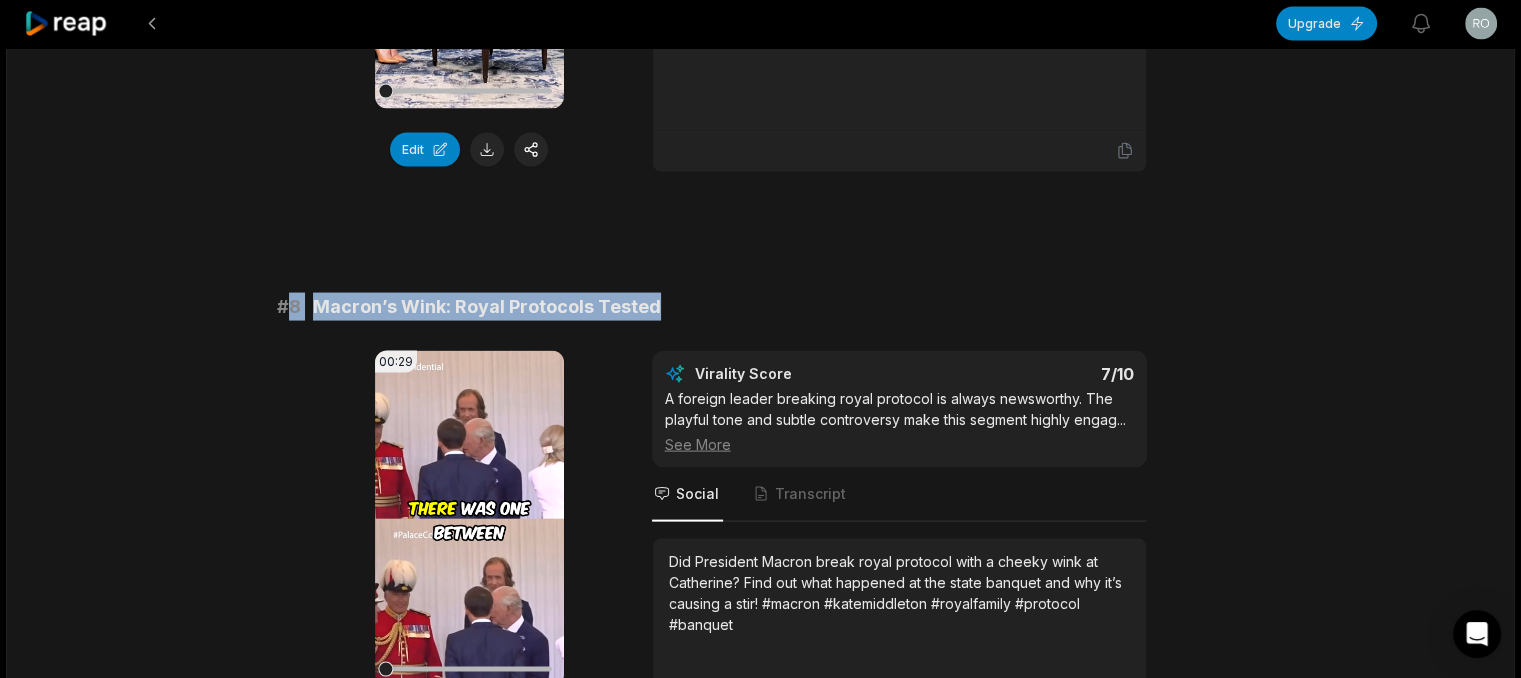 drag, startPoint x: 291, startPoint y: 294, endPoint x: 959, endPoint y: 237, distance: 670.4275 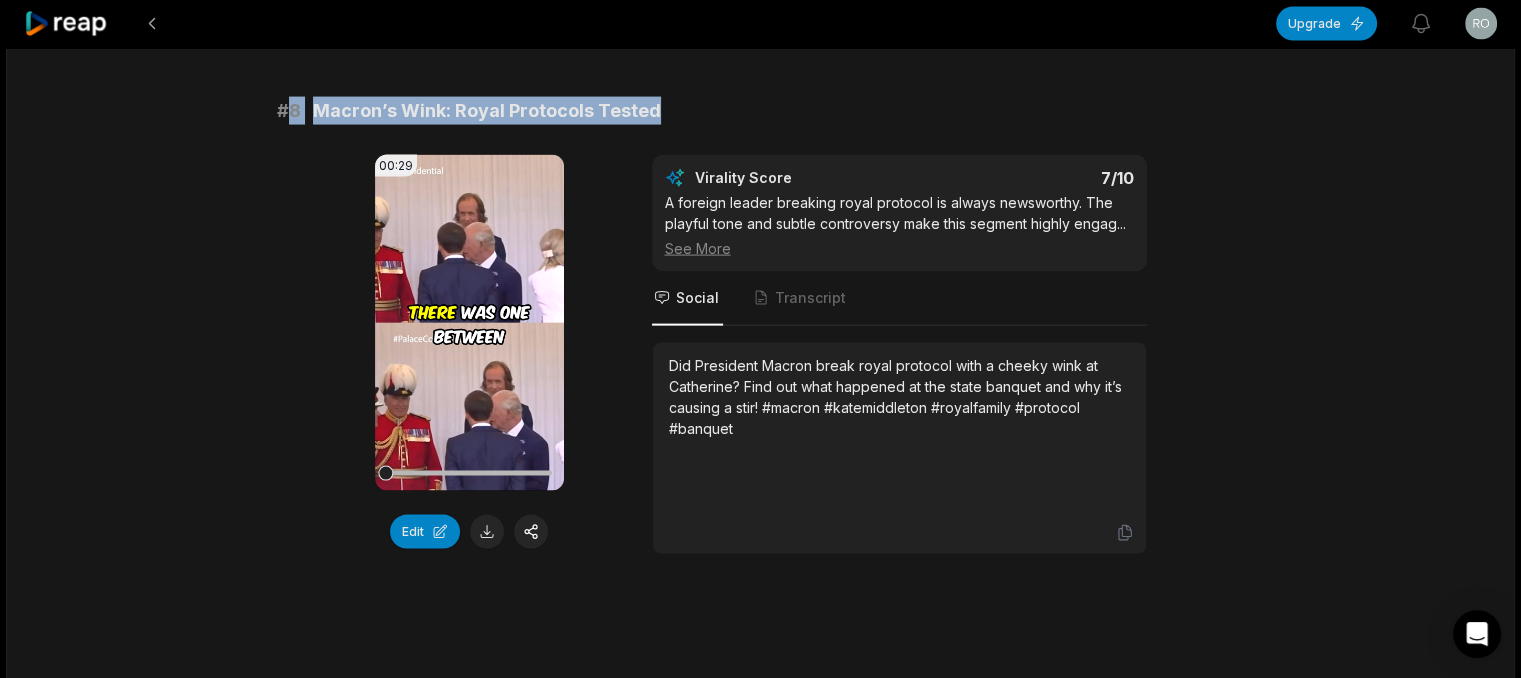 scroll, scrollTop: 4200, scrollLeft: 0, axis: vertical 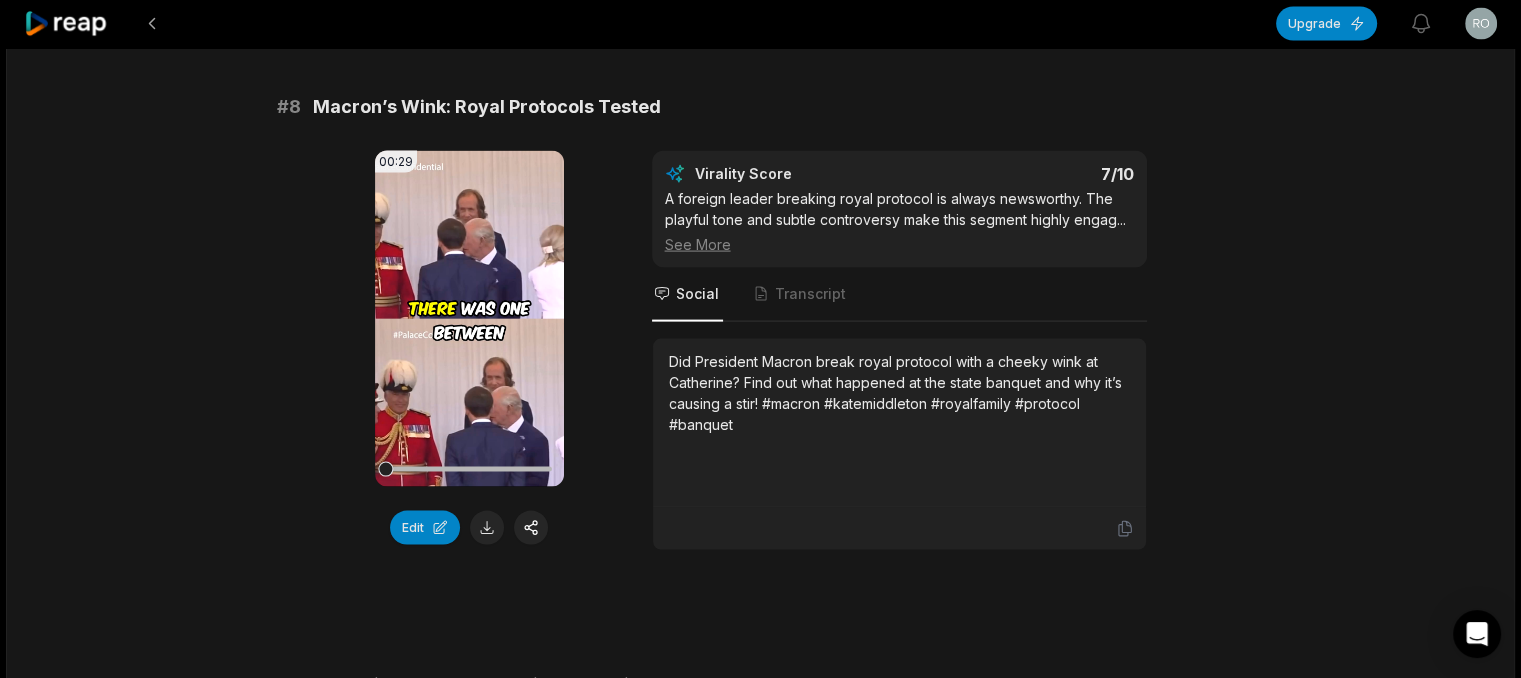 click on "Did President Macron break royal protocol with a cheeky wink at Catherine? Find out what happened at the state banquet and why it’s causing a stir! #macron #katemiddleton #royalfamily #protocol #banquet" at bounding box center [899, 393] 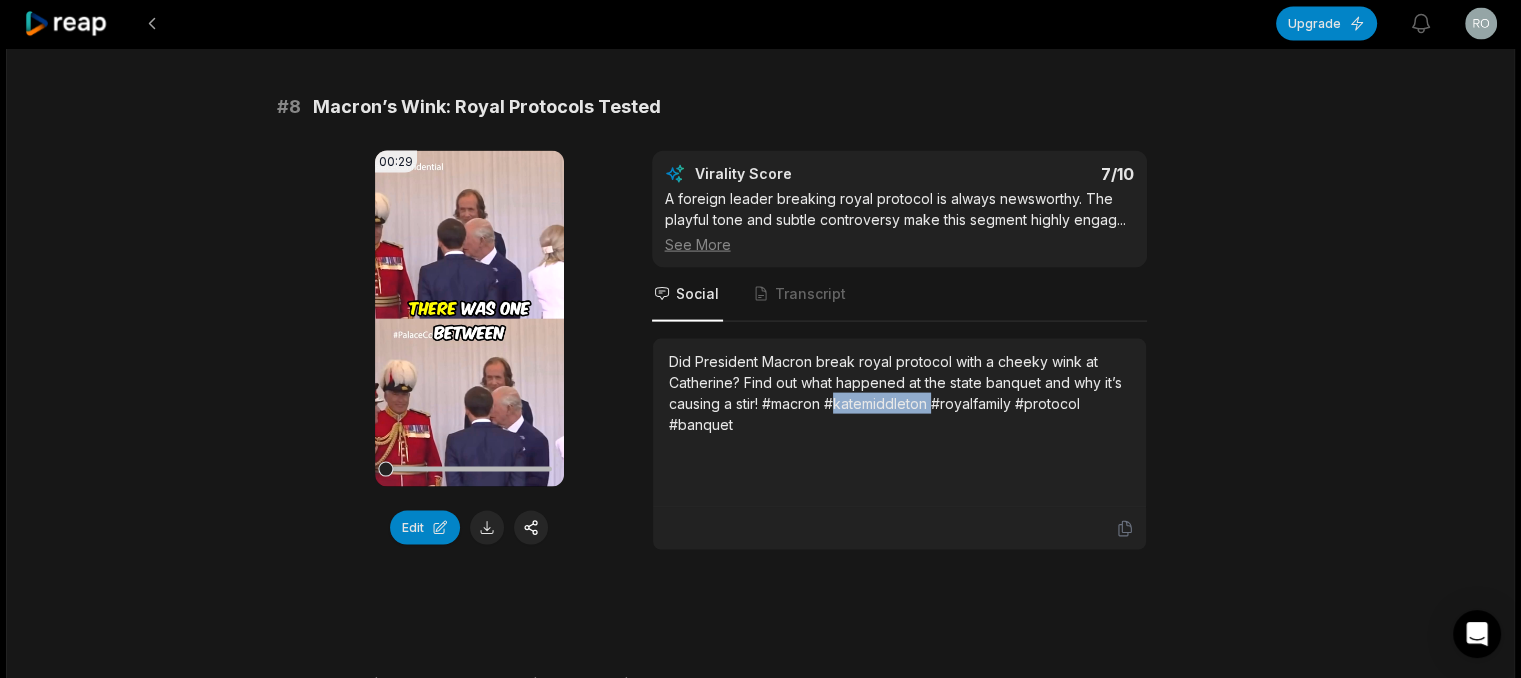 click on "Did President Macron break royal protocol with a cheeky wink at Catherine? Find out what happened at the state banquet and why it’s causing a stir! #macron #katemiddleton #royalfamily #protocol #banquet" at bounding box center (899, 393) 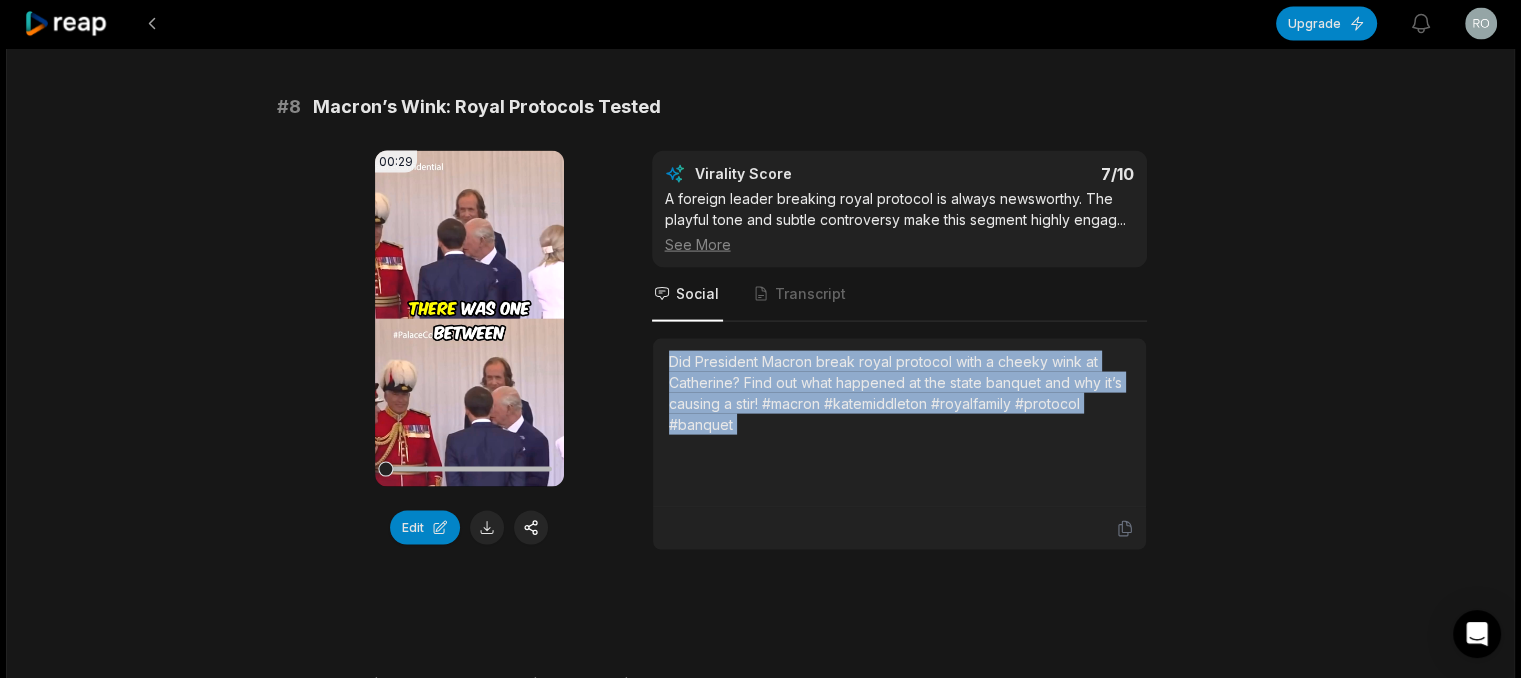 click on "Did President Macron break royal protocol with a cheeky wink at Catherine? Find out what happened at the state banquet and why it’s causing a stir! #macron #katemiddleton #royalfamily #protocol #banquet" at bounding box center [899, 393] 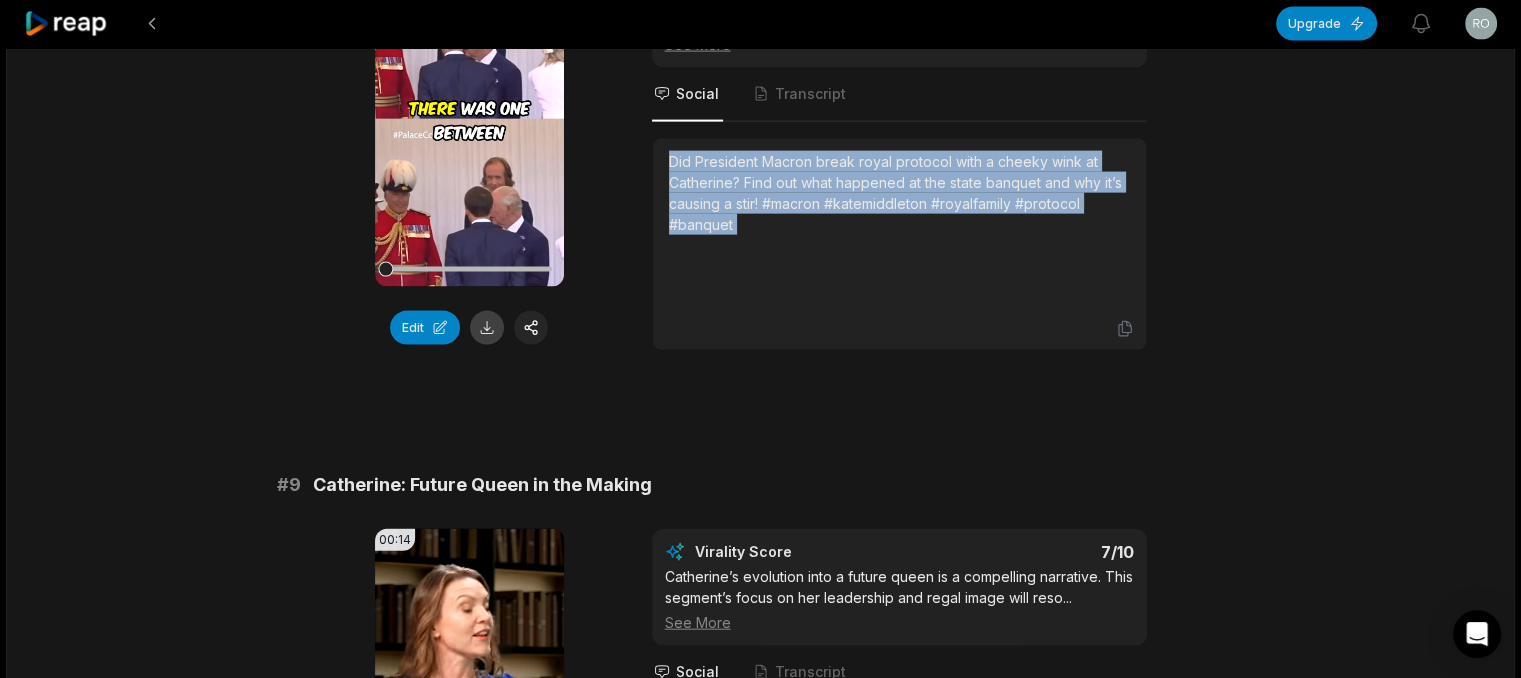 click at bounding box center (487, 328) 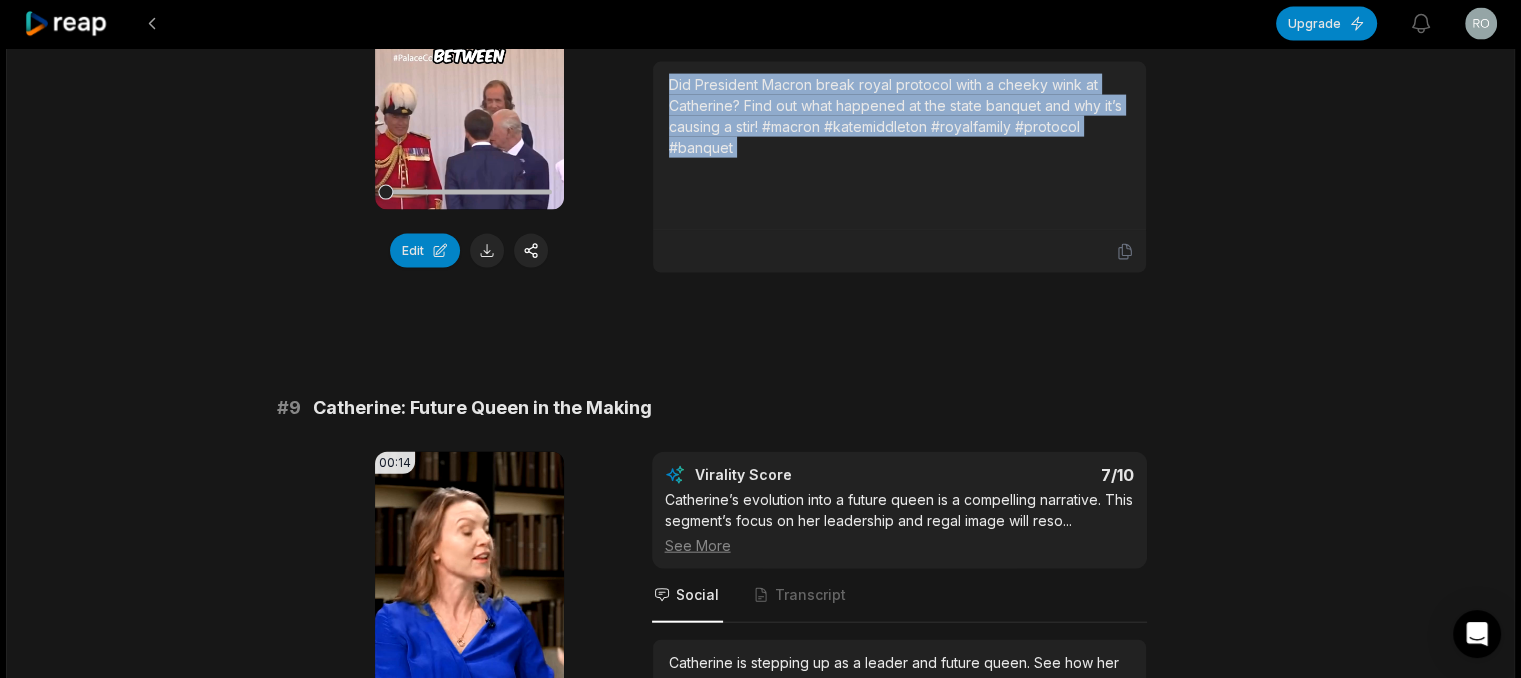 scroll, scrollTop: 4600, scrollLeft: 0, axis: vertical 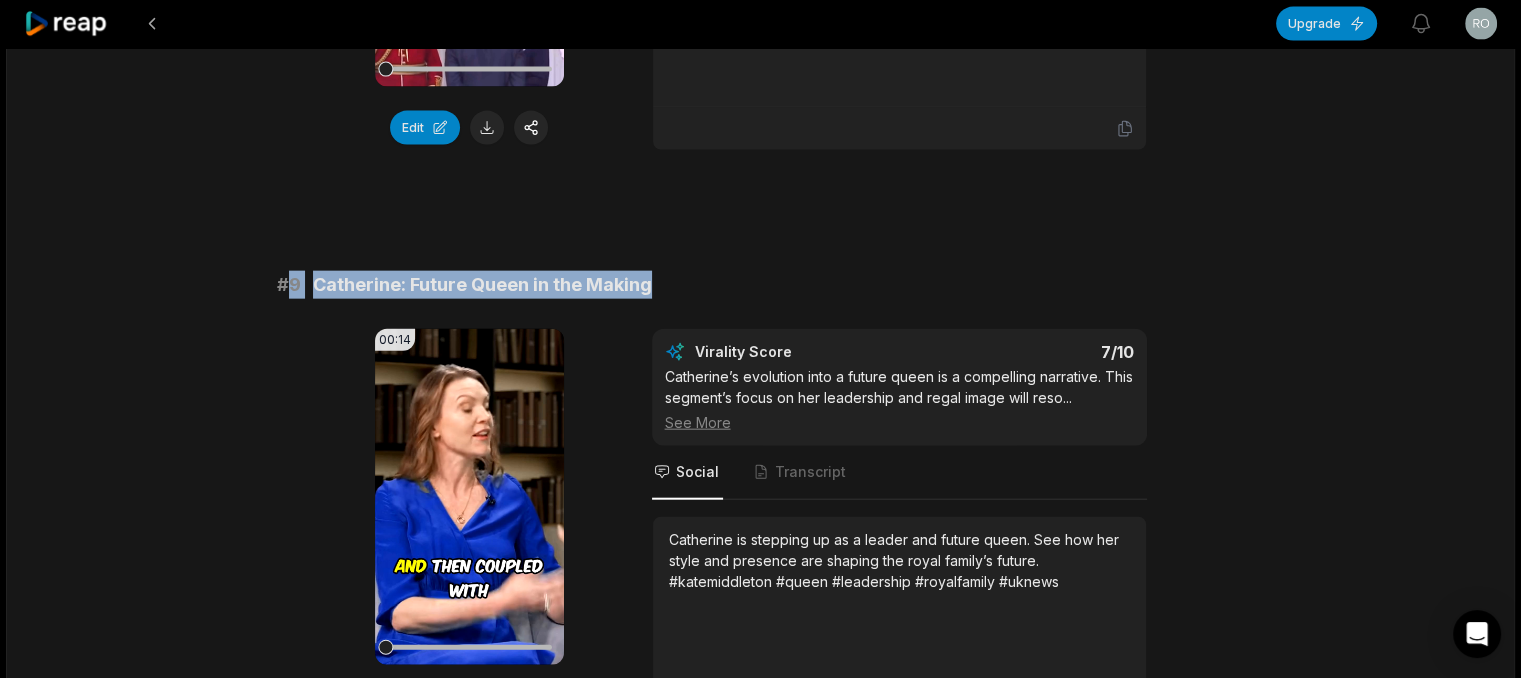 drag, startPoint x: 286, startPoint y: 275, endPoint x: 781, endPoint y: 221, distance: 497.93674 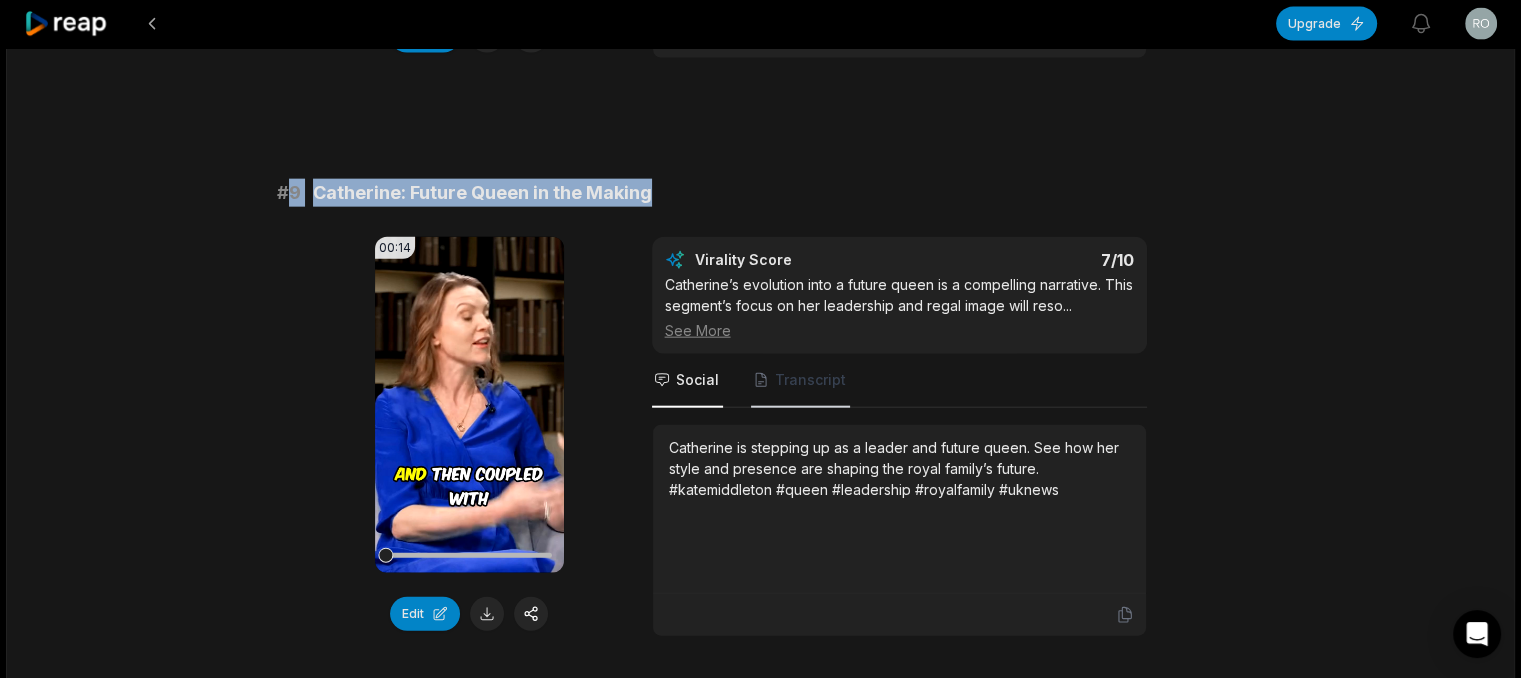 scroll, scrollTop: 4800, scrollLeft: 0, axis: vertical 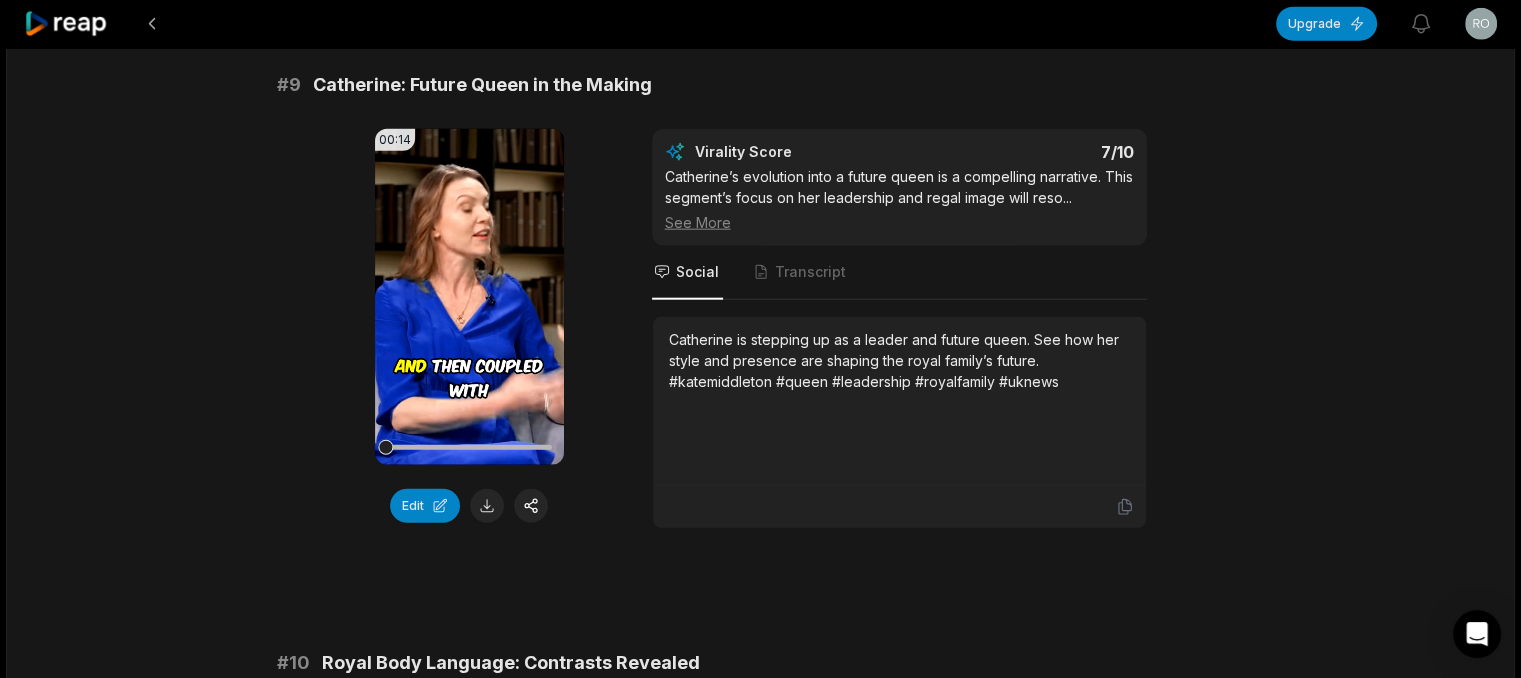 click on "Catherine is stepping up as a leader and future queen. See how her style and presence are shaping the royal family’s future. #katemiddleton #queen #leadership #royalfamily #uknews" at bounding box center (899, 360) 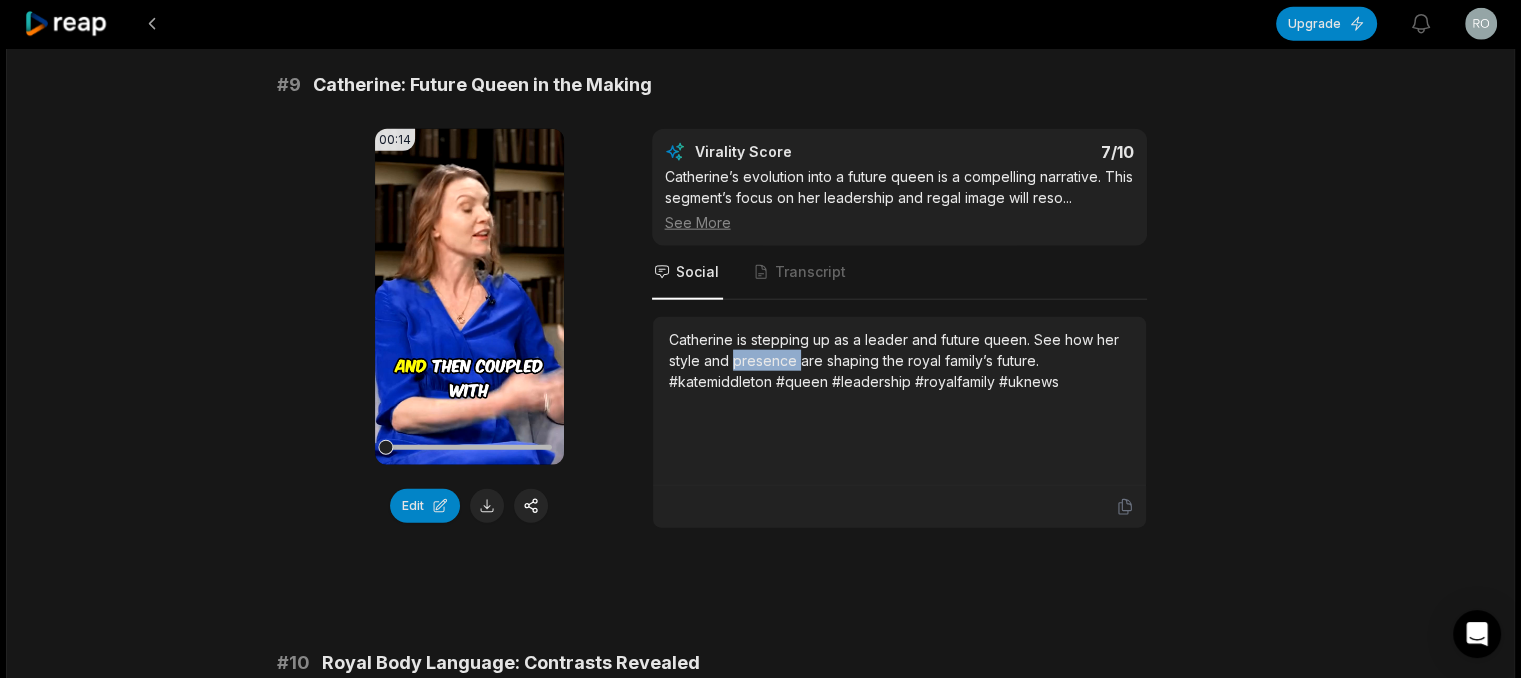 click on "Catherine is stepping up as a leader and future queen. See how her style and presence are shaping the royal family’s future. #katemiddleton #queen #leadership #royalfamily #uknews" at bounding box center (899, 360) 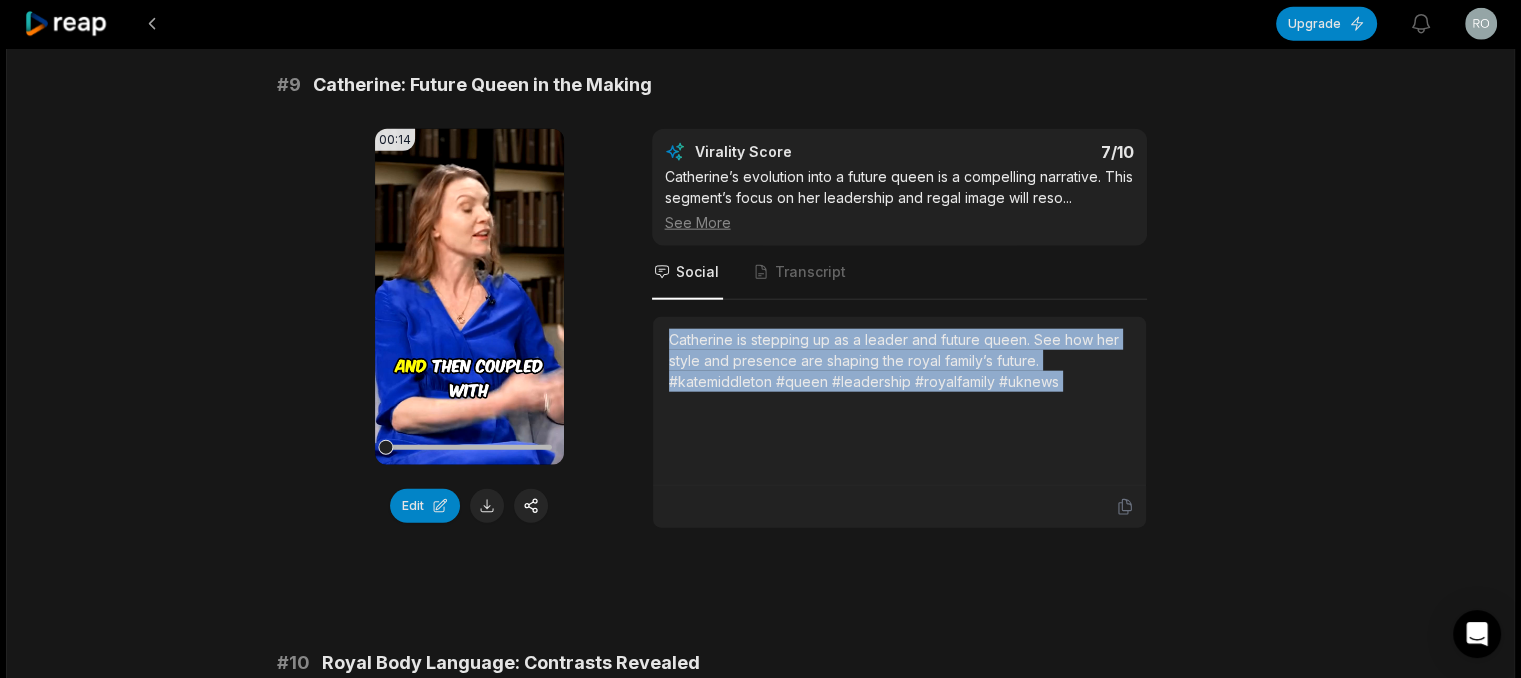 copy on "Catherine is stepping up as a leader and future queen. See how her style and presence are shaping the royal family’s future. #katemiddleton #queen #leadership #royalfamily #uknews" 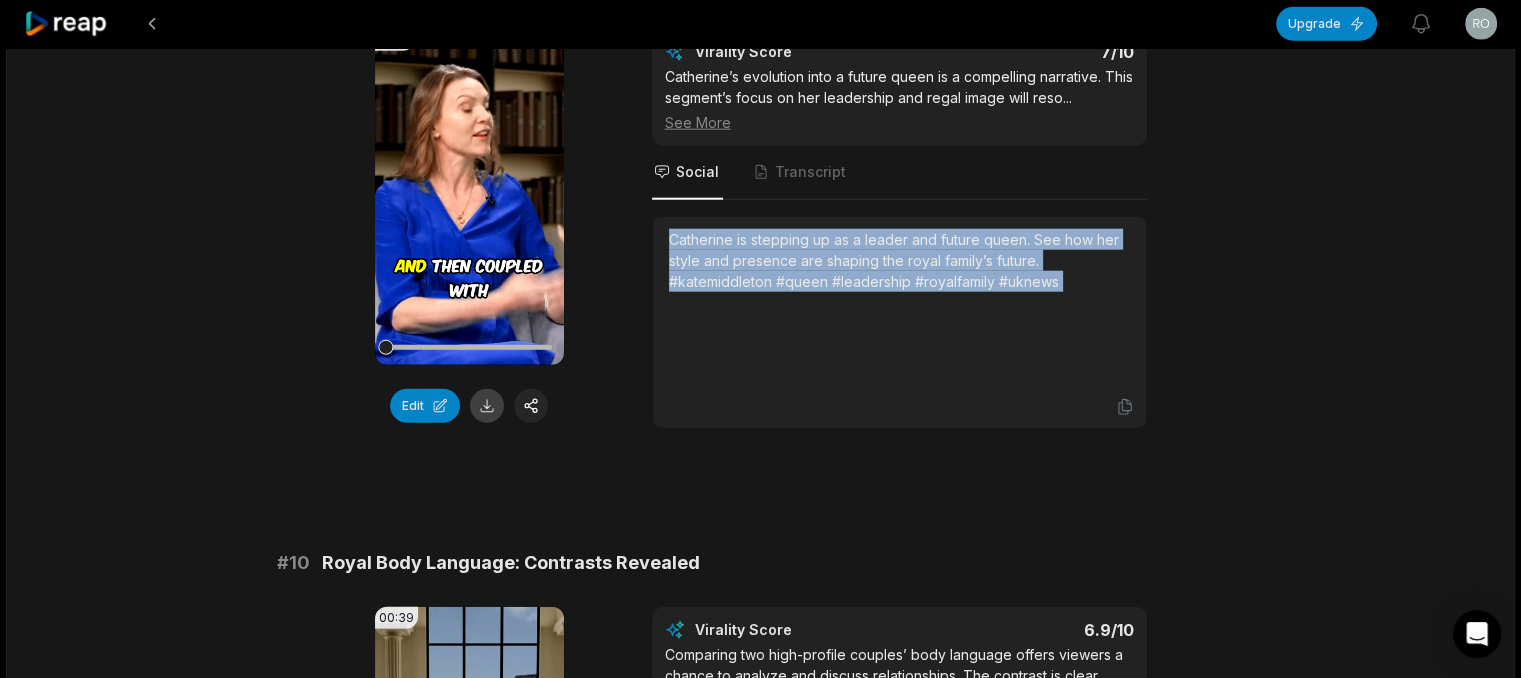 click at bounding box center [487, 406] 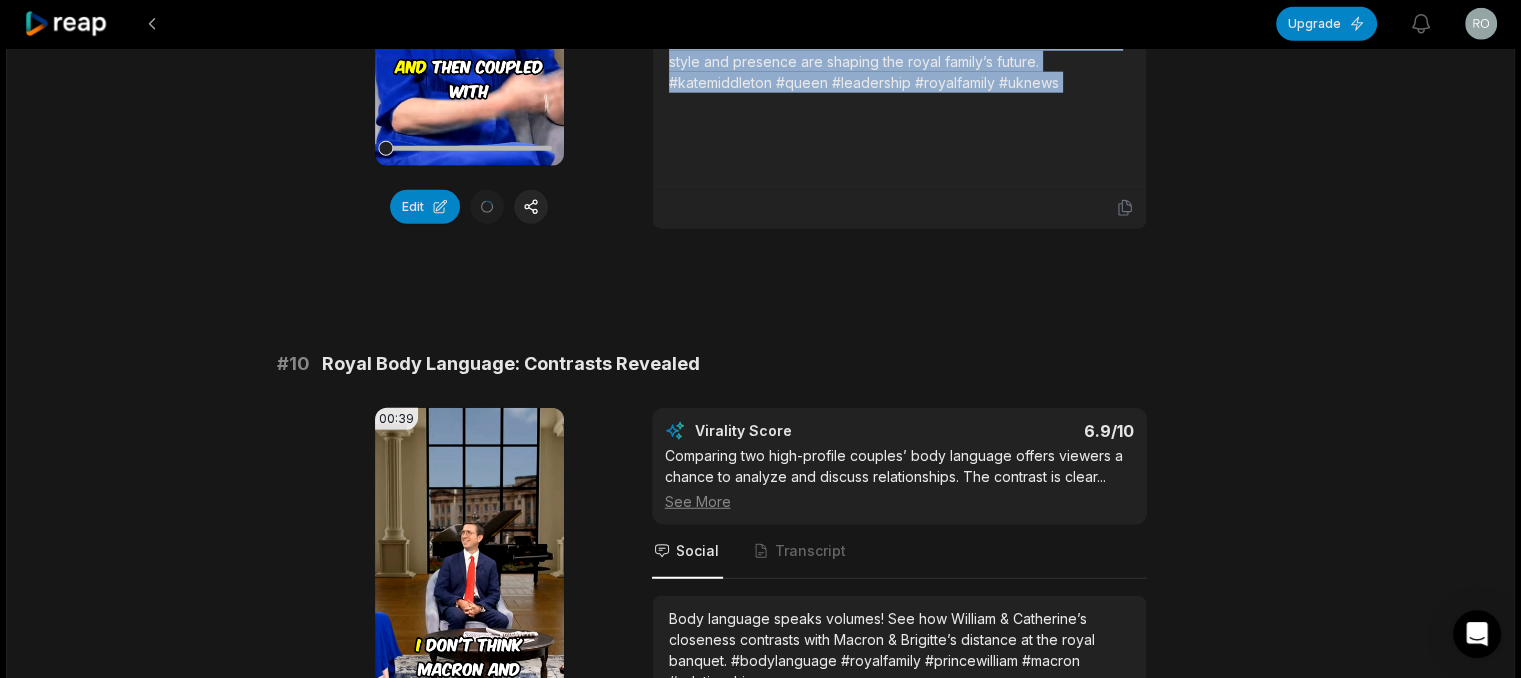 scroll, scrollTop: 5100, scrollLeft: 0, axis: vertical 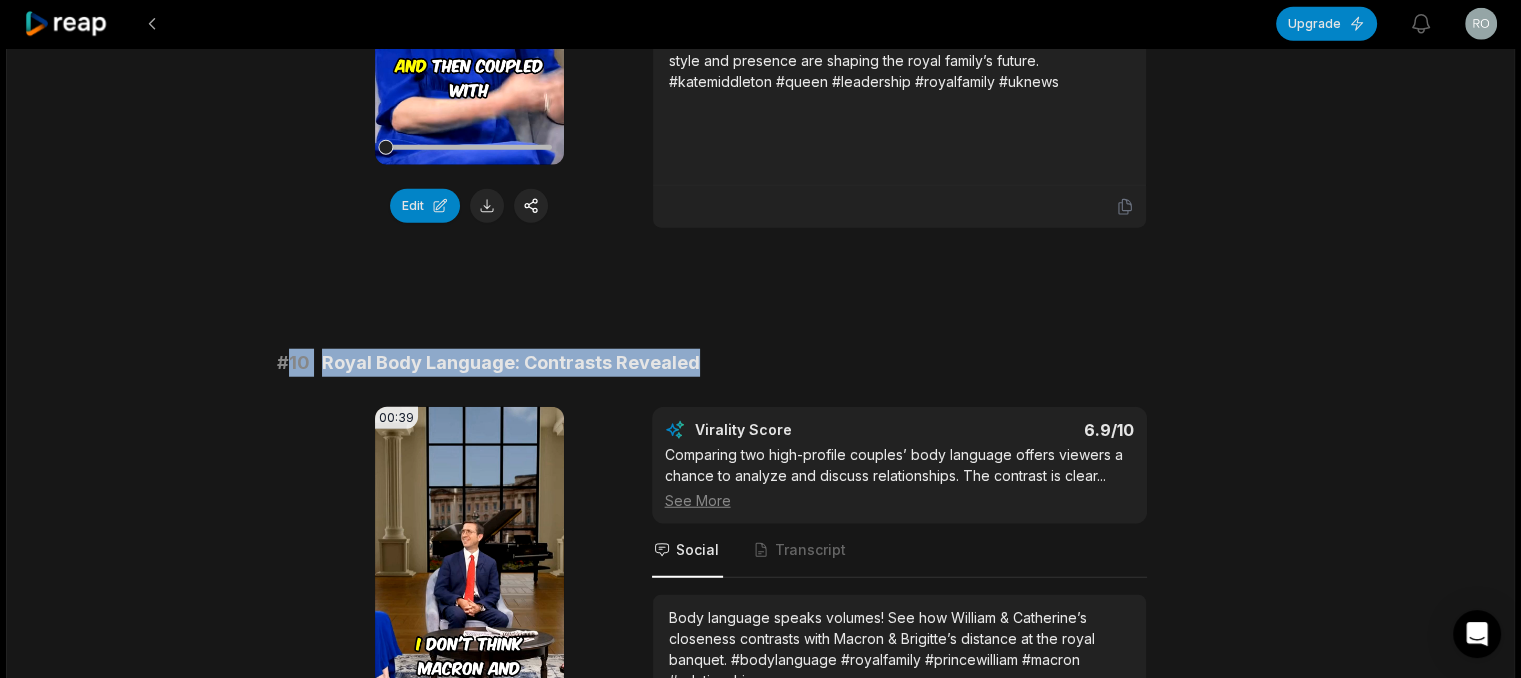 drag, startPoint x: 289, startPoint y: 346, endPoint x: 739, endPoint y: 329, distance: 450.32098 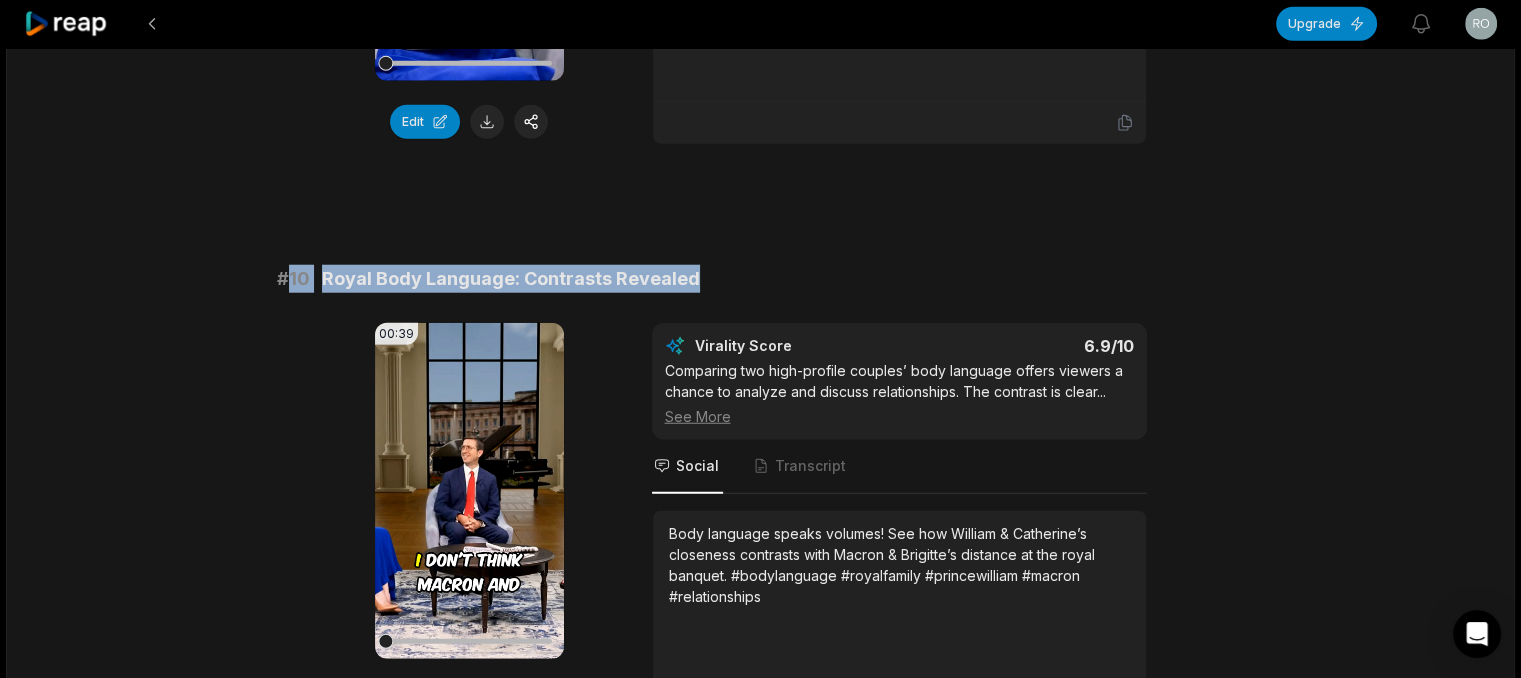 scroll, scrollTop: 5300, scrollLeft: 0, axis: vertical 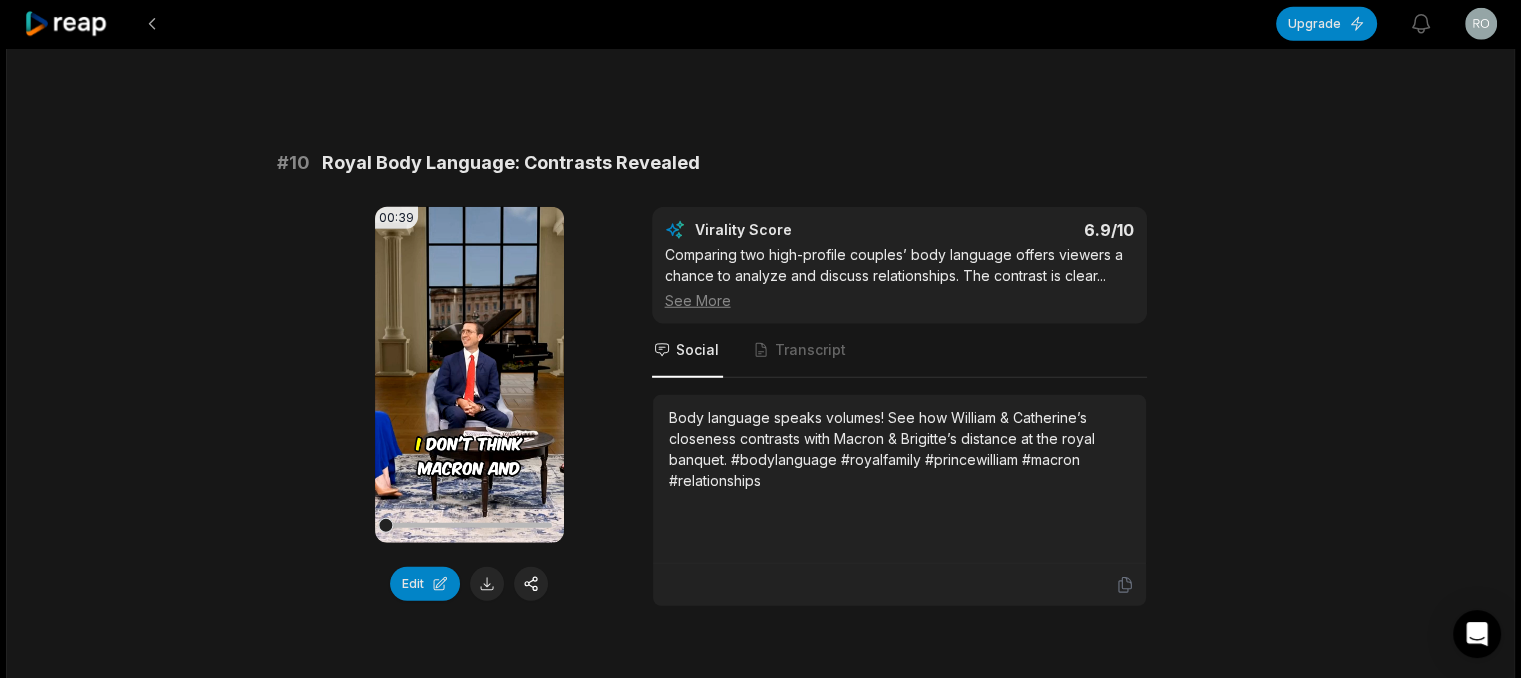 click on "Body language speaks volumes! See how William & Catherine’s closeness contrasts with Macron & Brigitte’s distance at the royal banquet. #bodylanguage #royalfamily #princewilliam #macron #relationships" at bounding box center [899, 479] 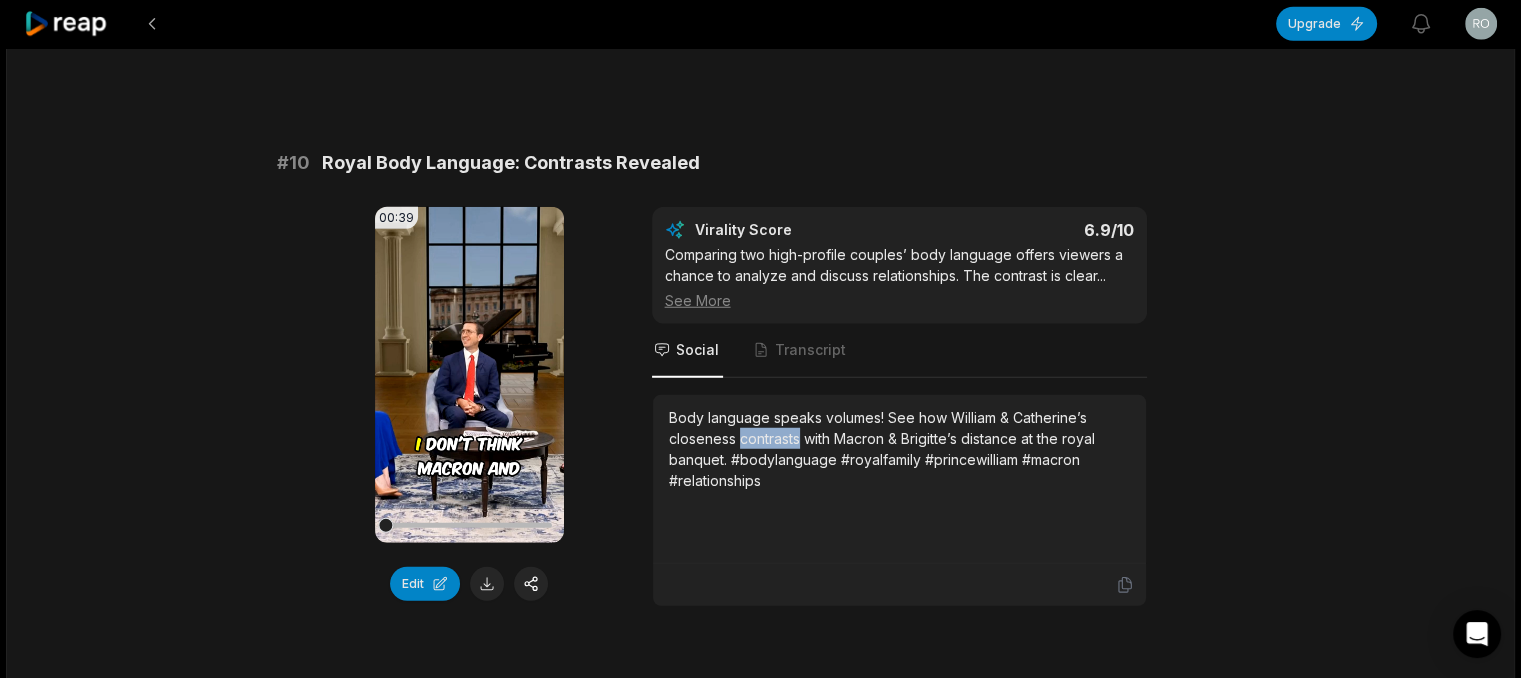 click on "Body language speaks volumes! See how William & Catherine’s closeness contrasts with Macron & Brigitte’s distance at the royal banquet. #bodylanguage #royalfamily #princewilliam #macron #relationships" at bounding box center [899, 449] 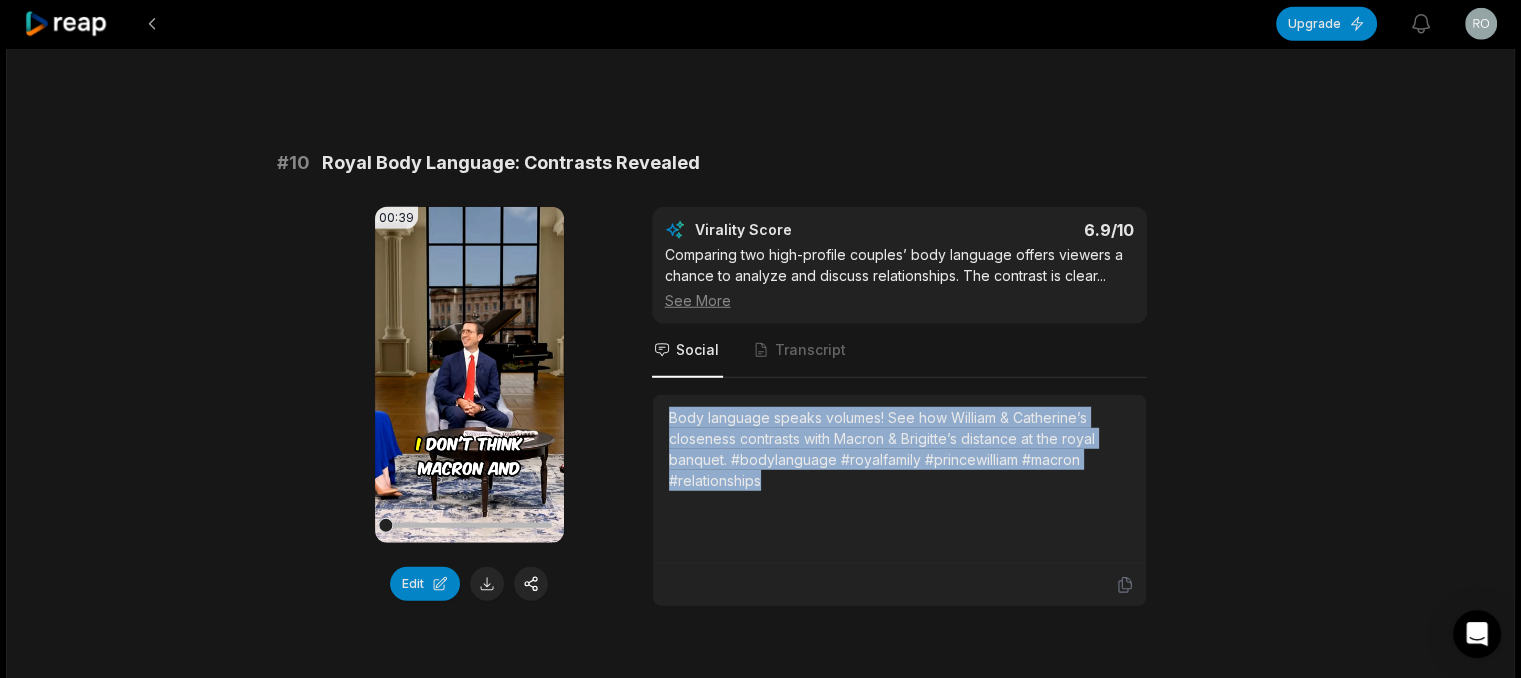 click on "Body language speaks volumes! See how William & Catherine’s closeness contrasts with Macron & Brigitte’s distance at the royal banquet. #bodylanguage #royalfamily #princewilliam #macron #relationships" at bounding box center [899, 449] 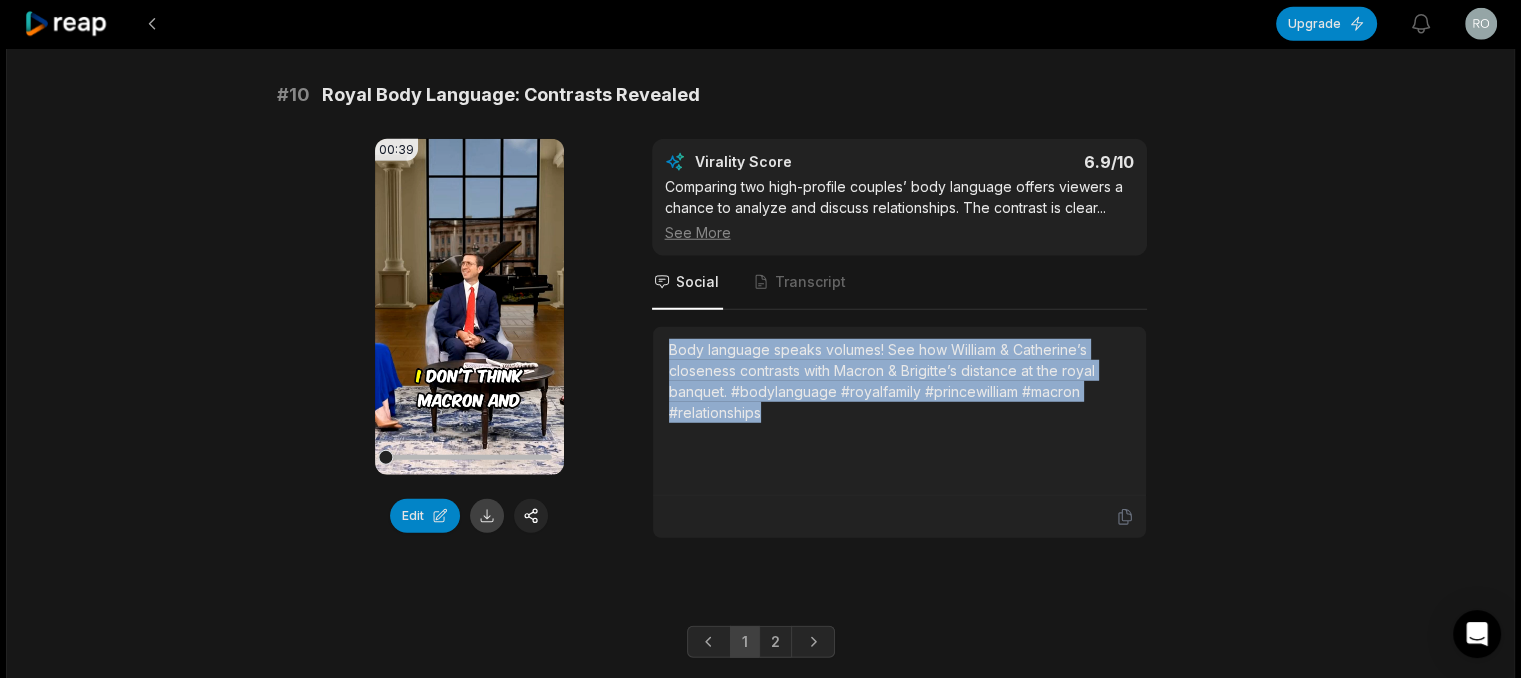 scroll, scrollTop: 5400, scrollLeft: 0, axis: vertical 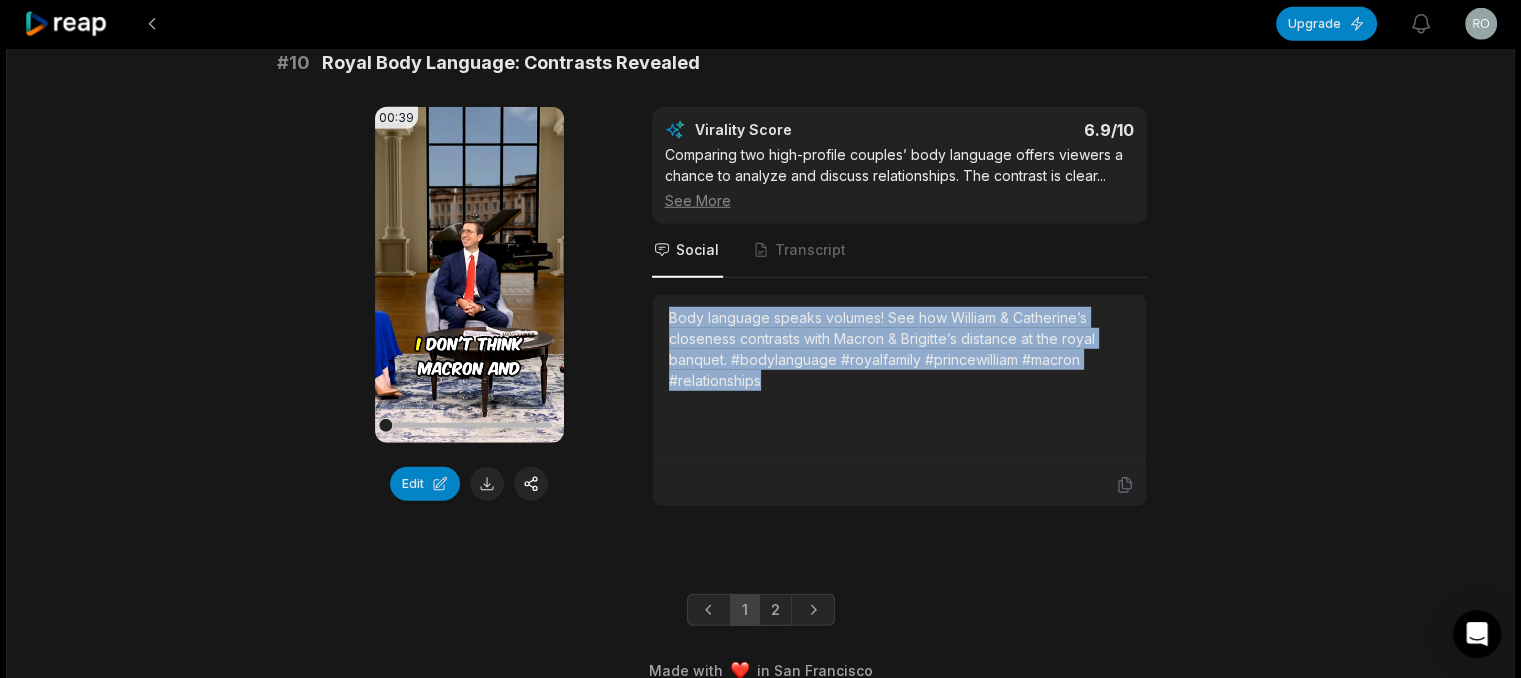 click at bounding box center (487, 484) 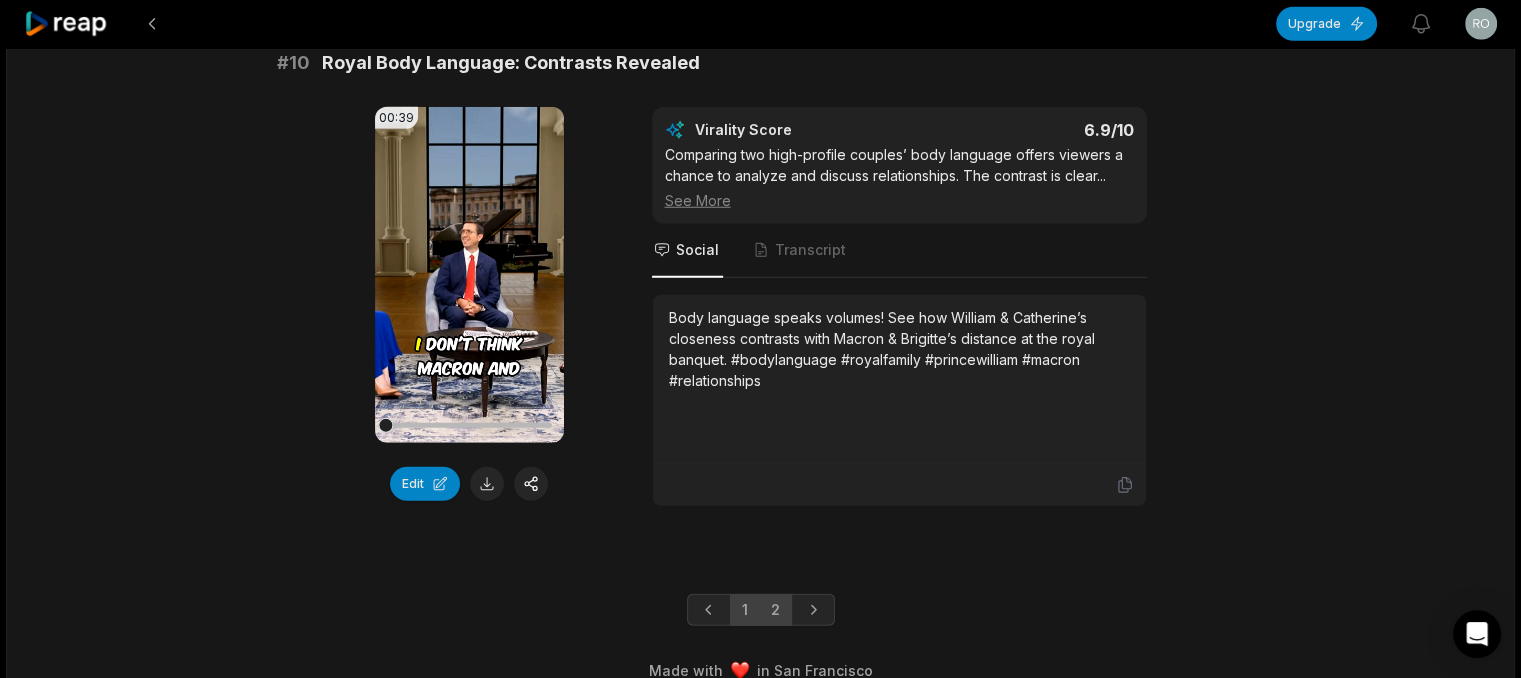 click on "2" at bounding box center (775, 610) 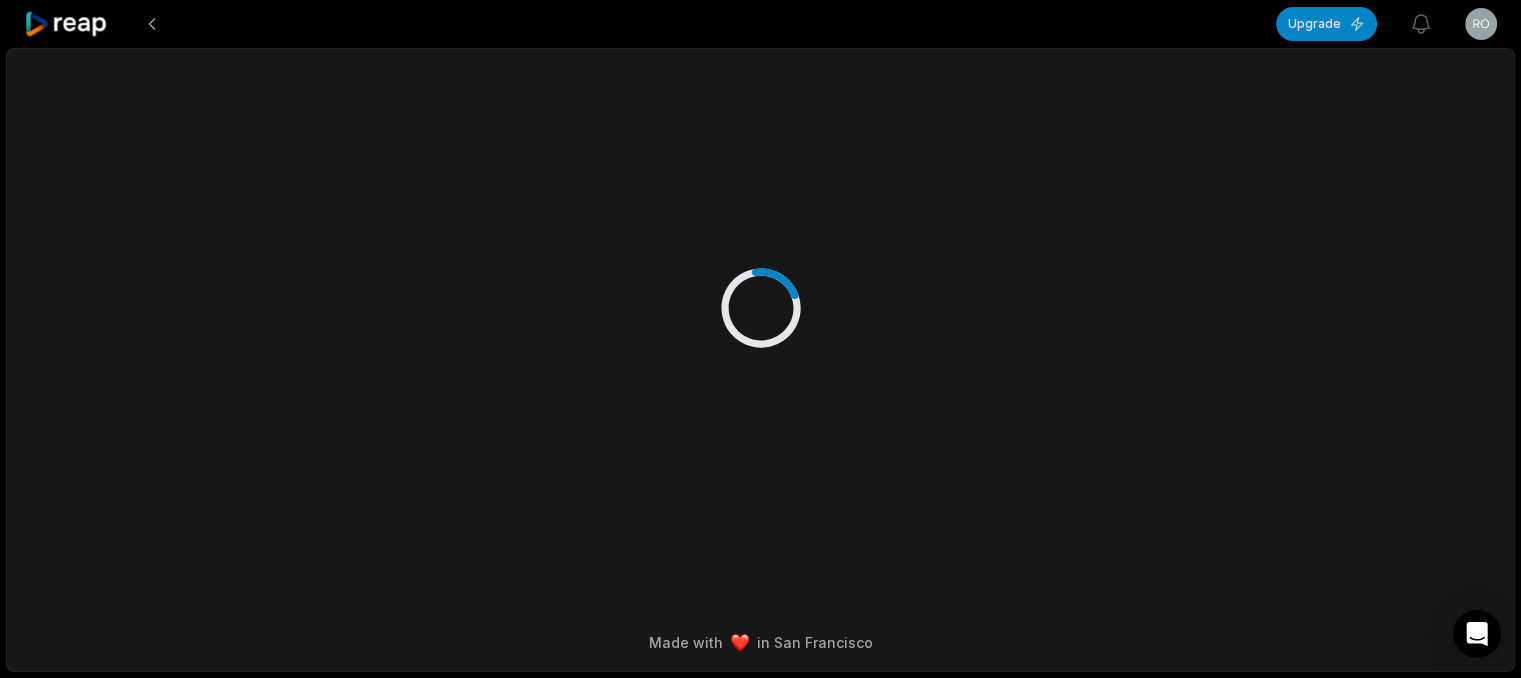 scroll, scrollTop: 0, scrollLeft: 0, axis: both 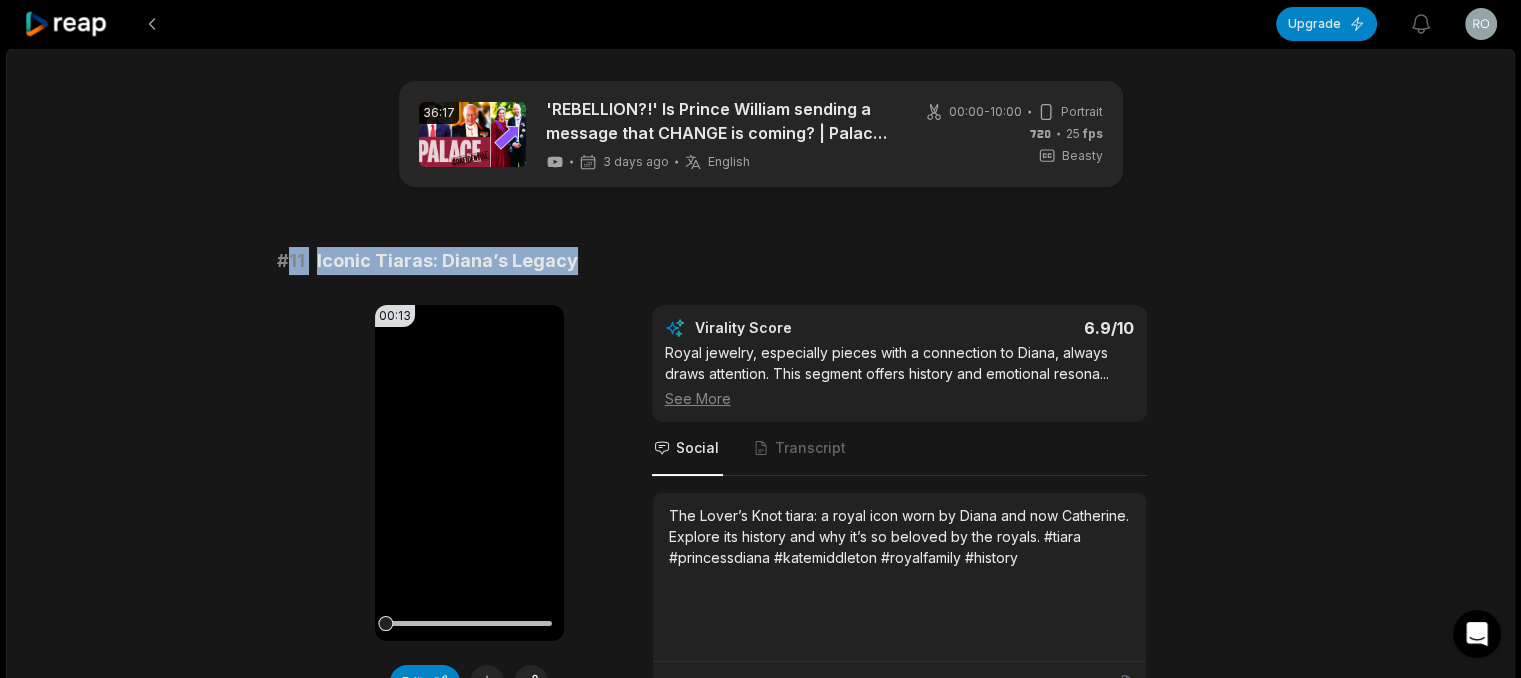 drag, startPoint x: 284, startPoint y: 264, endPoint x: 602, endPoint y: 249, distance: 318.35358 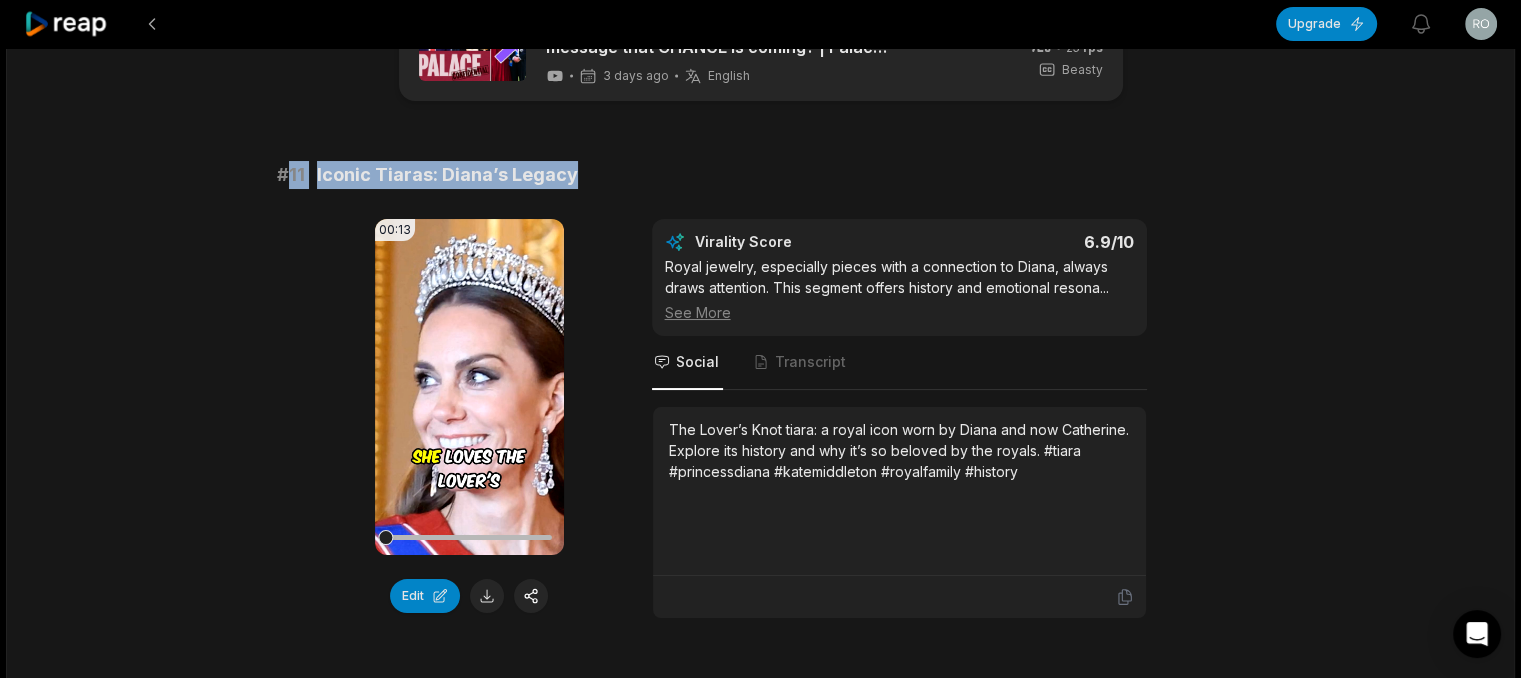 scroll, scrollTop: 300, scrollLeft: 0, axis: vertical 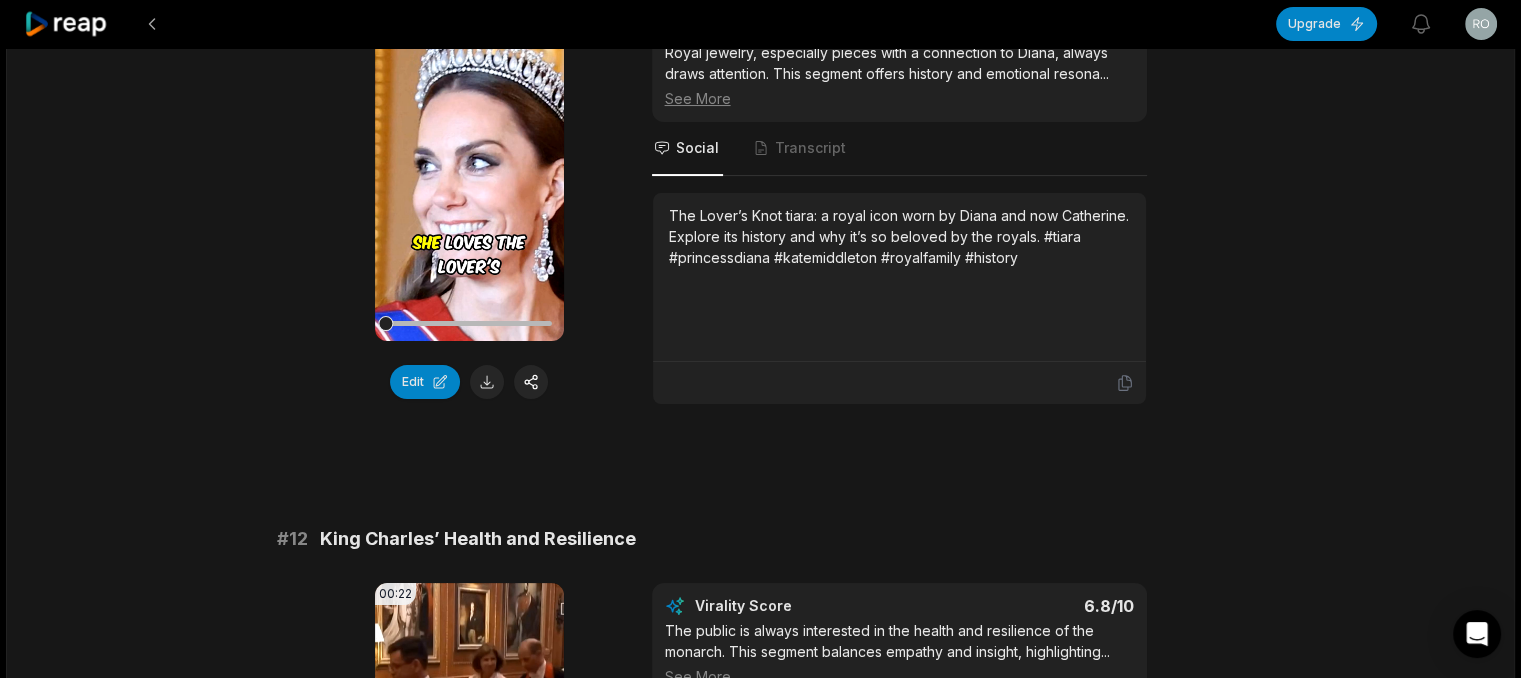 click on "The Lover’s Knot tiara: a royal icon worn by Diana and now Catherine. Explore its history and why it’s so beloved by the royals. #tiara #princessdiana #katemiddleton #royalfamily #history" at bounding box center [899, 236] 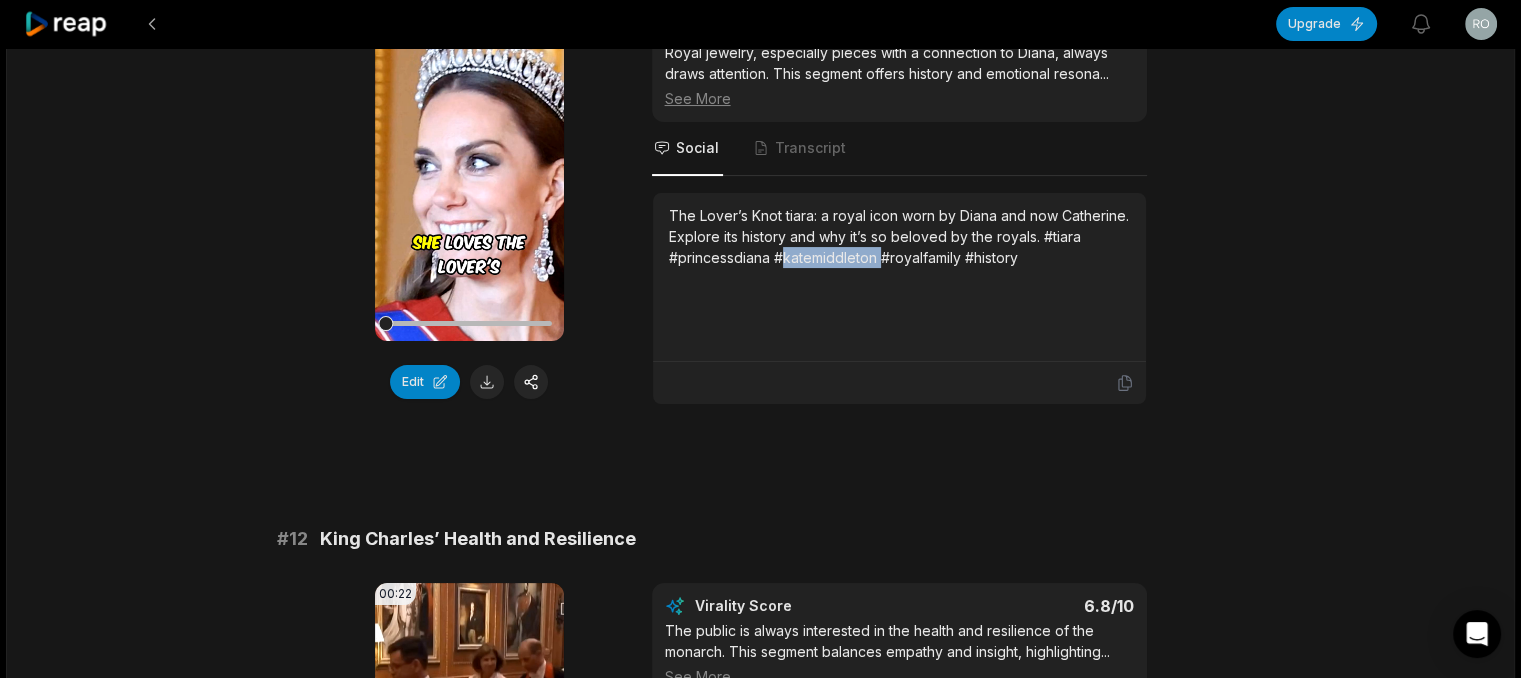 click on "The Lover’s Knot tiara: a royal icon worn by Diana and now Catherine. Explore its history and why it’s so beloved by the royals. #tiara #princessdiana #katemiddleton #royalfamily #history" at bounding box center [899, 236] 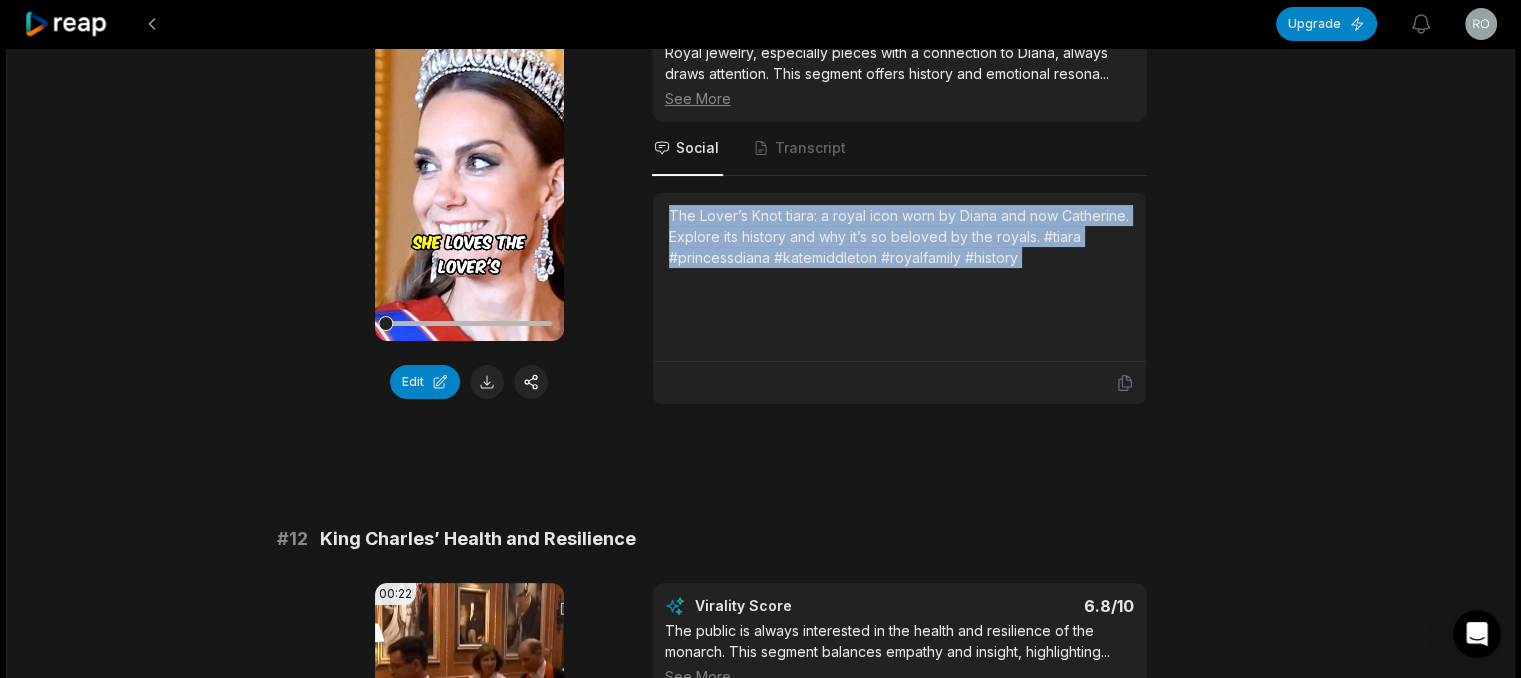 click on "The Lover’s Knot tiara: a royal icon worn by Diana and now Catherine. Explore its history and why it’s so beloved by the royals. #tiara #princessdiana #katemiddleton #royalfamily #history" at bounding box center (899, 236) 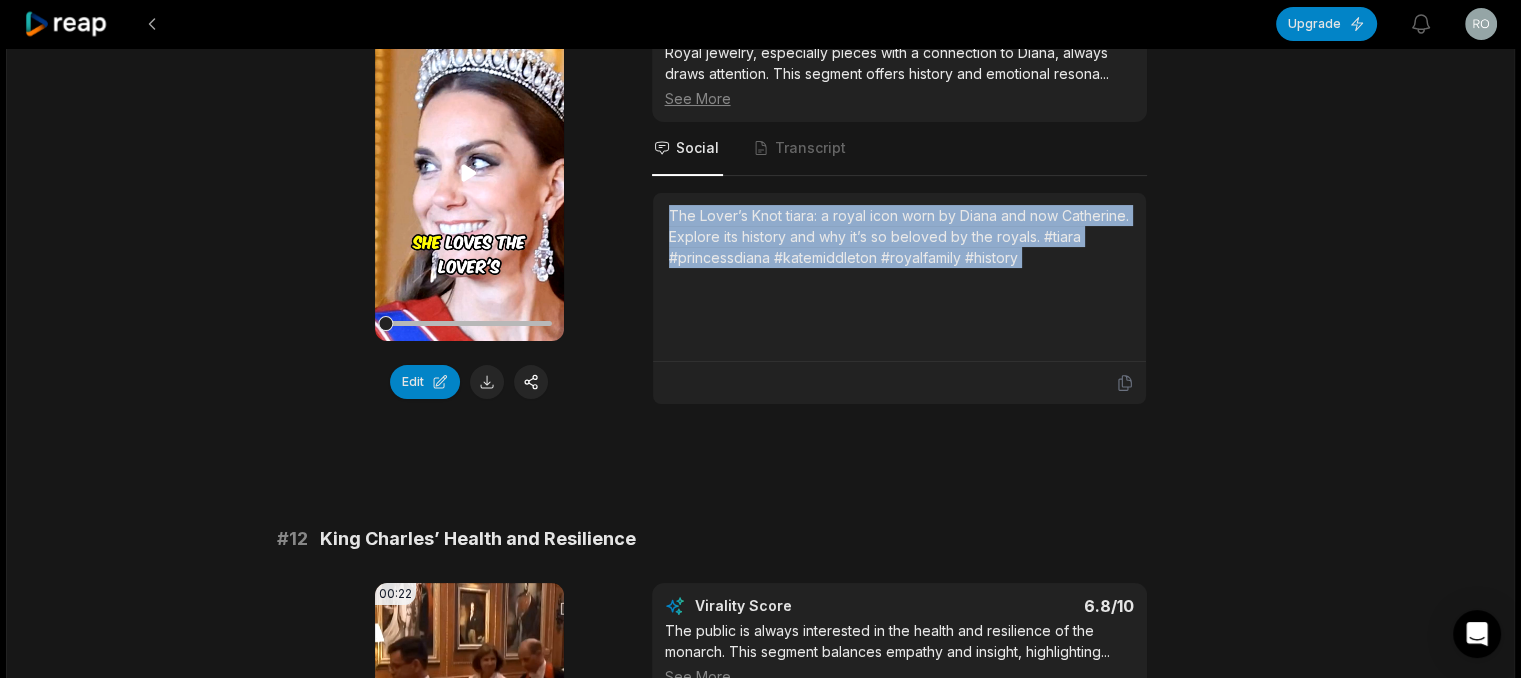 click 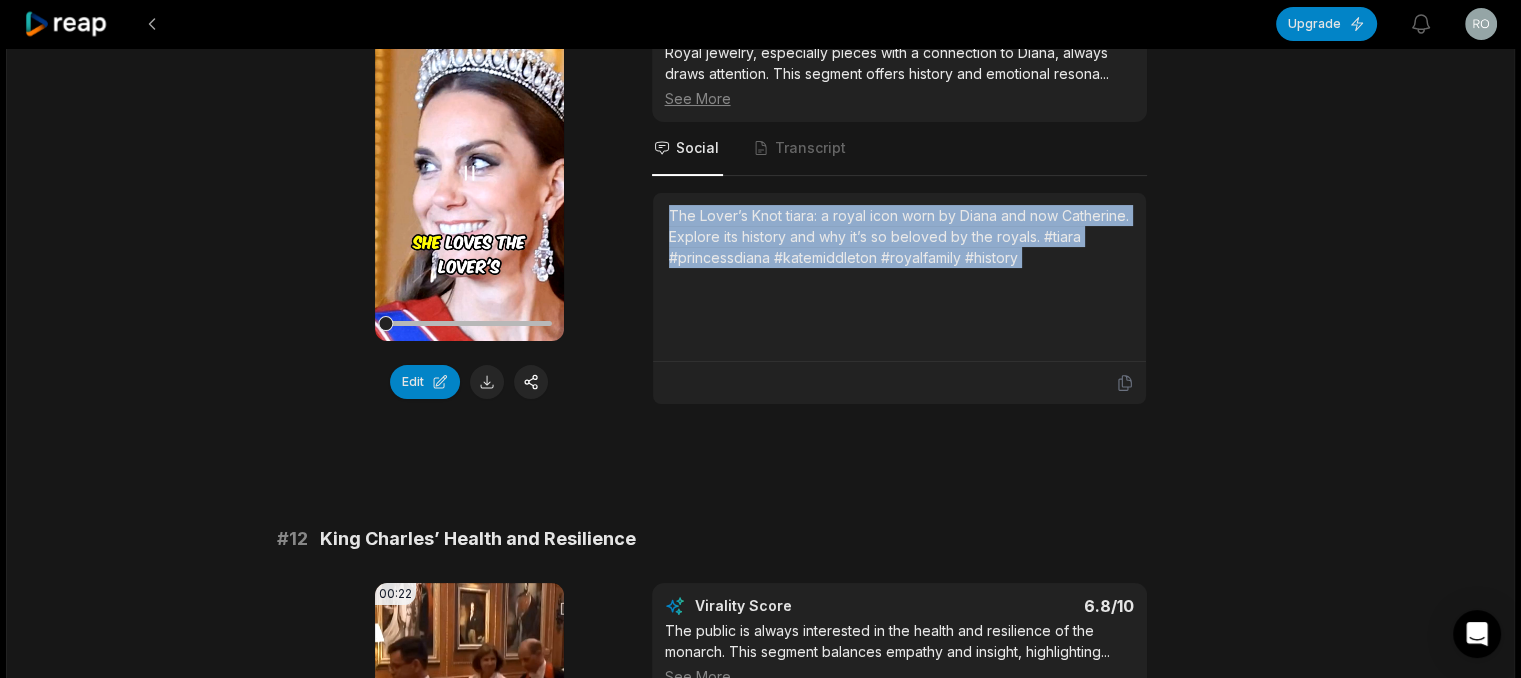 scroll, scrollTop: 500, scrollLeft: 0, axis: vertical 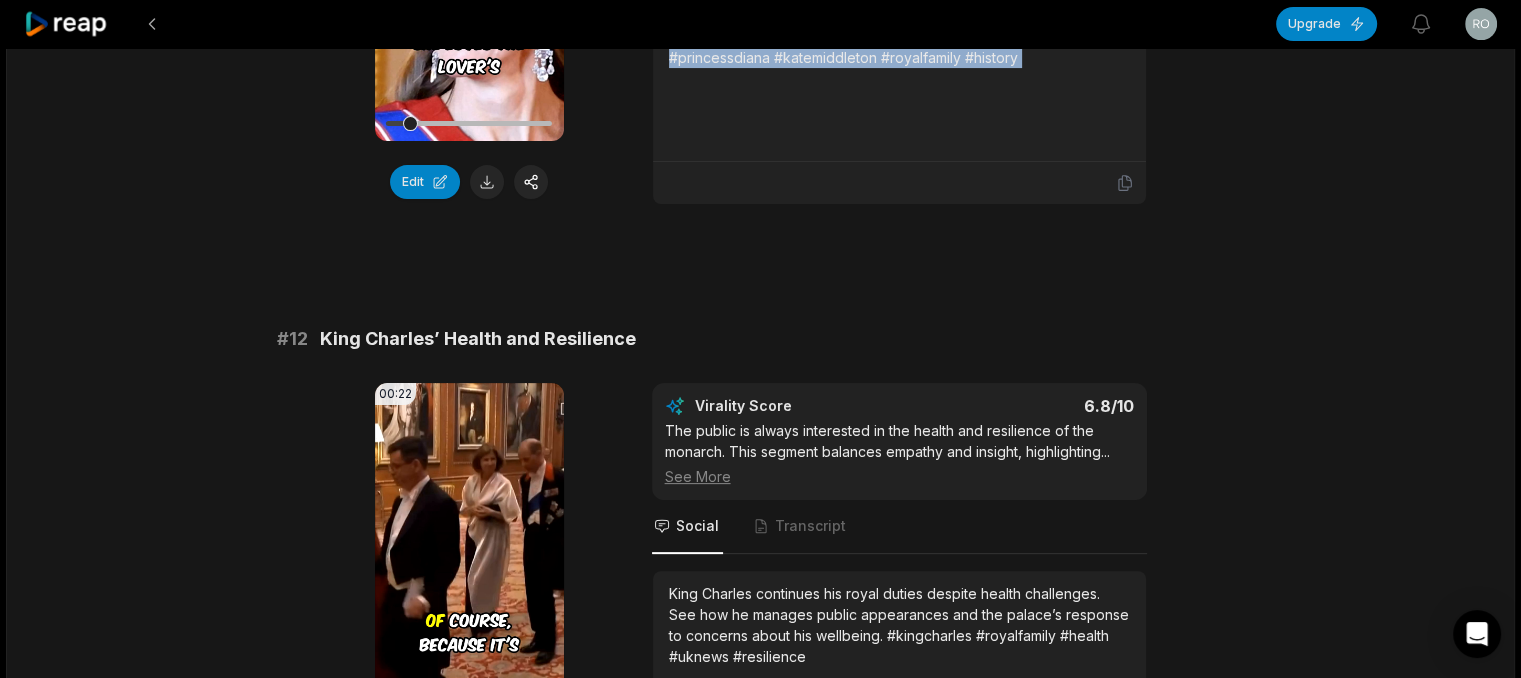 click at bounding box center [487, 182] 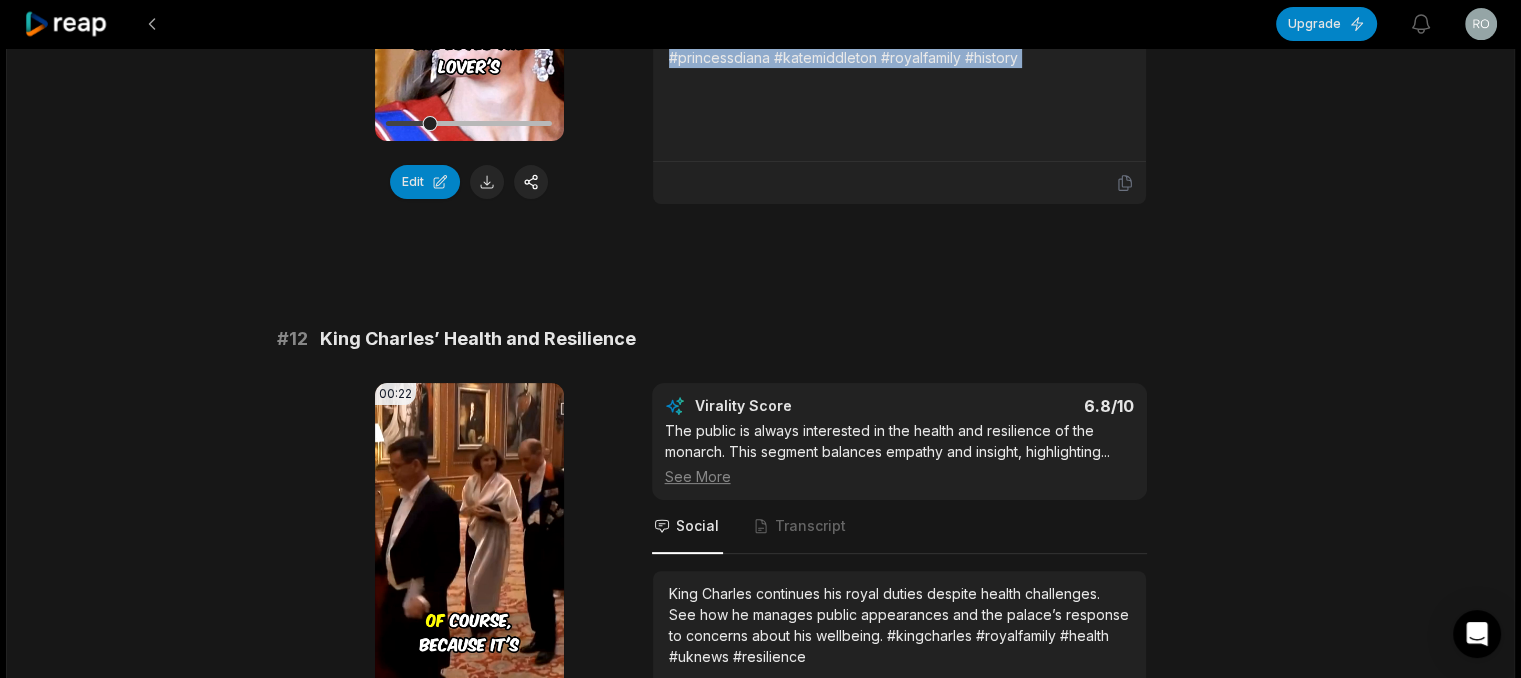 click on "Your browser does not support mp4 format." at bounding box center [469, -27] 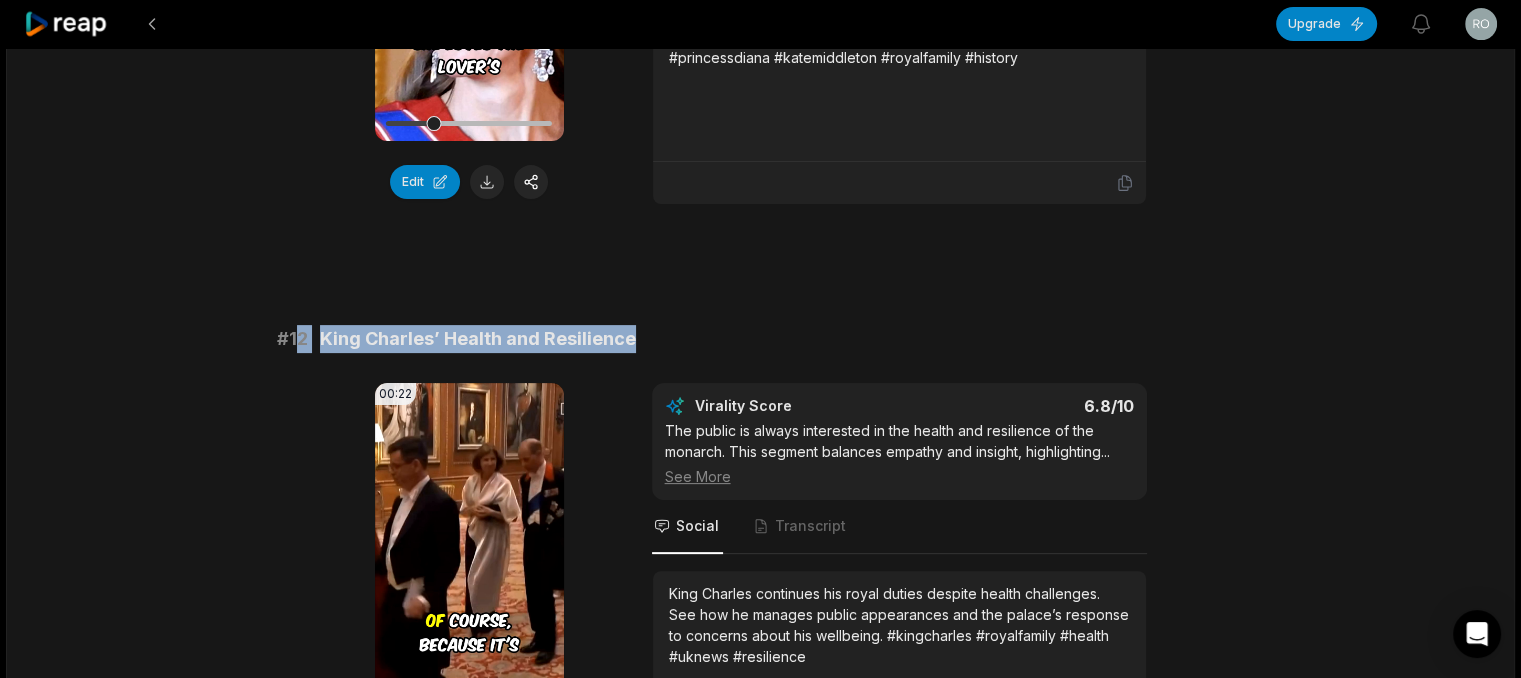 drag, startPoint x: 292, startPoint y: 336, endPoint x: 245, endPoint y: 353, distance: 49.979996 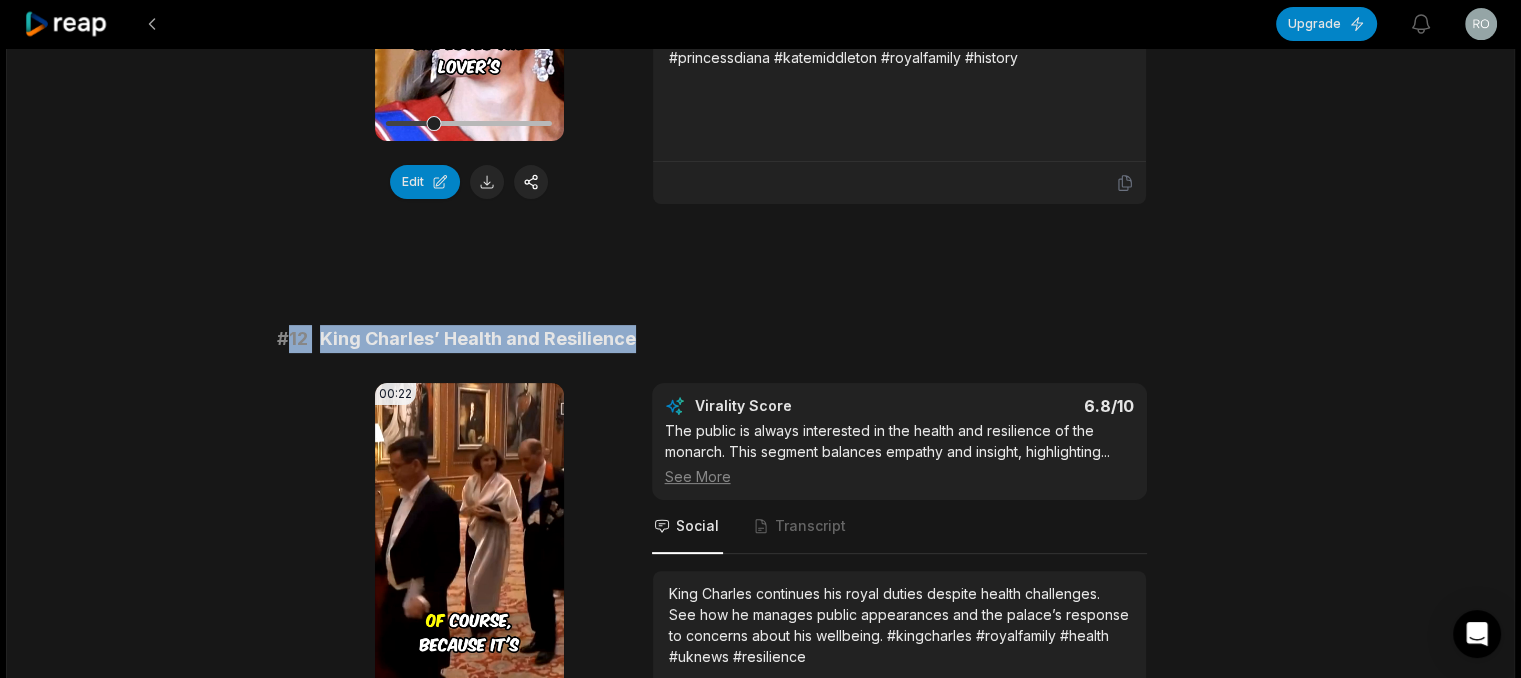 drag, startPoint x: 285, startPoint y: 333, endPoint x: 711, endPoint y: 329, distance: 426.01877 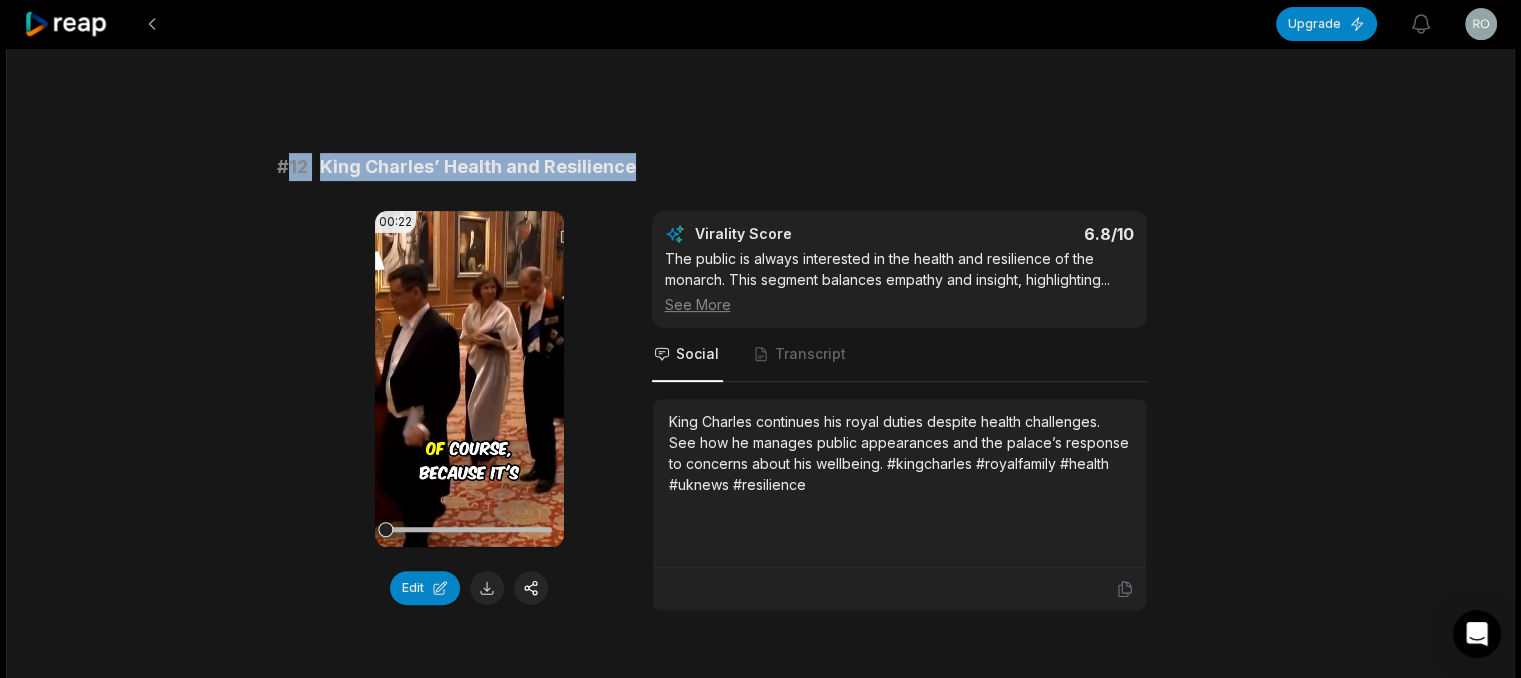 scroll, scrollTop: 800, scrollLeft: 0, axis: vertical 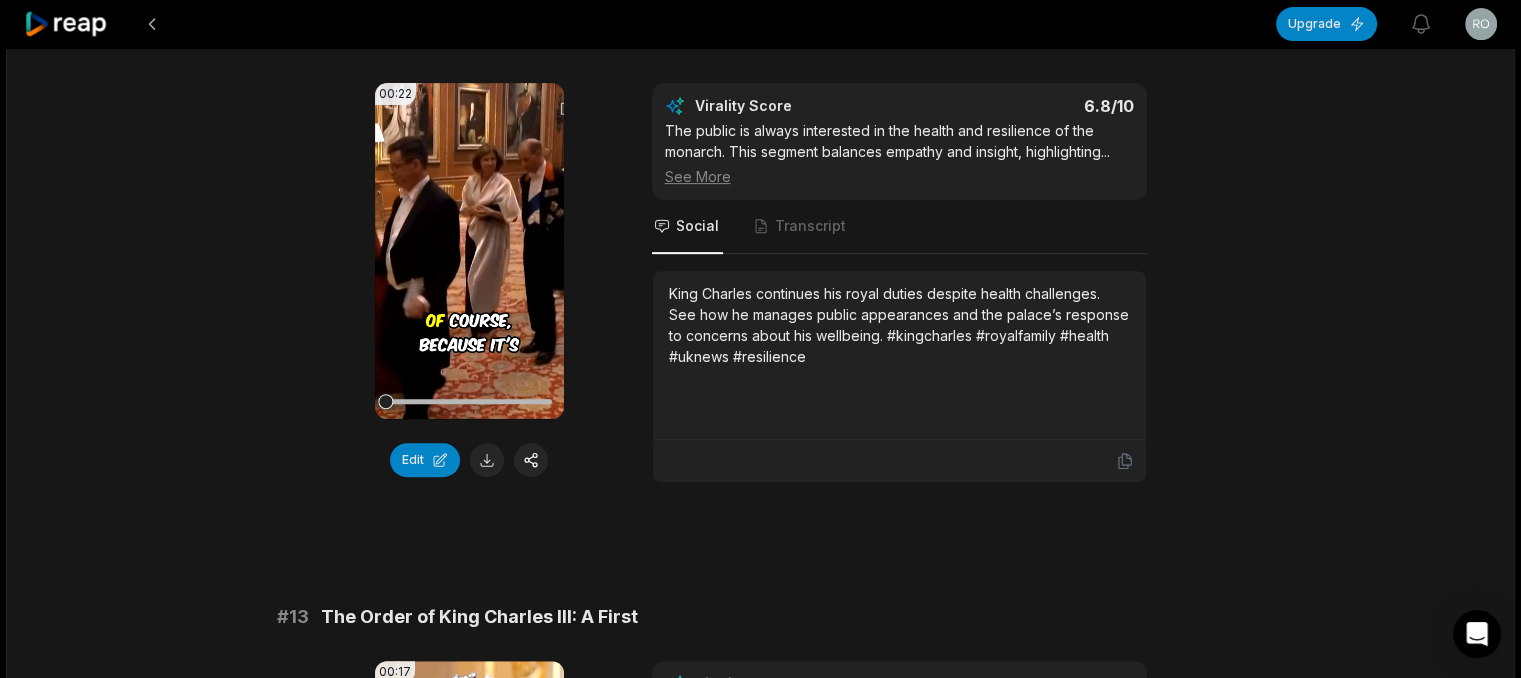 drag, startPoint x: 724, startPoint y: 372, endPoint x: 731, endPoint y: 355, distance: 18.384777 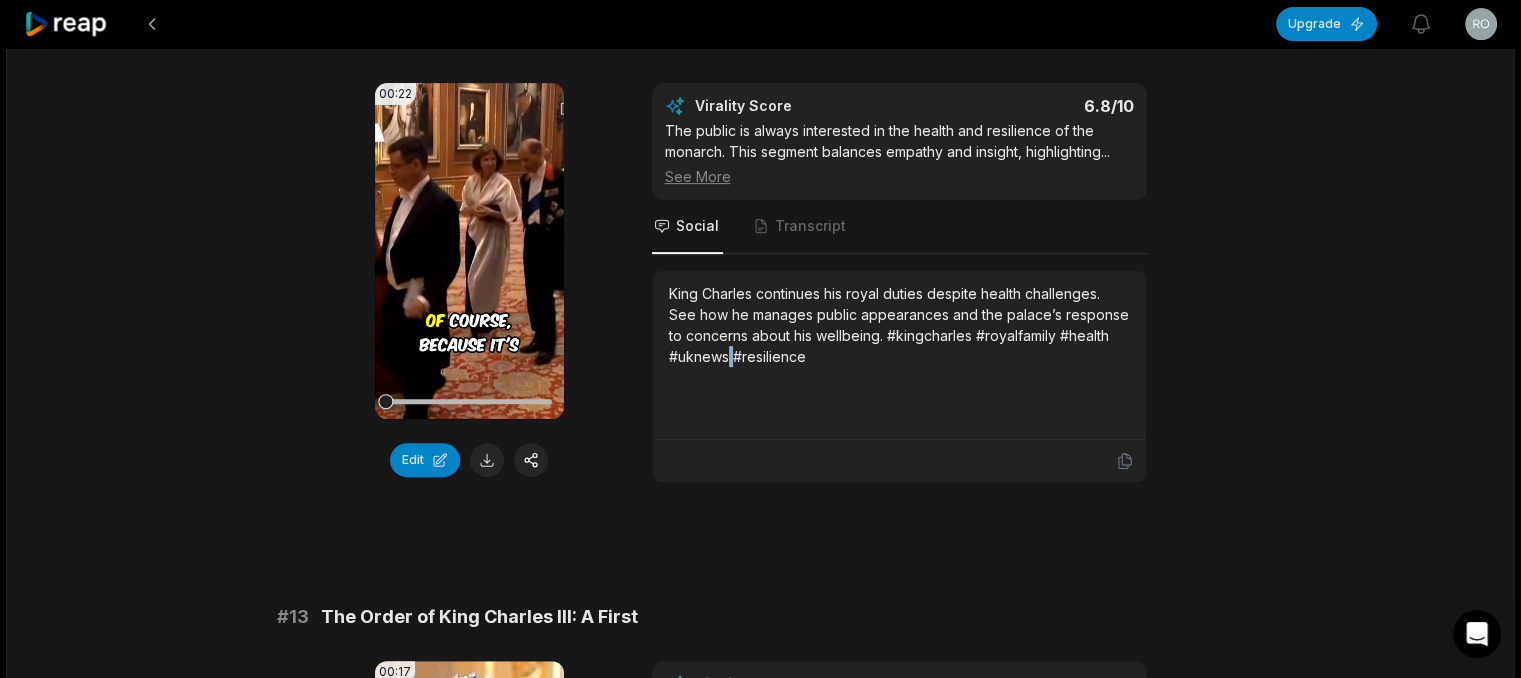 click on "King Charles continues his royal duties despite health challenges. See how he manages public appearances and the palace’s response to concerns about his wellbeing. #kingcharles #royalfamily #health #uknews #resilience" at bounding box center (899, 325) 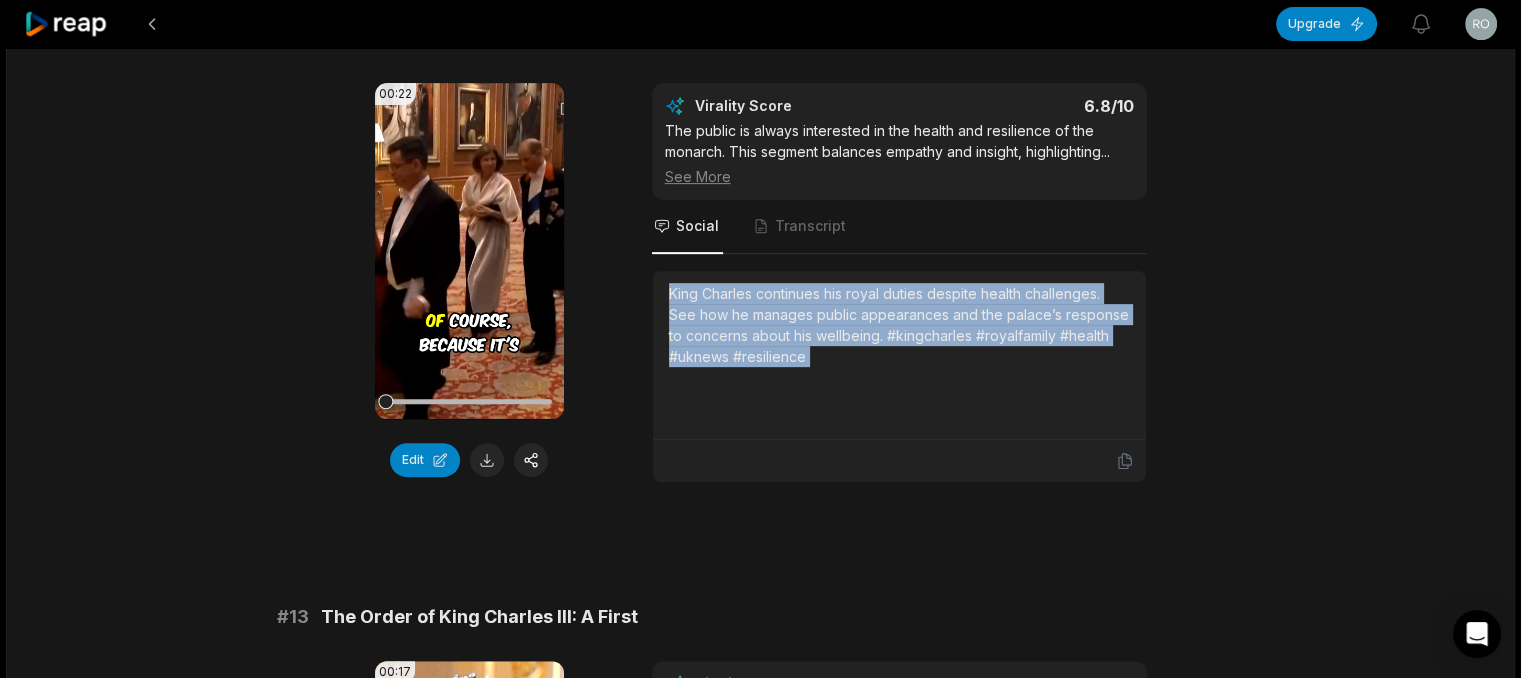 click on "King Charles continues his royal duties despite health challenges. See how he manages public appearances and the palace’s response to concerns about his wellbeing. #kingcharles #royalfamily #health #uknews #resilience" at bounding box center (899, 325) 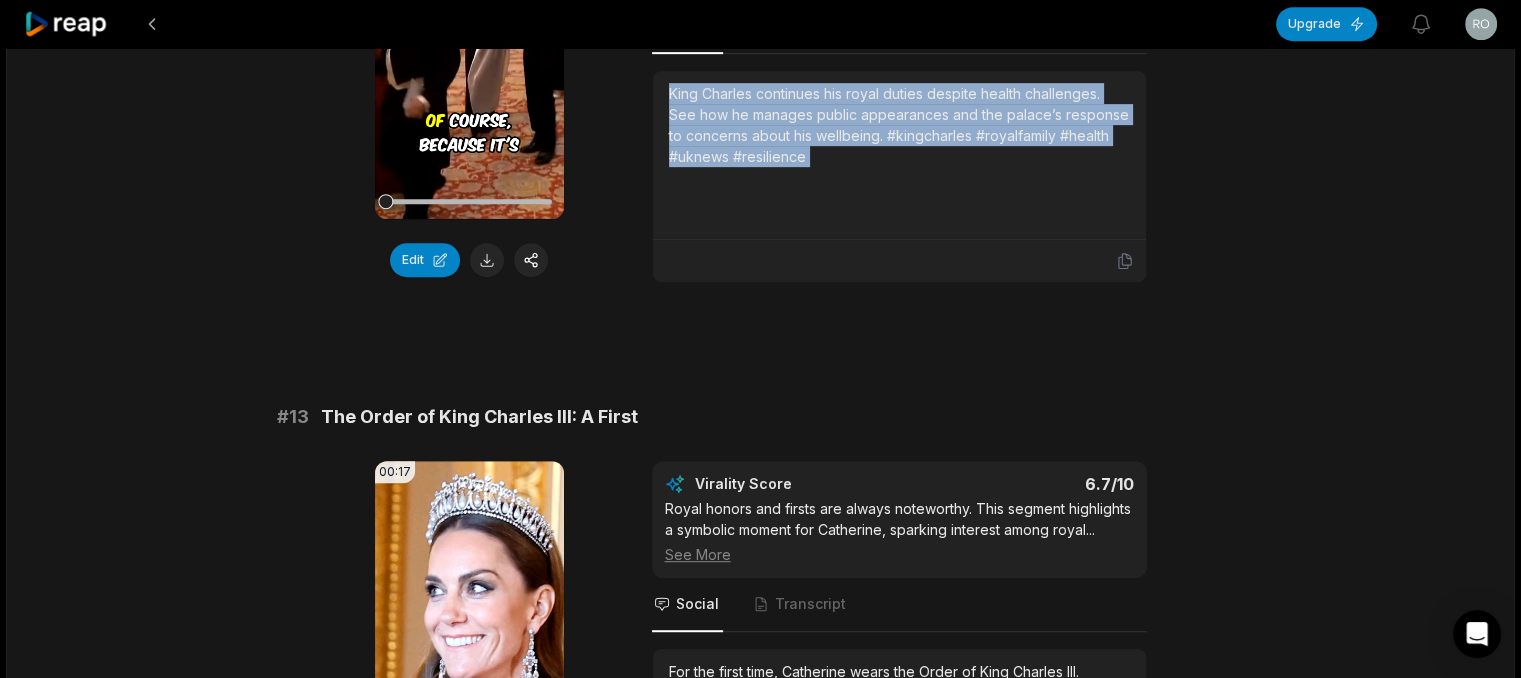 click at bounding box center [487, 260] 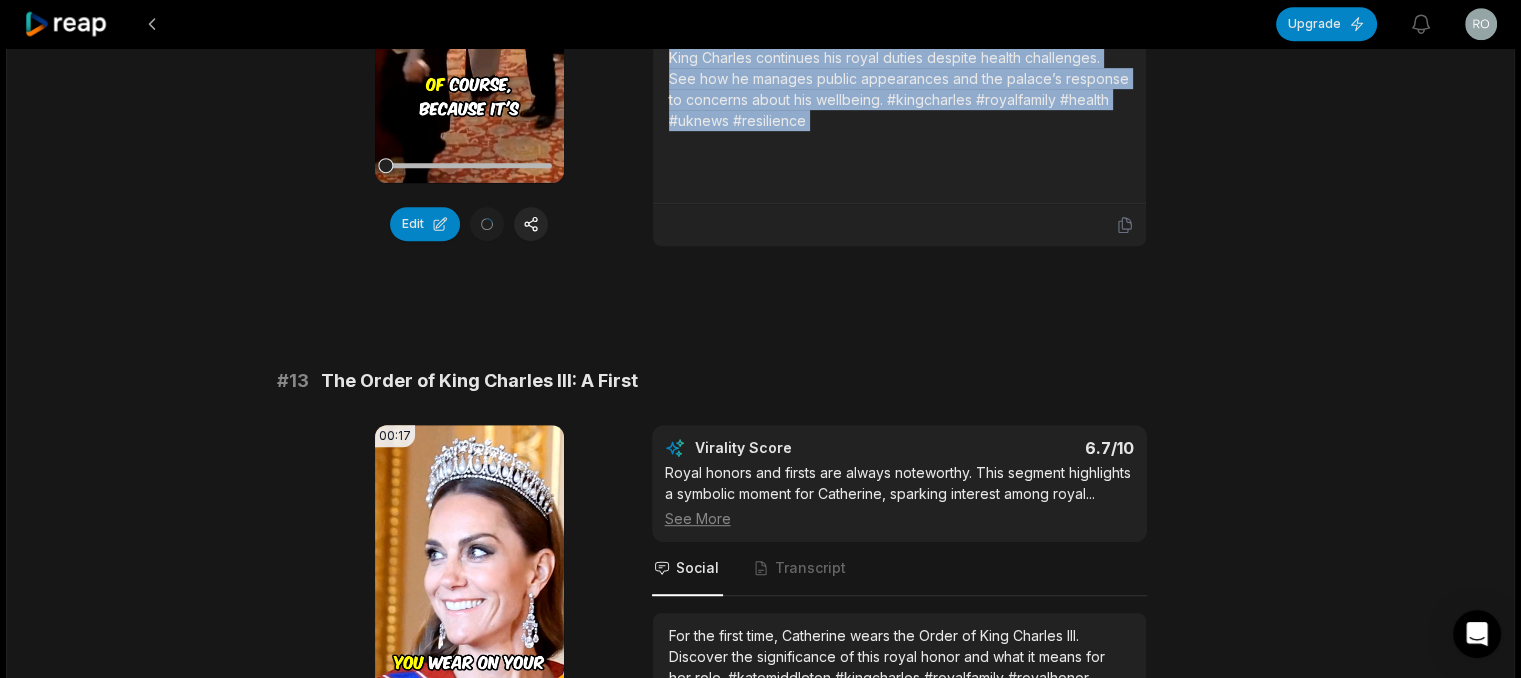 scroll, scrollTop: 1100, scrollLeft: 0, axis: vertical 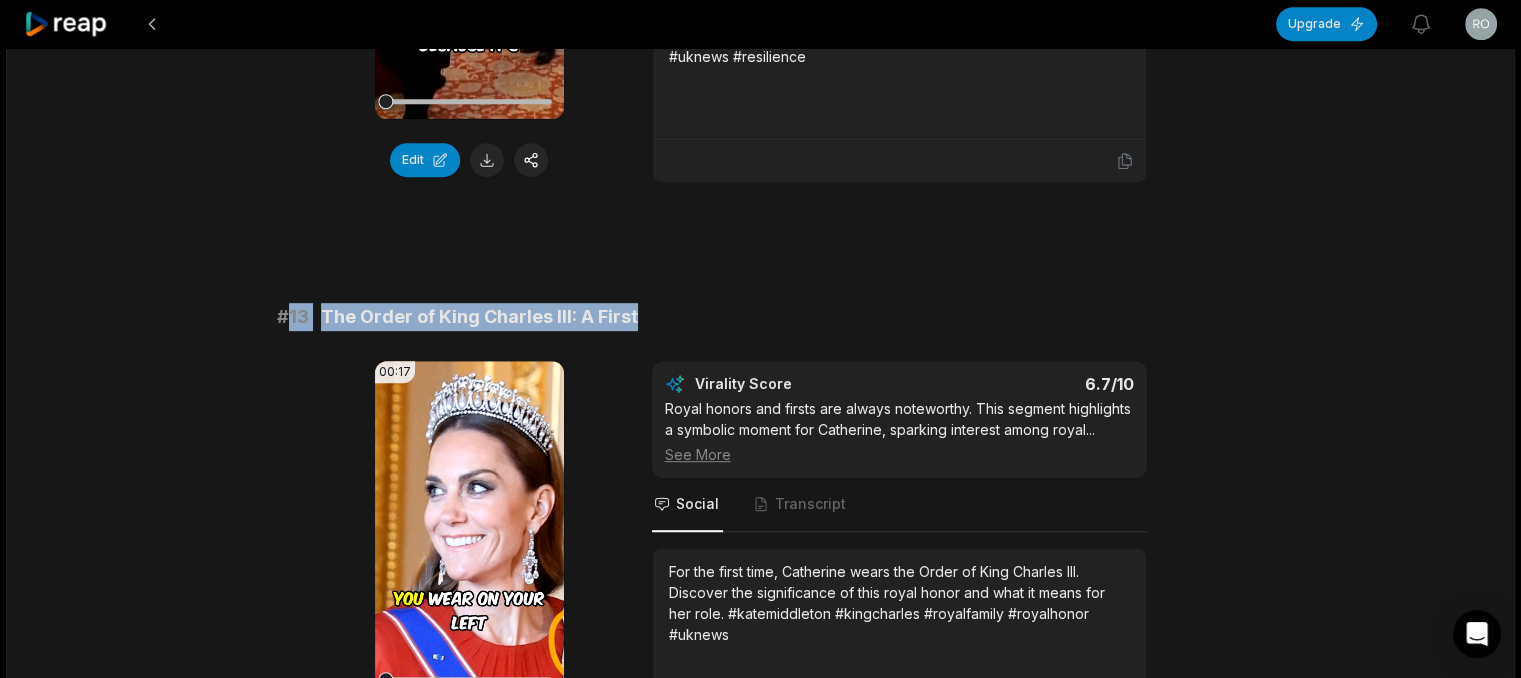 drag, startPoint x: 284, startPoint y: 305, endPoint x: 731, endPoint y: 308, distance: 447.01007 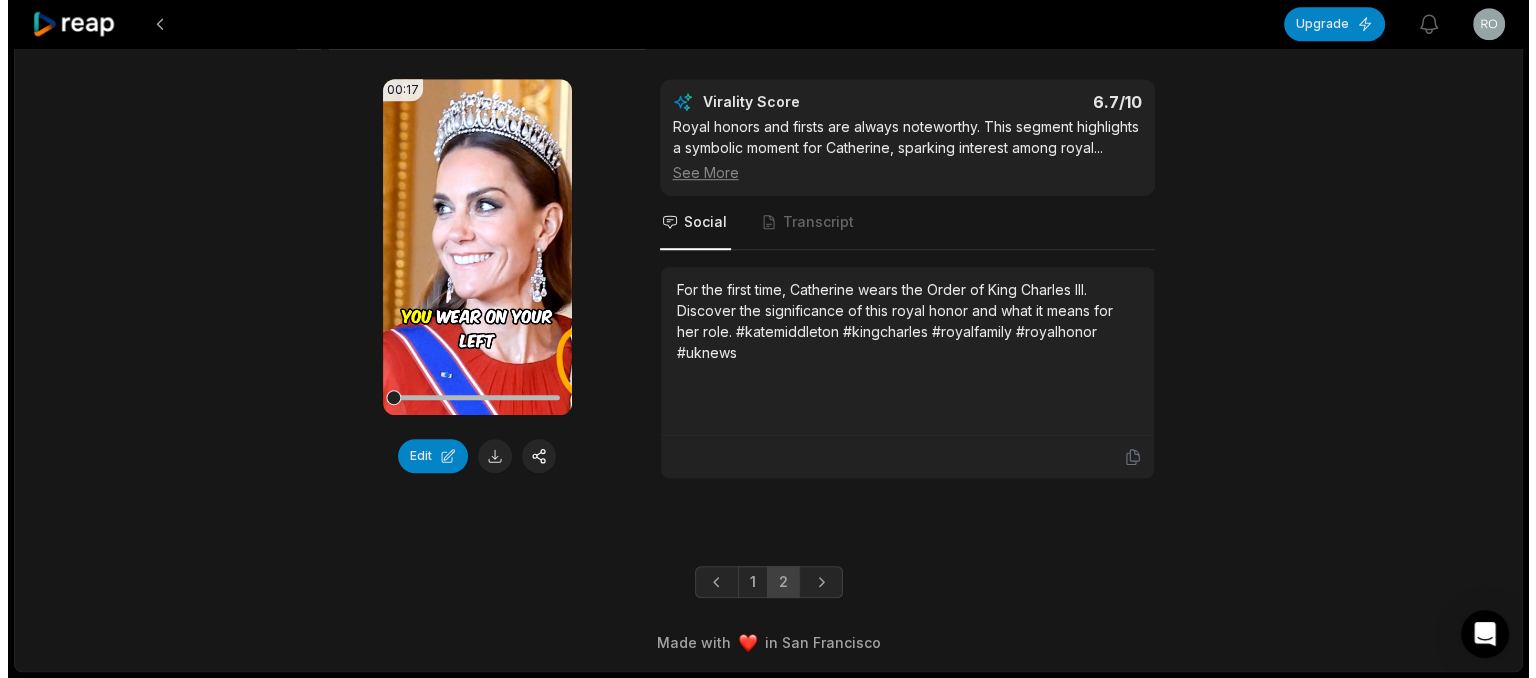 scroll, scrollTop: 1399, scrollLeft: 0, axis: vertical 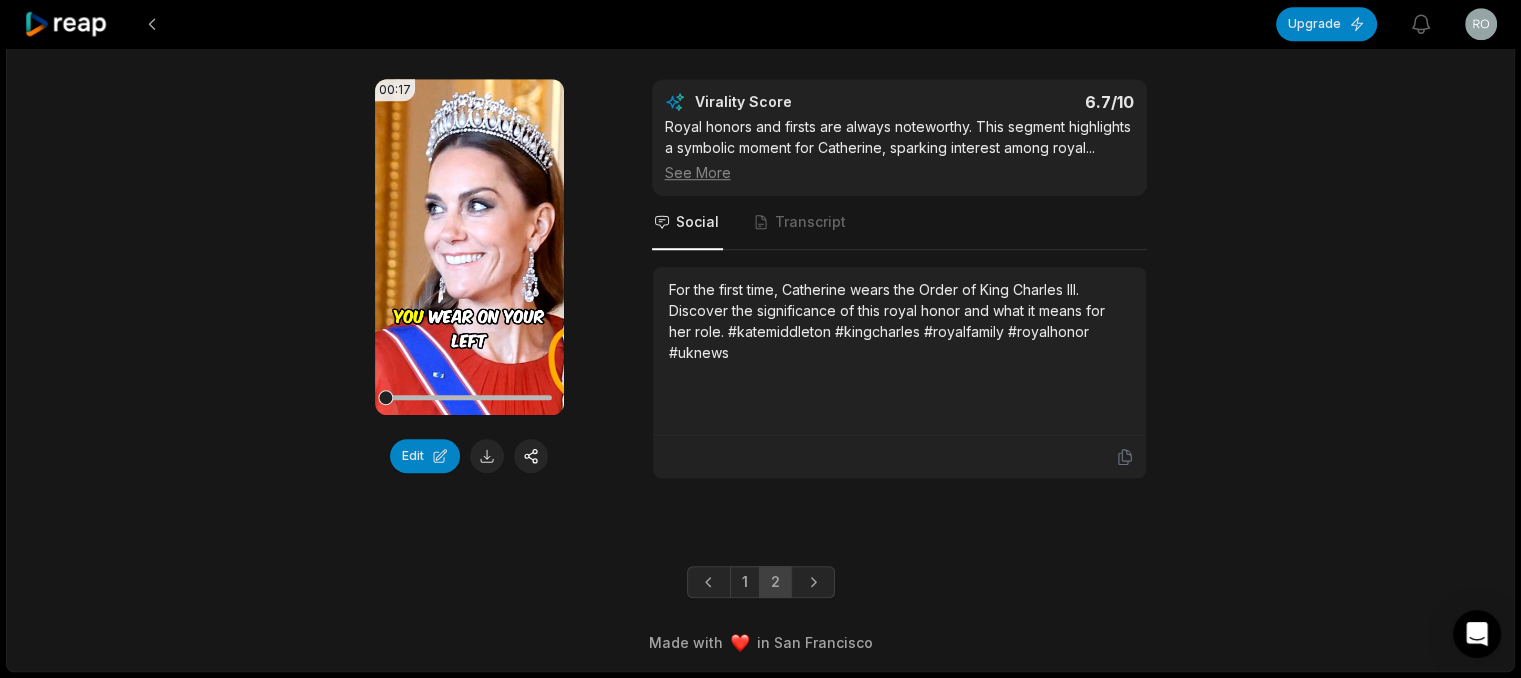 click on "For the first time, Catherine wears the Order of King Charles III. Discover the significance of this royal honor and what it means for her role. #katemiddleton #kingcharles #royalfamily #royalhonor #uknews" at bounding box center [899, 321] 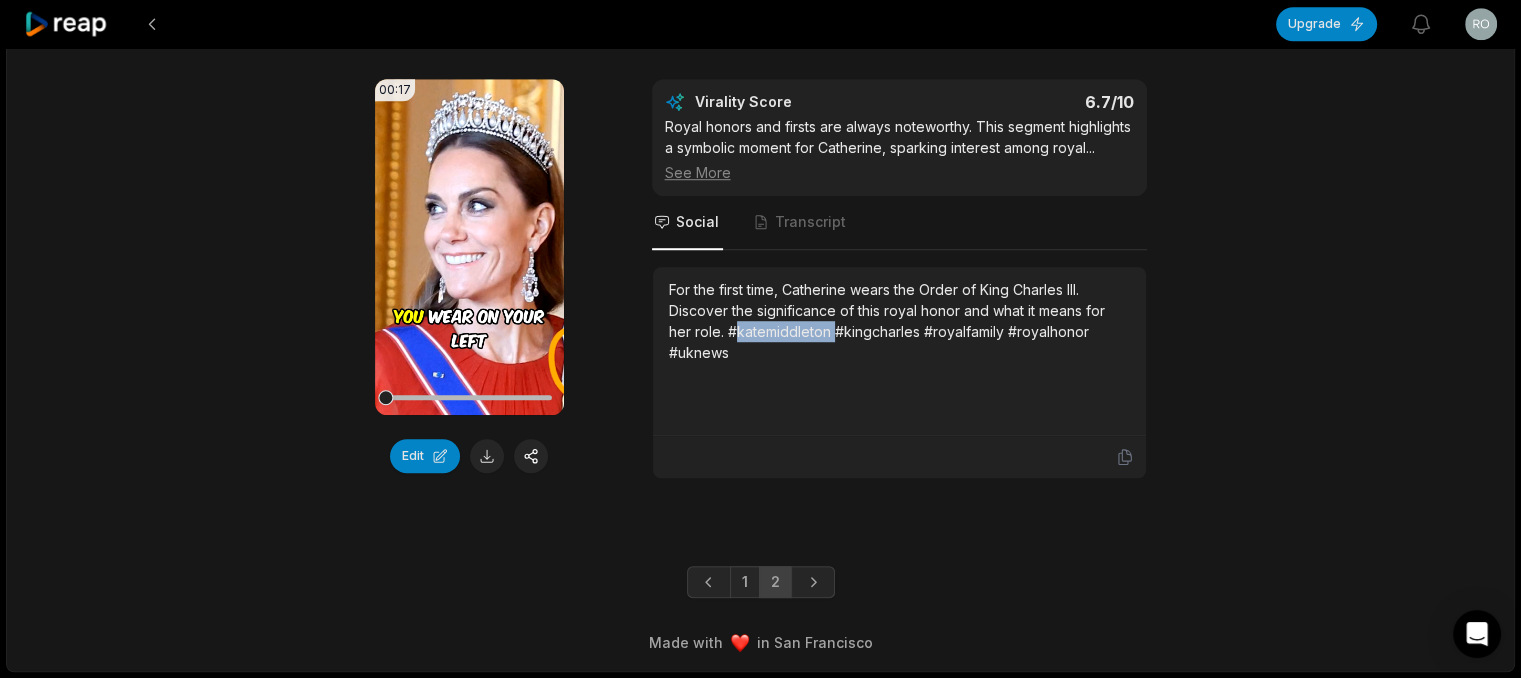 click on "For the first time, Catherine wears the Order of King Charles III. Discover the significance of this royal honor and what it means for her role. #katemiddleton #kingcharles #royalfamily #royalhonor #uknews" at bounding box center (899, 321) 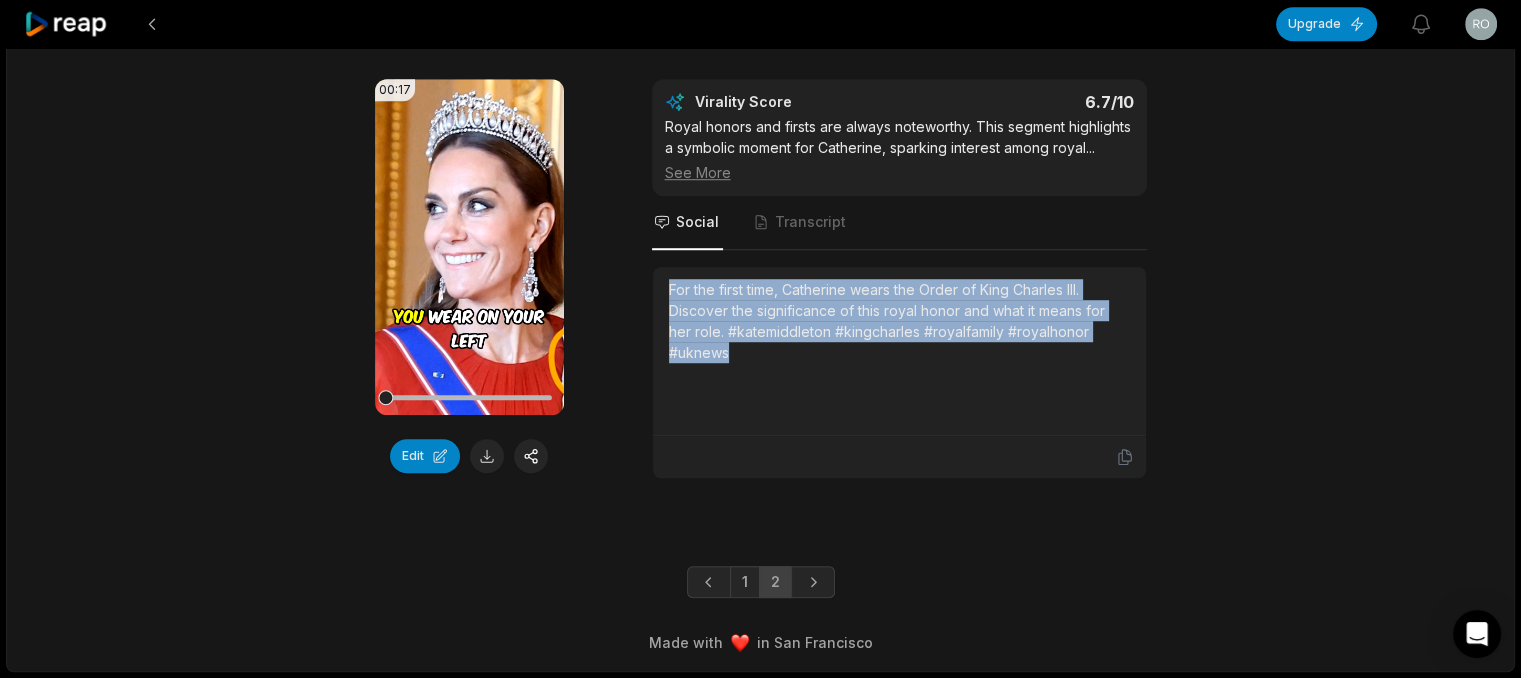 click on "For the first time, Catherine wears the Order of King Charles III. Discover the significance of this royal honor and what it means for her role. #katemiddleton #kingcharles #royalfamily #royalhonor #uknews" at bounding box center (899, 321) 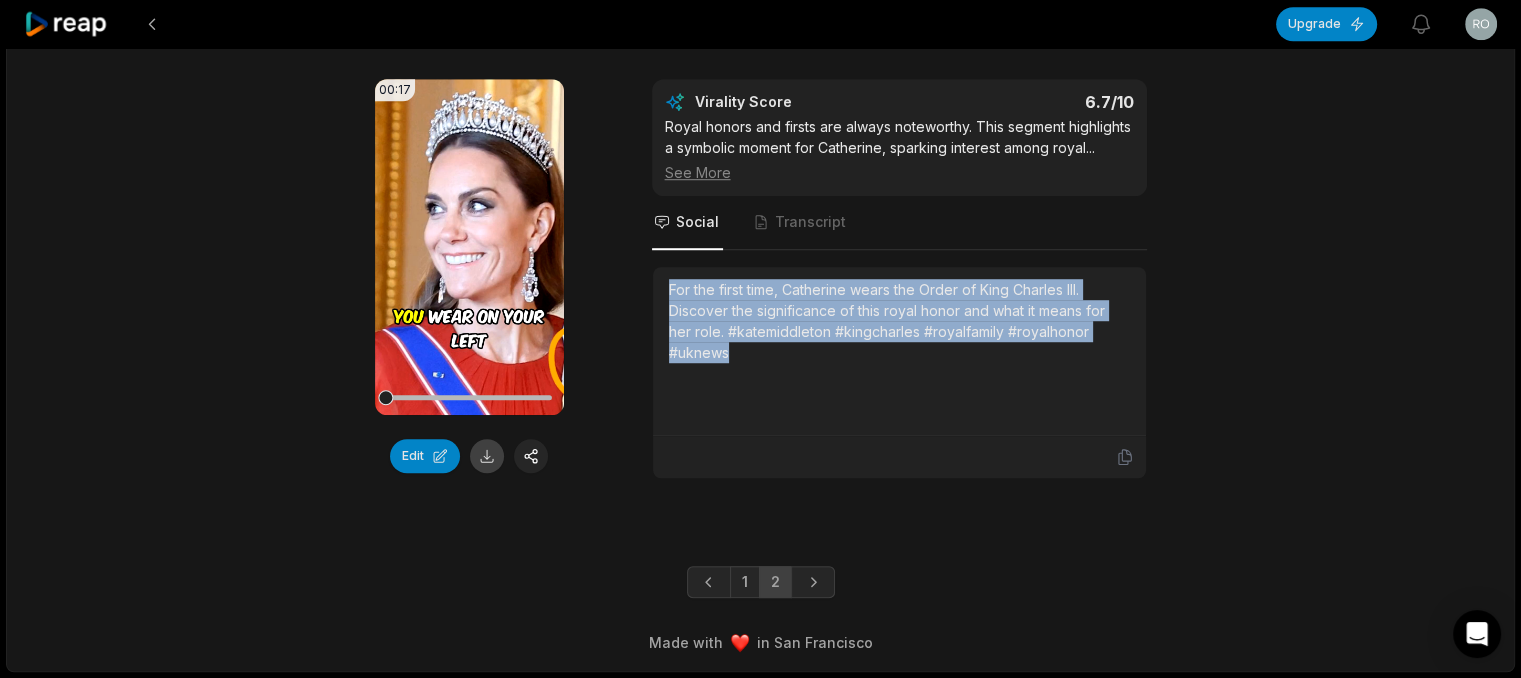 click at bounding box center (487, 456) 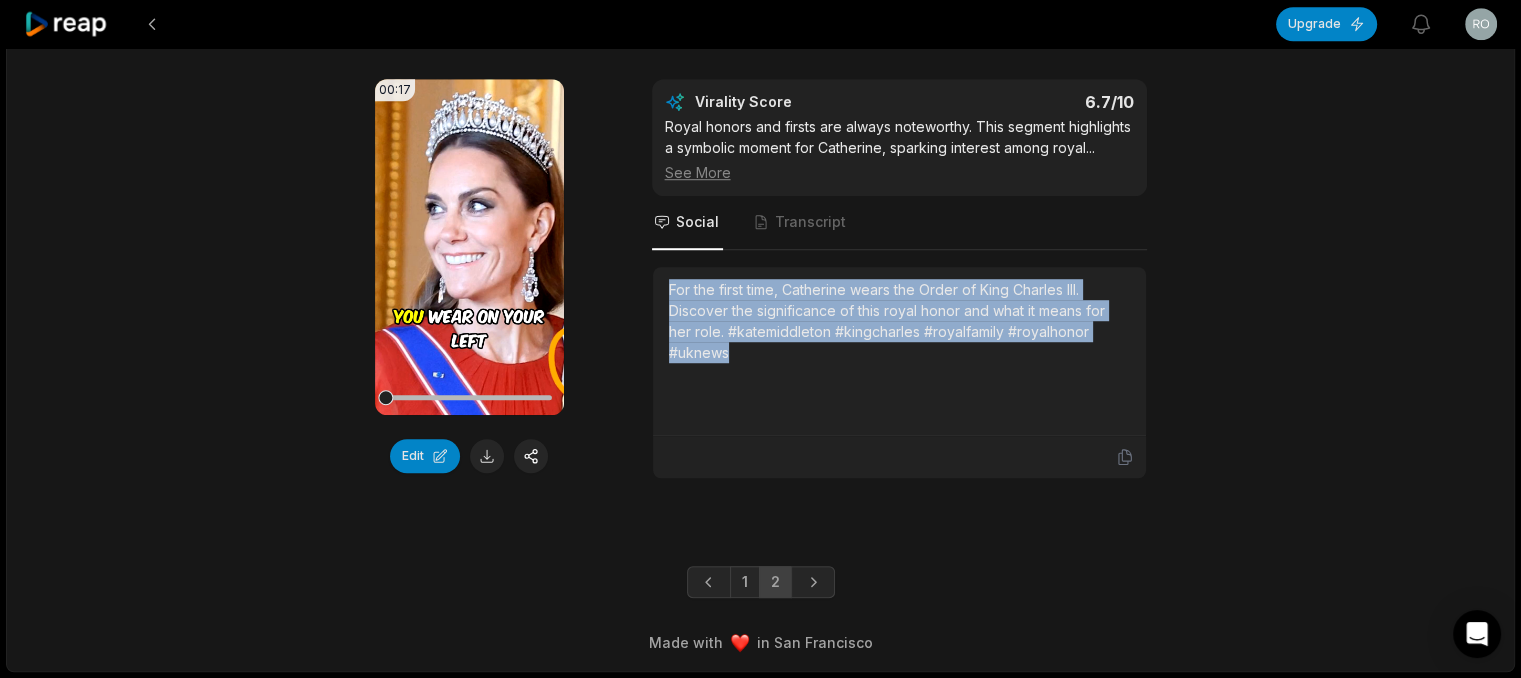 click on "Upgrade View notifications Open user menu 36:17 'REBELLION?!' Is Prince William sending a message that CHANGE is coming? | Palace Confidential 3 days ago English en 00:00  -  10:00 Portrait 25   fps Beasty # 11 Iconic Tiaras: Diana’s Legacy 00:13 Your browser does not support mp4 format. Edit Virality Score 6.9 /10 Royal jewelry, especially pieces with a connection to Diana, always draws attention. This segment offers history and emotional resona ...   See More Social Transcript The Lover’s Knot tiara: a royal icon worn by Diana and now Catherine. Explore its history and why it’s so beloved by the royals. #tiara #princessdiana #katemiddleton #royalfamily #history # 12 King Charles’ Health and Resilience 00:22 Your browser does not support mp4 format. Edit Virality Score 6.8 /10 The public is always interested in the health and resilience of the monarch. This segment balances empathy and insight, highlighting  ...   See More Social Transcript # 13 The Order of King Charles III: A First 00:17 Edit 6.7" at bounding box center [760, -1043] 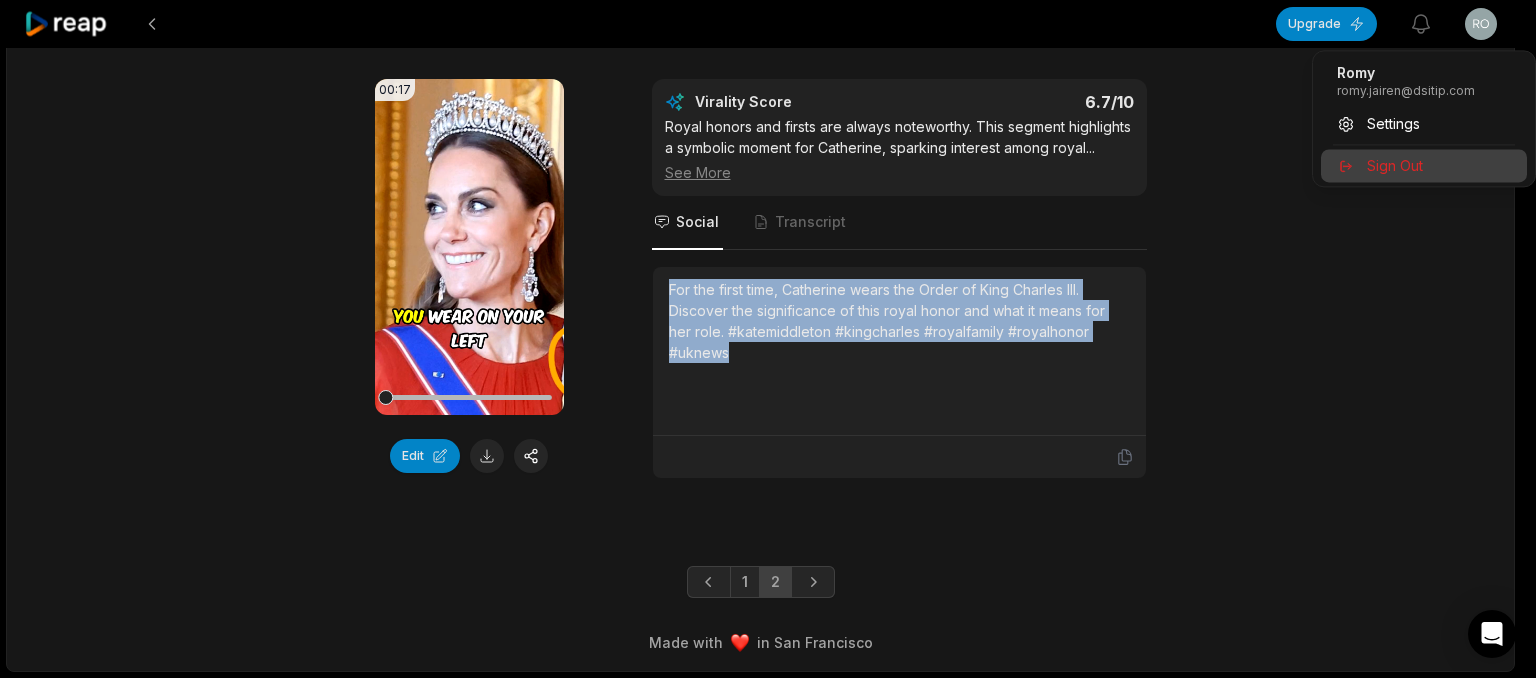 click on "Sign Out" at bounding box center [1395, 165] 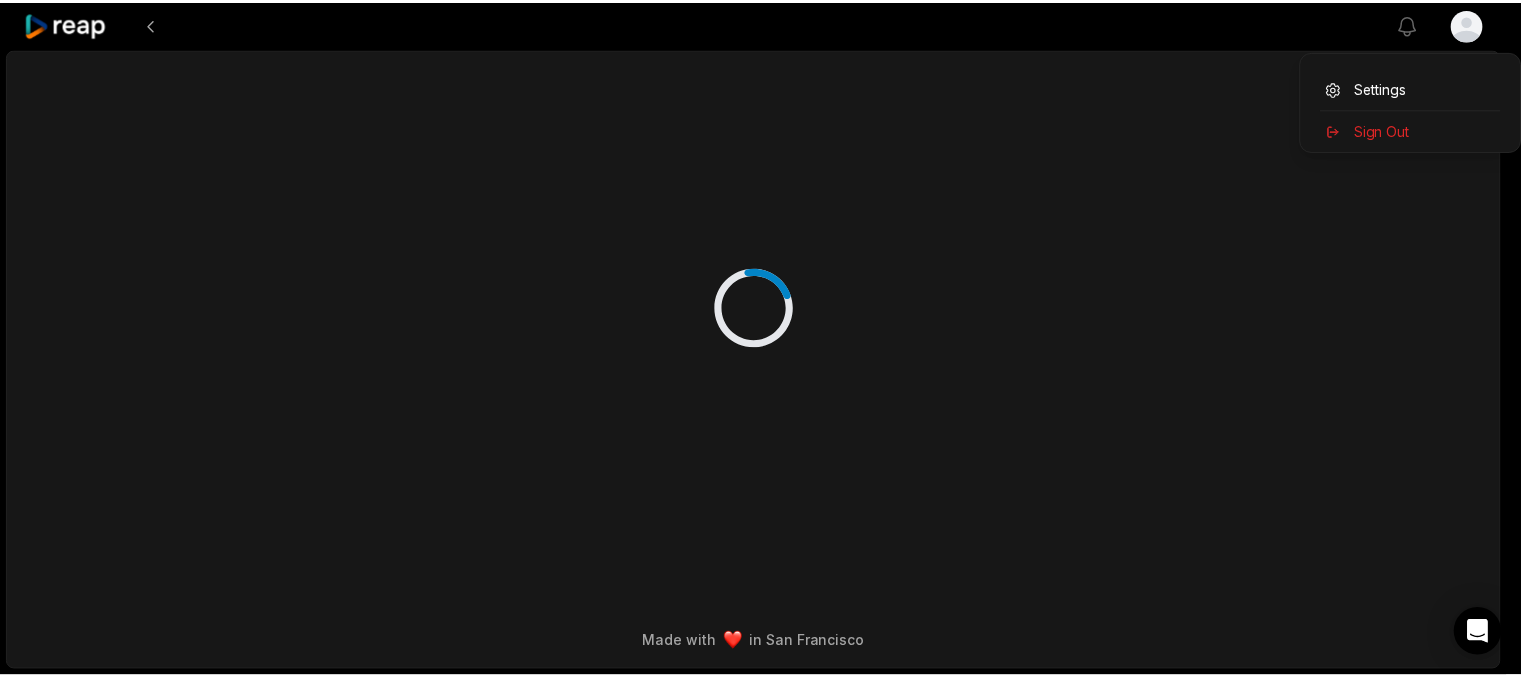 scroll, scrollTop: 0, scrollLeft: 0, axis: both 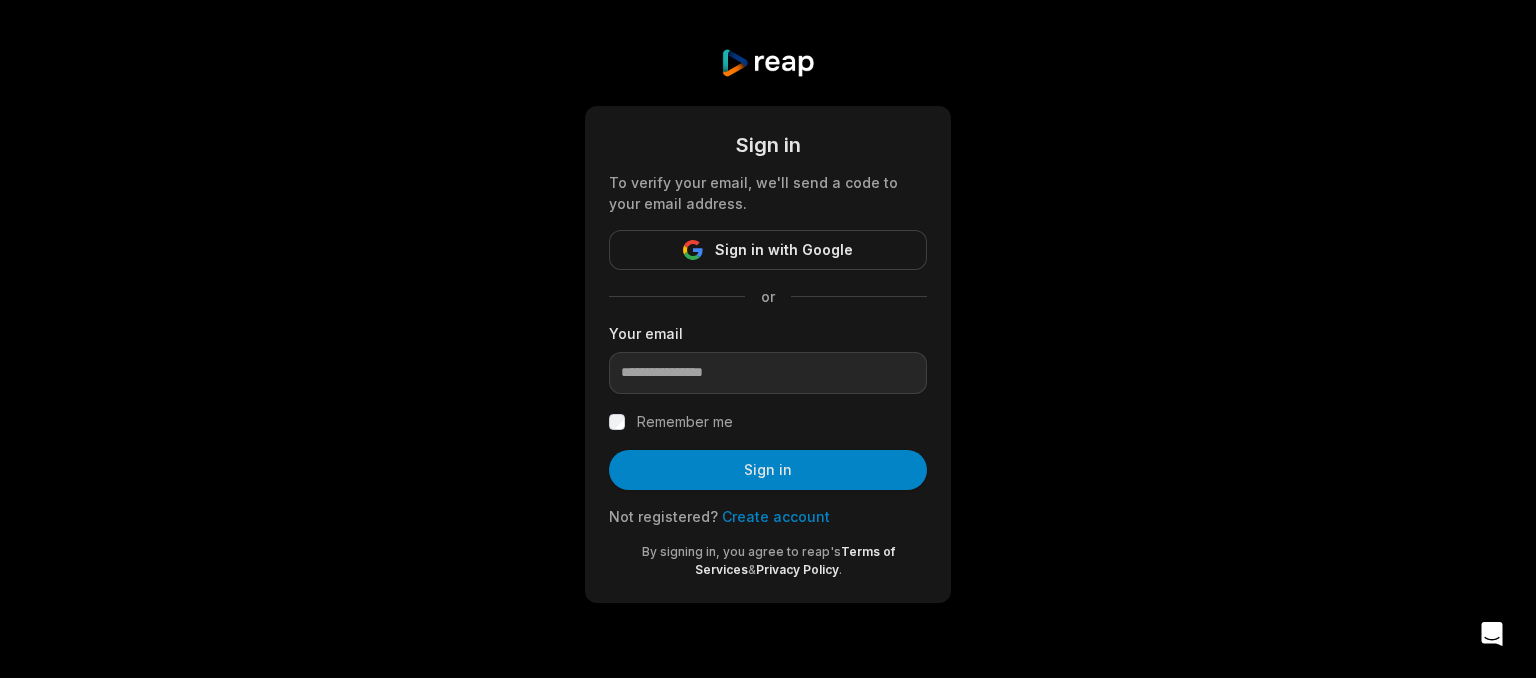 click on "Create account" at bounding box center (776, 516) 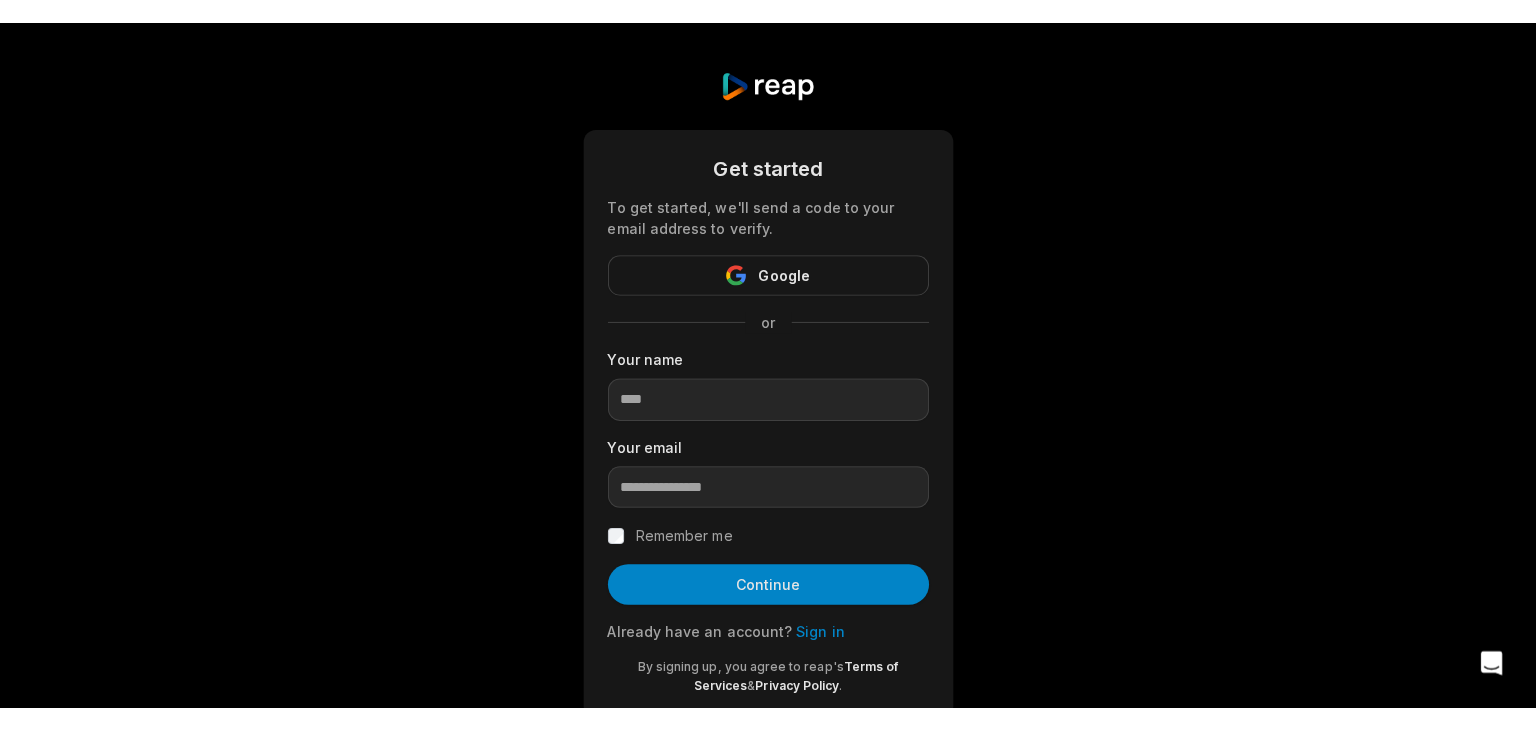 scroll, scrollTop: 0, scrollLeft: 0, axis: both 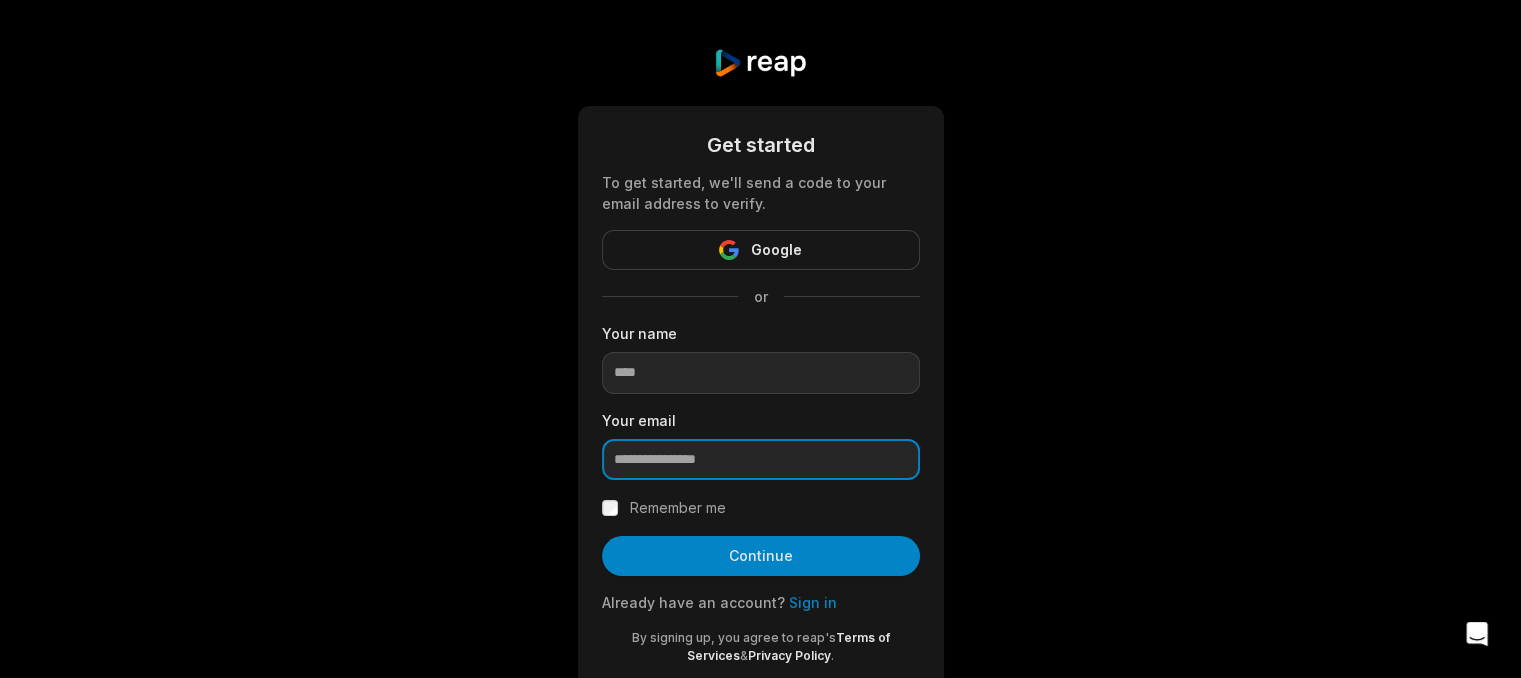 click at bounding box center [761, 460] 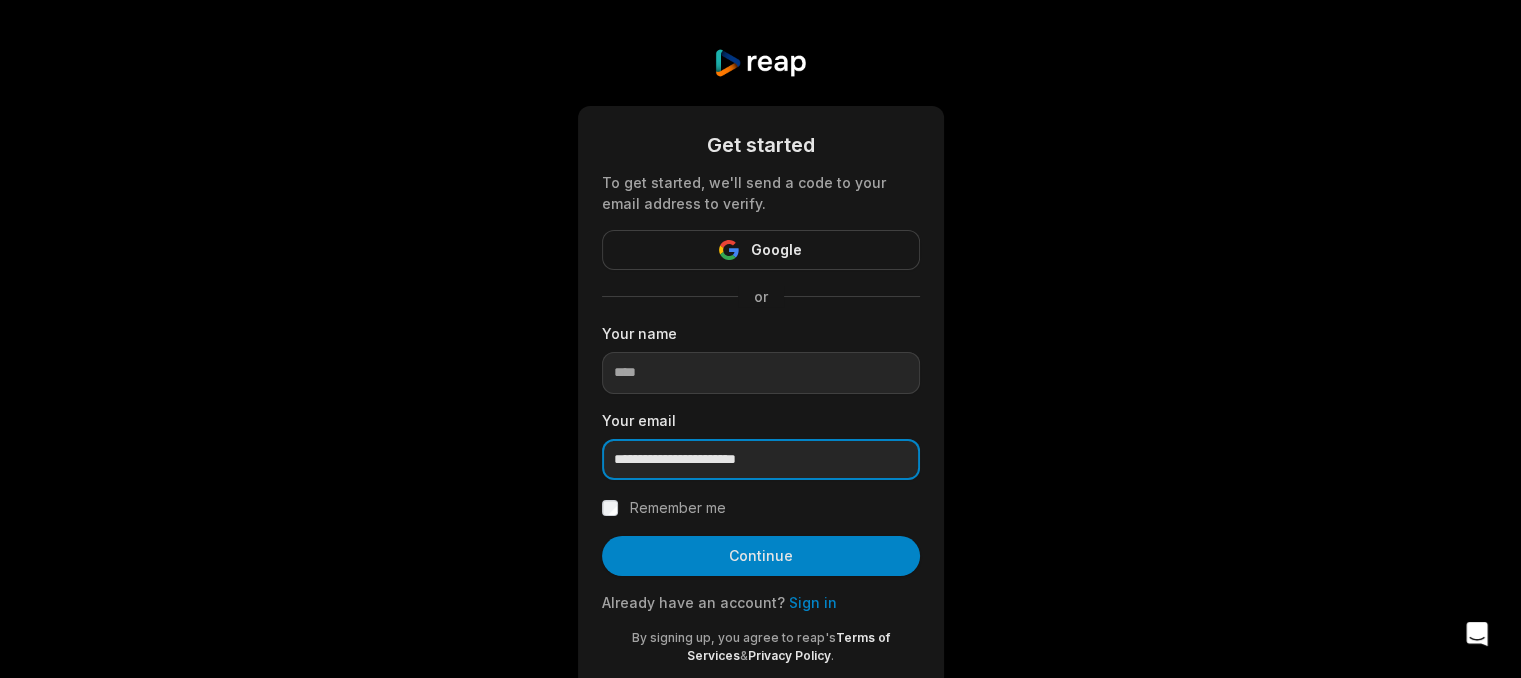 type on "**********" 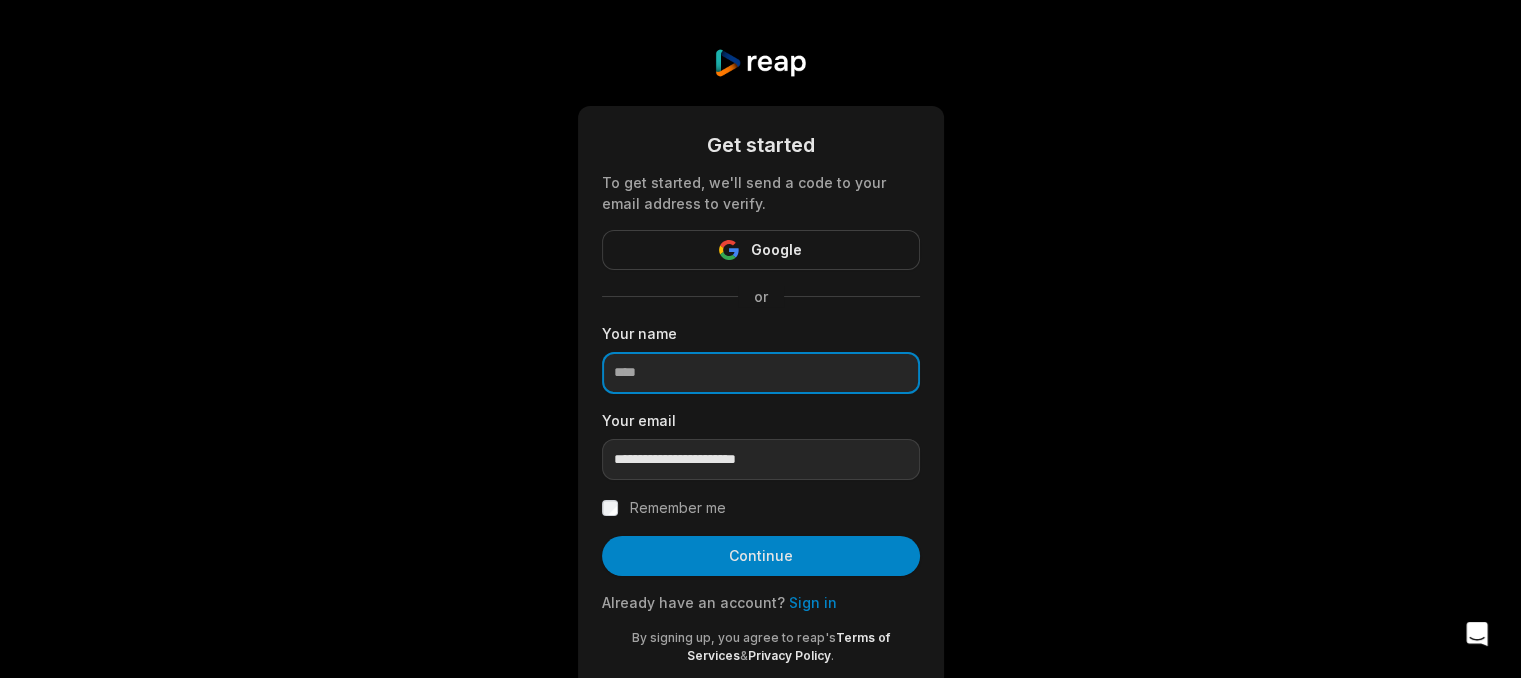 click at bounding box center (761, 373) 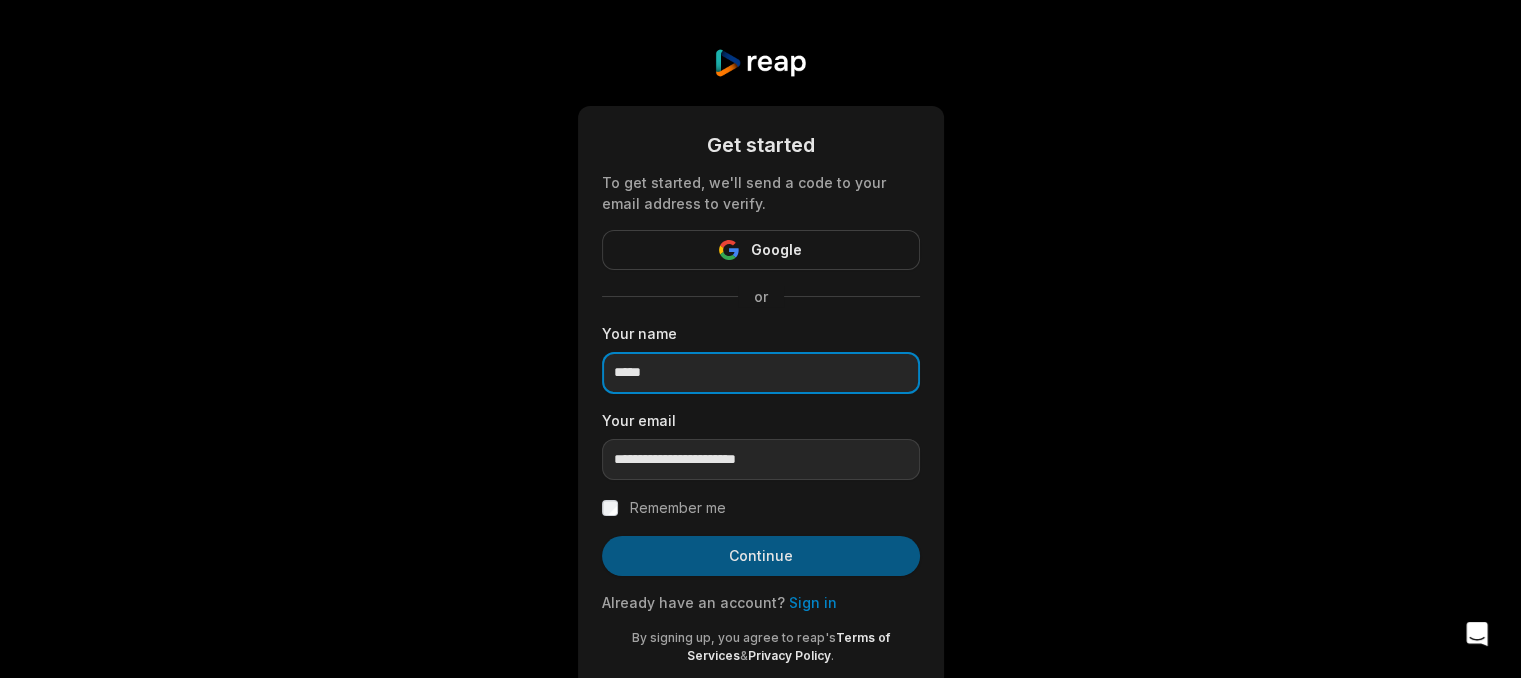 type on "*****" 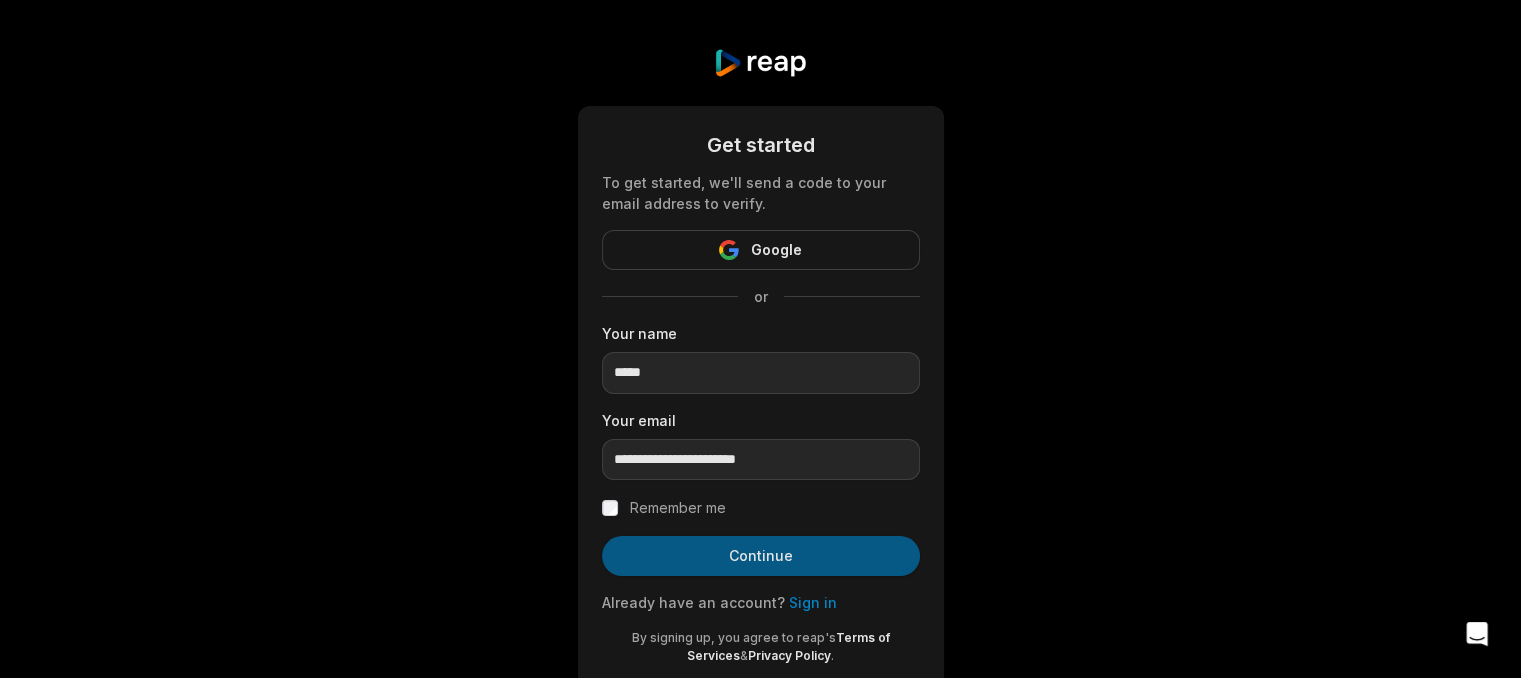 click on "Continue" at bounding box center (761, 556) 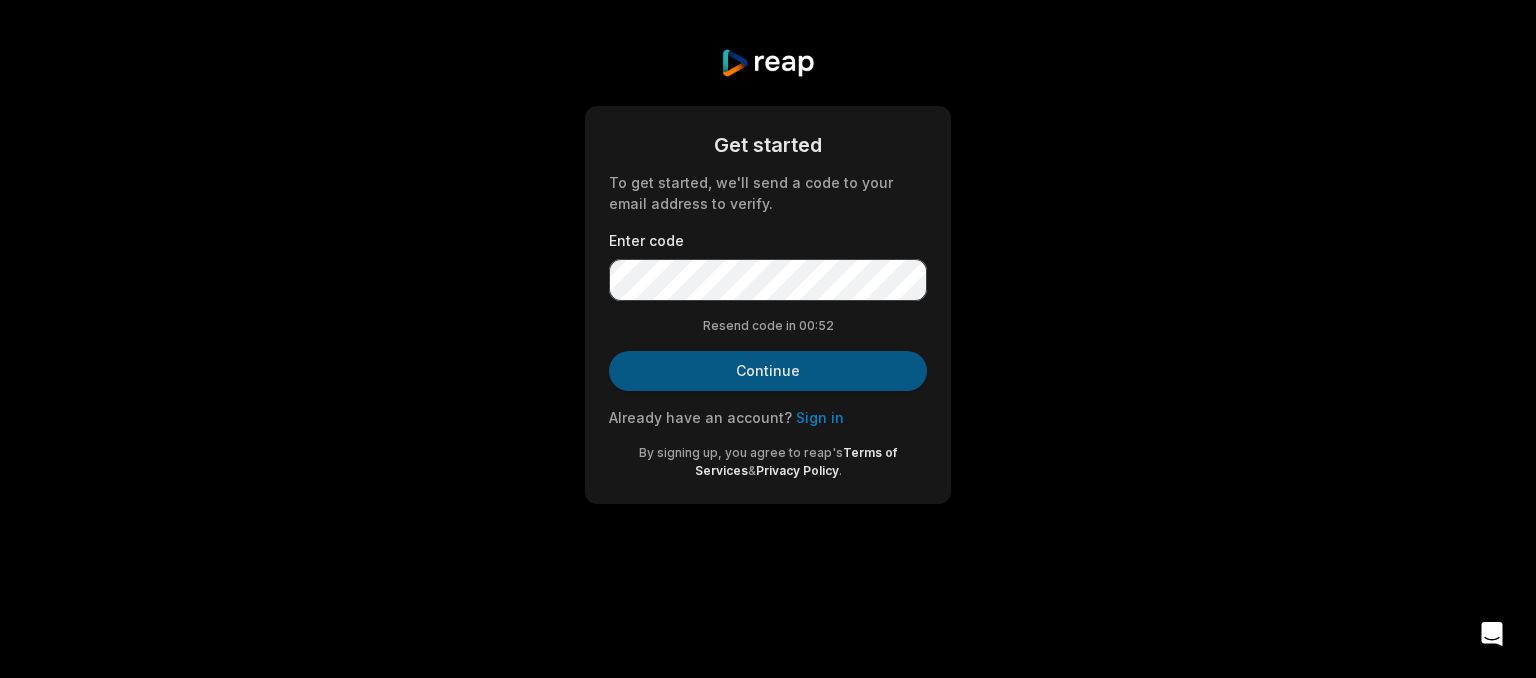 click on "Continue" at bounding box center (768, 371) 